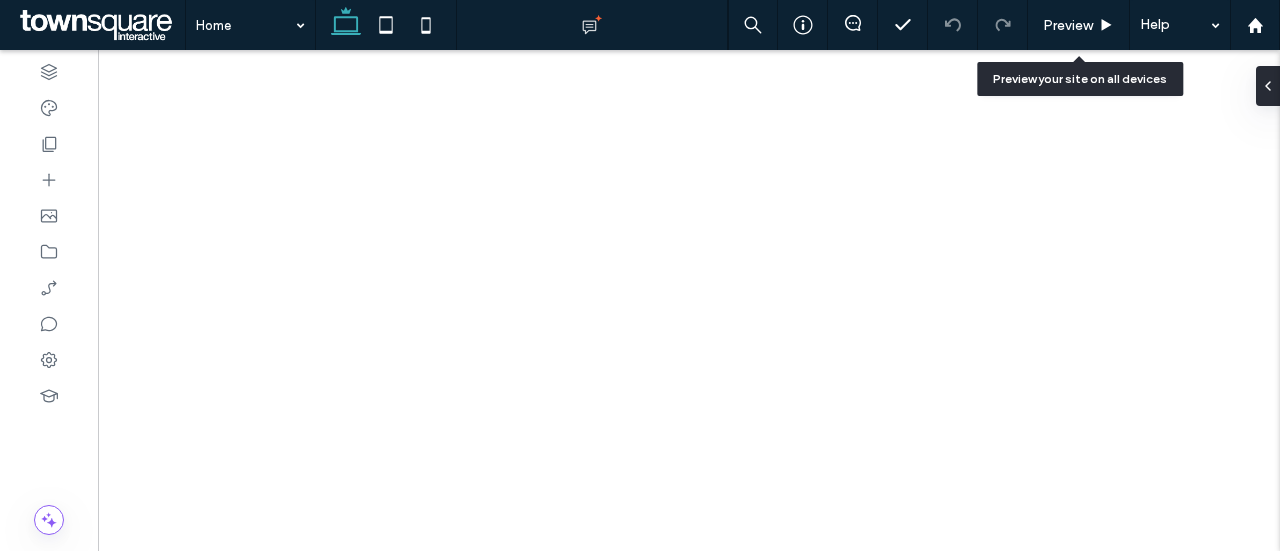 click on "Preview" at bounding box center [1068, 25] 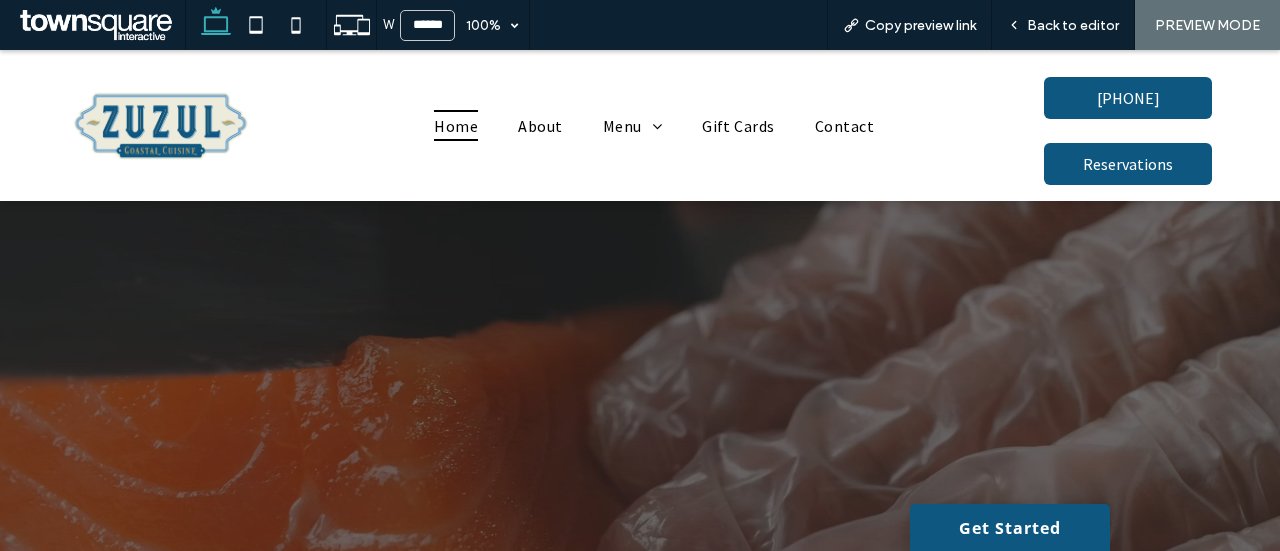 scroll, scrollTop: 0, scrollLeft: 0, axis: both 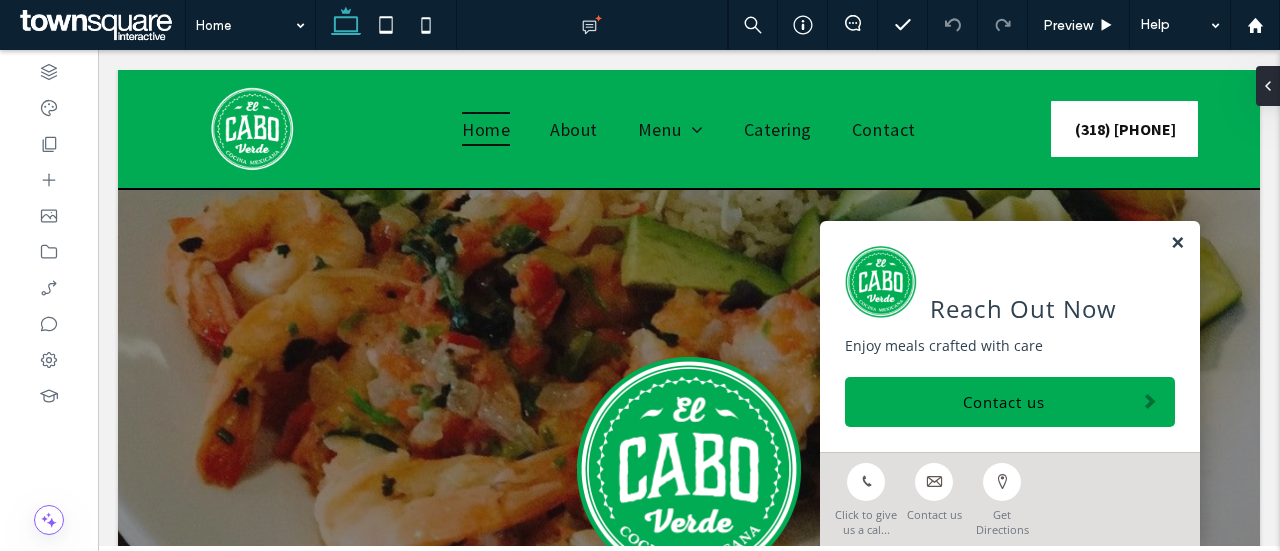 click at bounding box center [1177, 243] 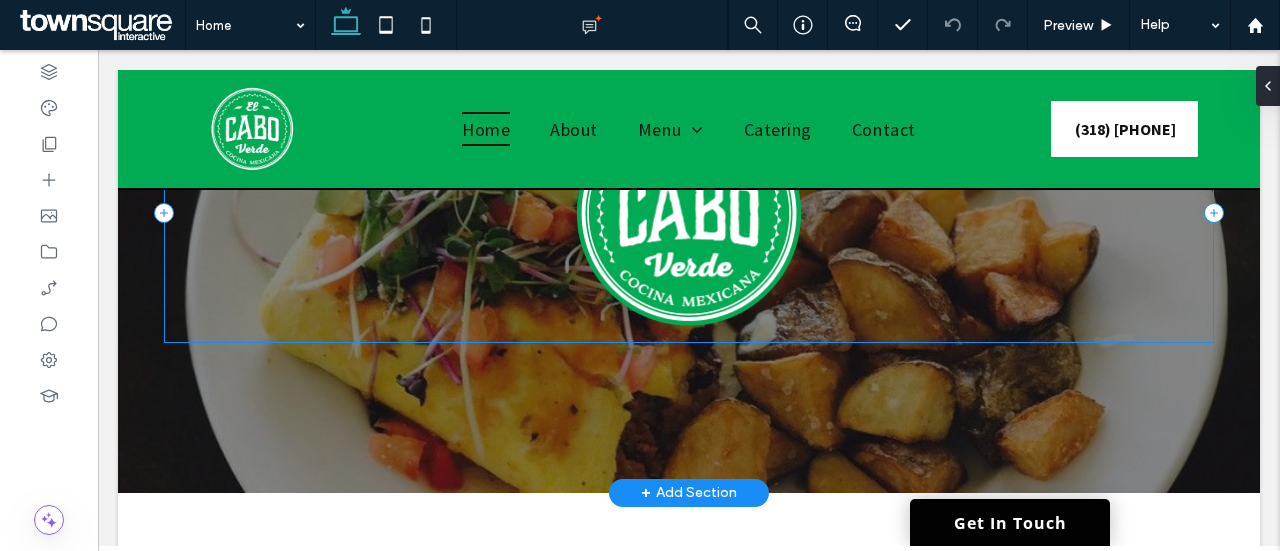scroll, scrollTop: 258, scrollLeft: 0, axis: vertical 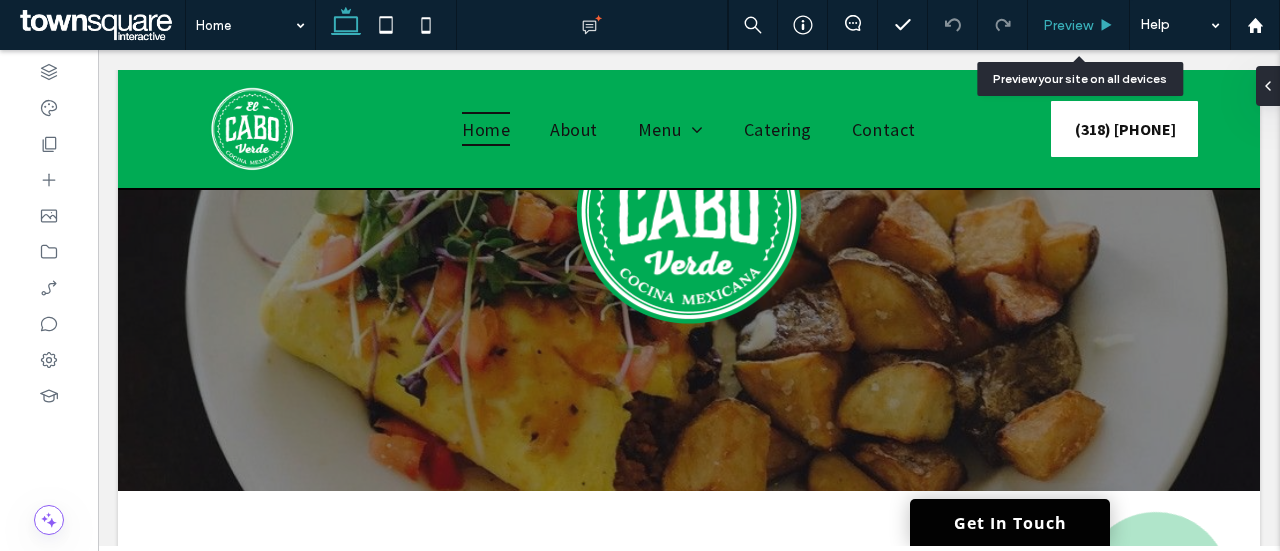 click on "Preview" at bounding box center (1078, 25) 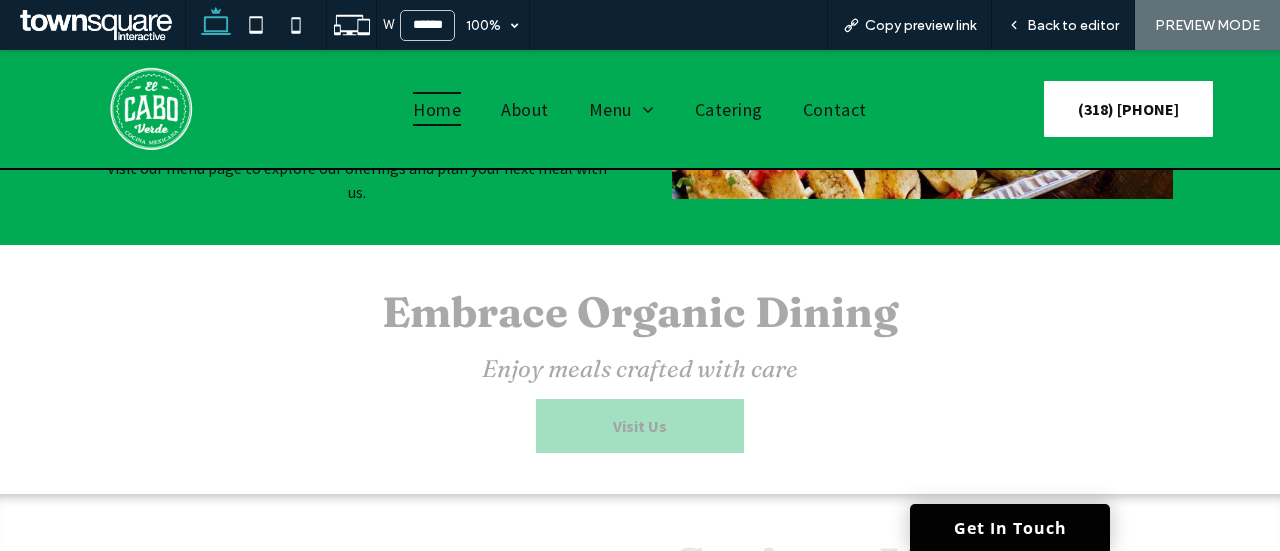 scroll, scrollTop: 1522, scrollLeft: 0, axis: vertical 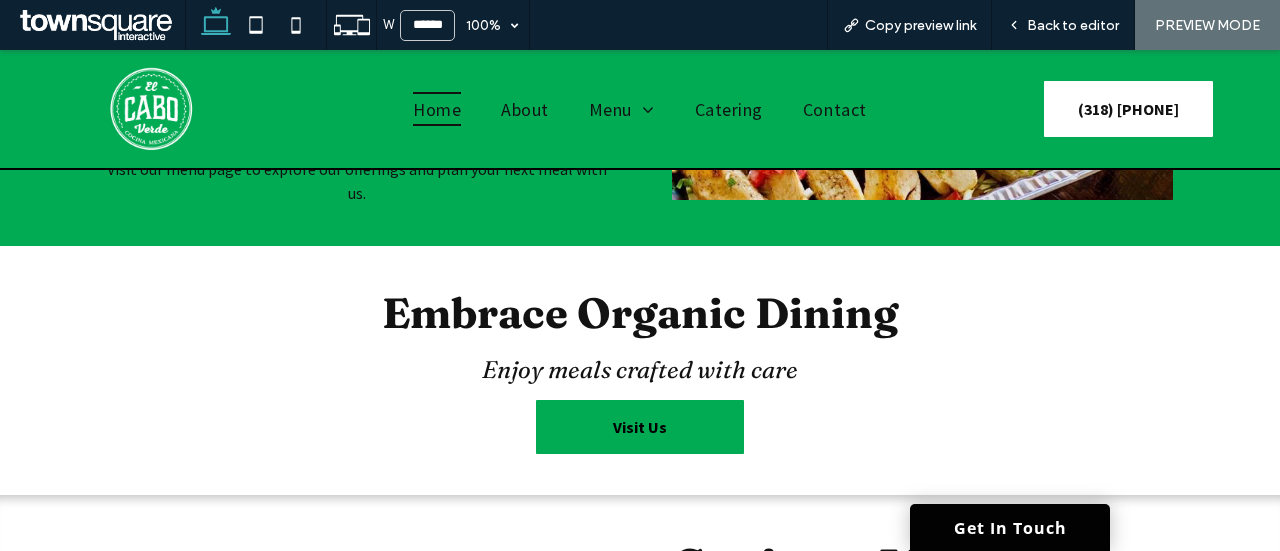 click on "Embrace Organic Dining
Enjoy meals crafted with care
Visit Us" at bounding box center (640, 370) 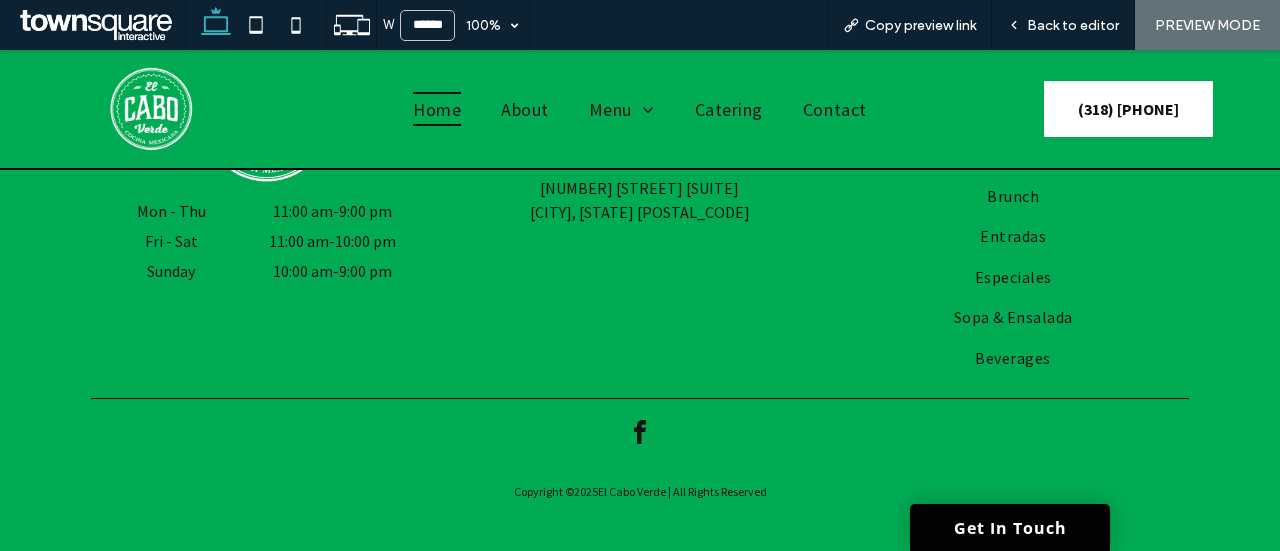 scroll, scrollTop: 3816, scrollLeft: 0, axis: vertical 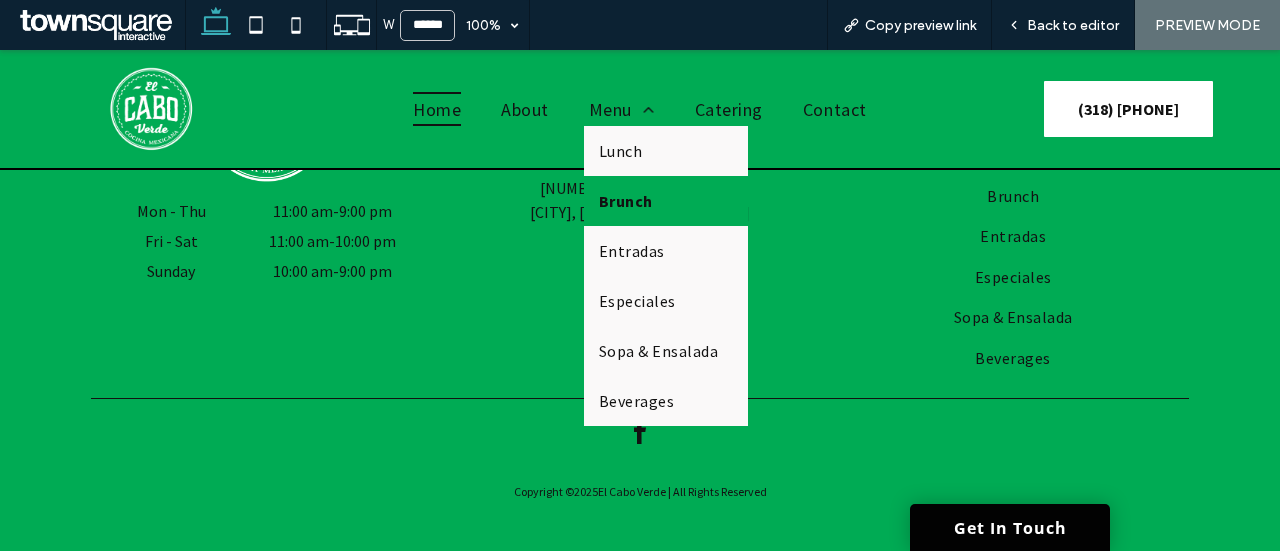 click on "Brunch" at bounding box center [666, 201] 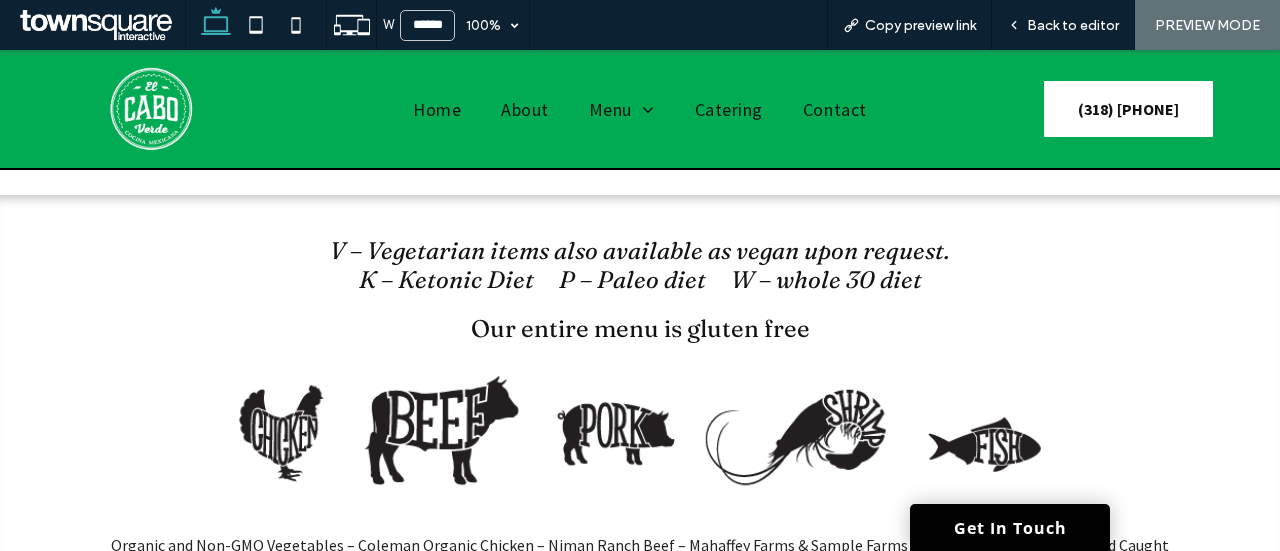 scroll, scrollTop: 706, scrollLeft: 0, axis: vertical 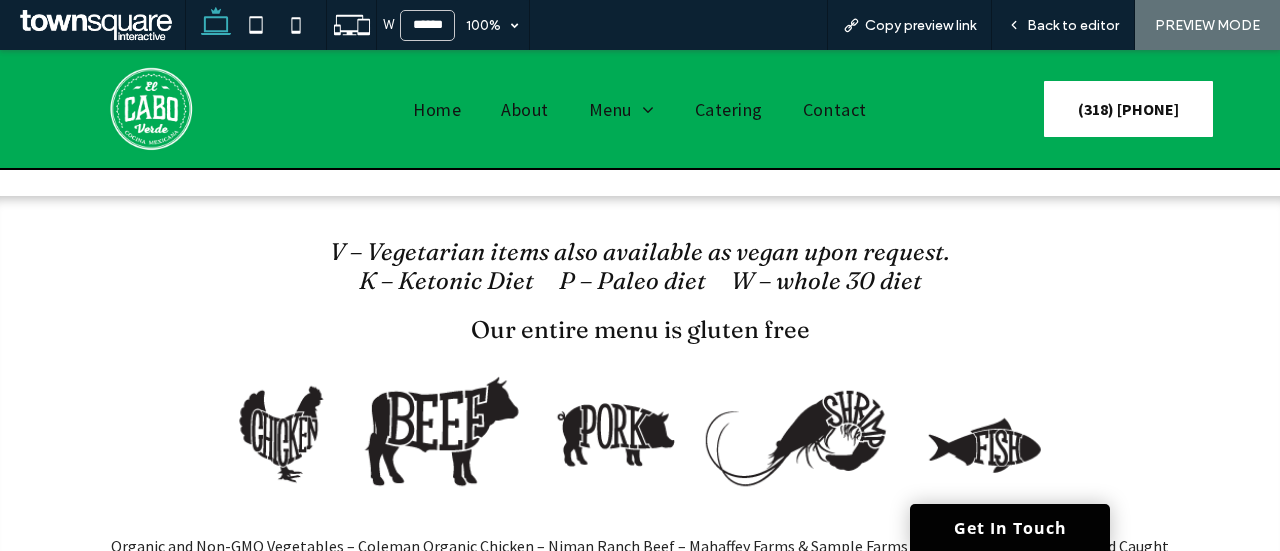 click at bounding box center [640, 439] 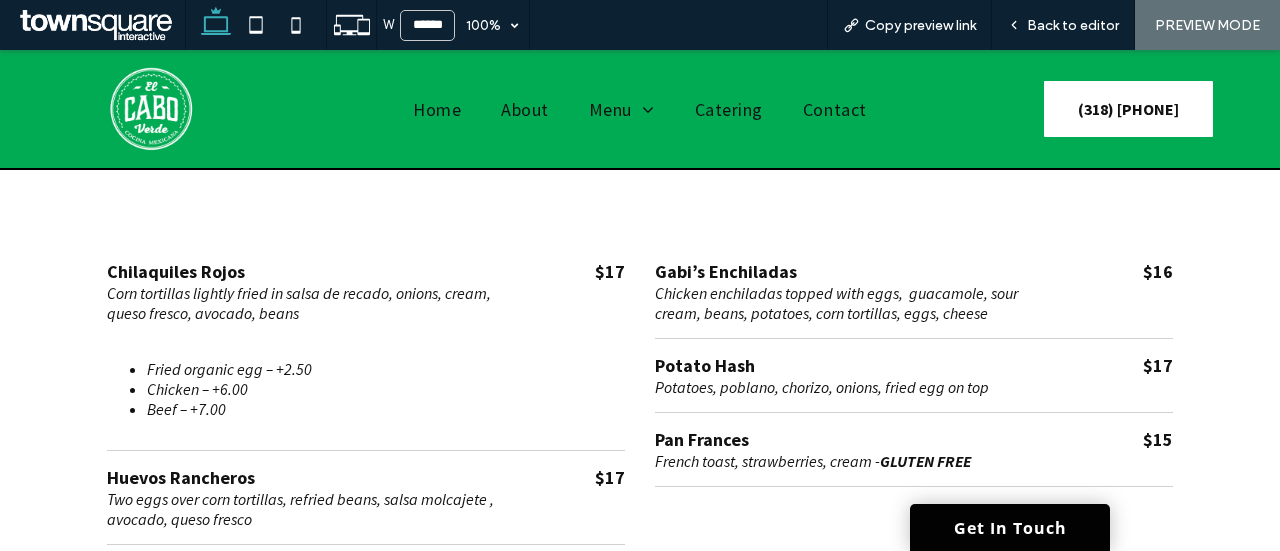 scroll, scrollTop: 170, scrollLeft: 0, axis: vertical 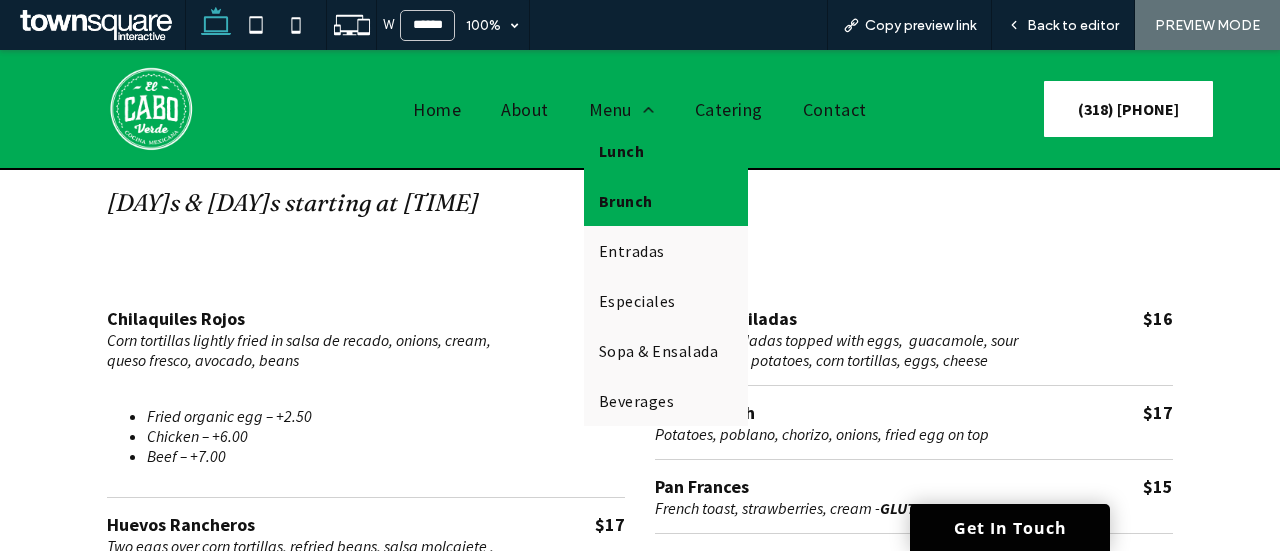 click on "Lunch" at bounding box center [666, 151] 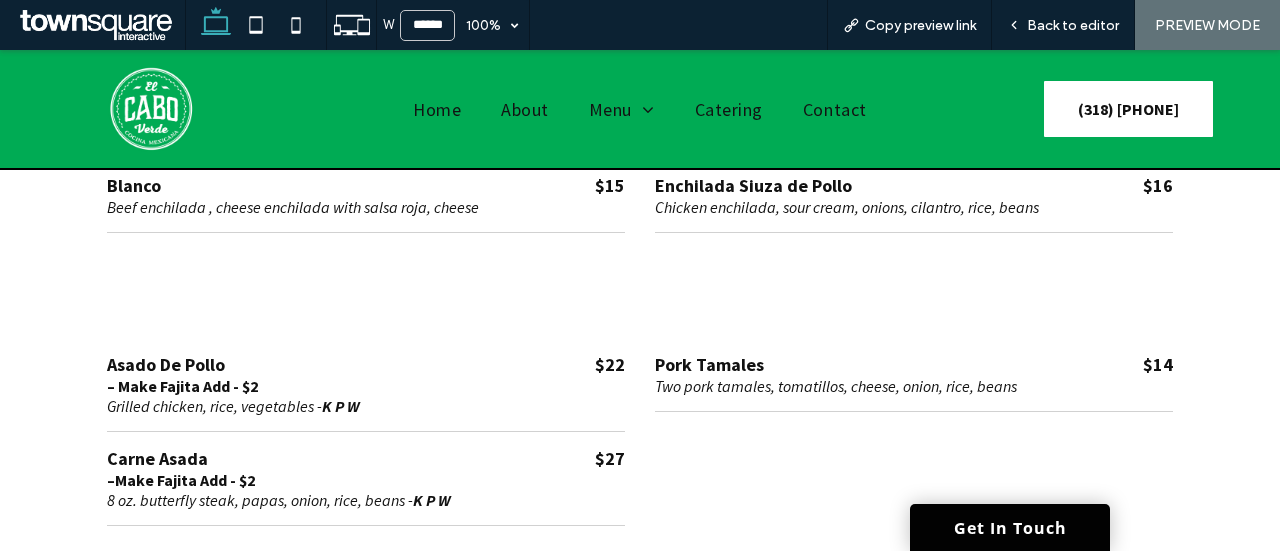 scroll, scrollTop: 802, scrollLeft: 0, axis: vertical 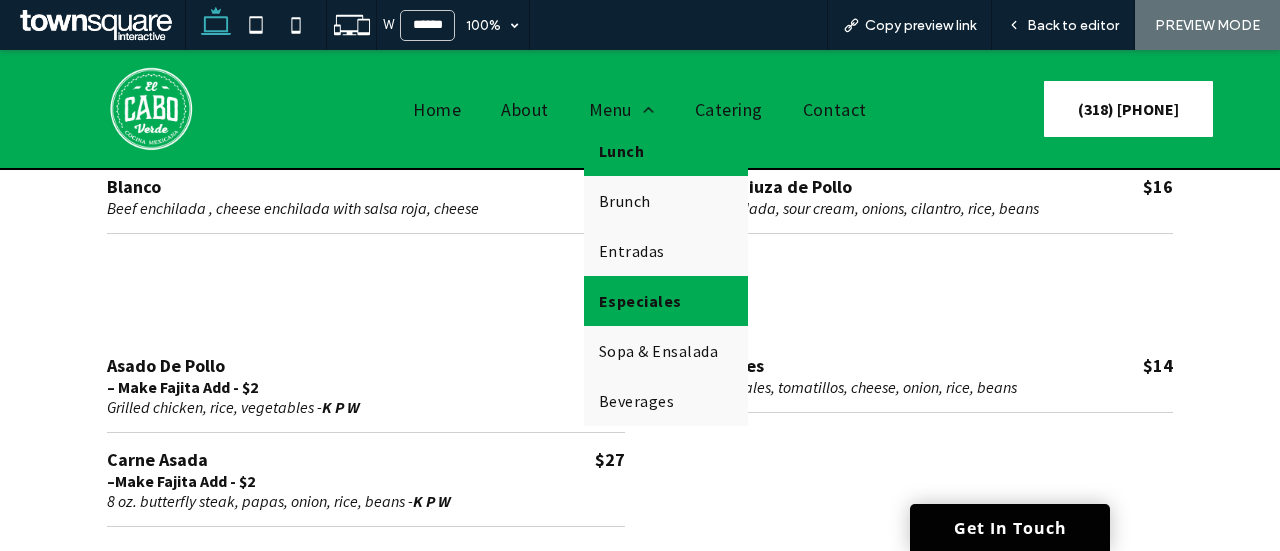 click on "Especiales" at bounding box center [640, 301] 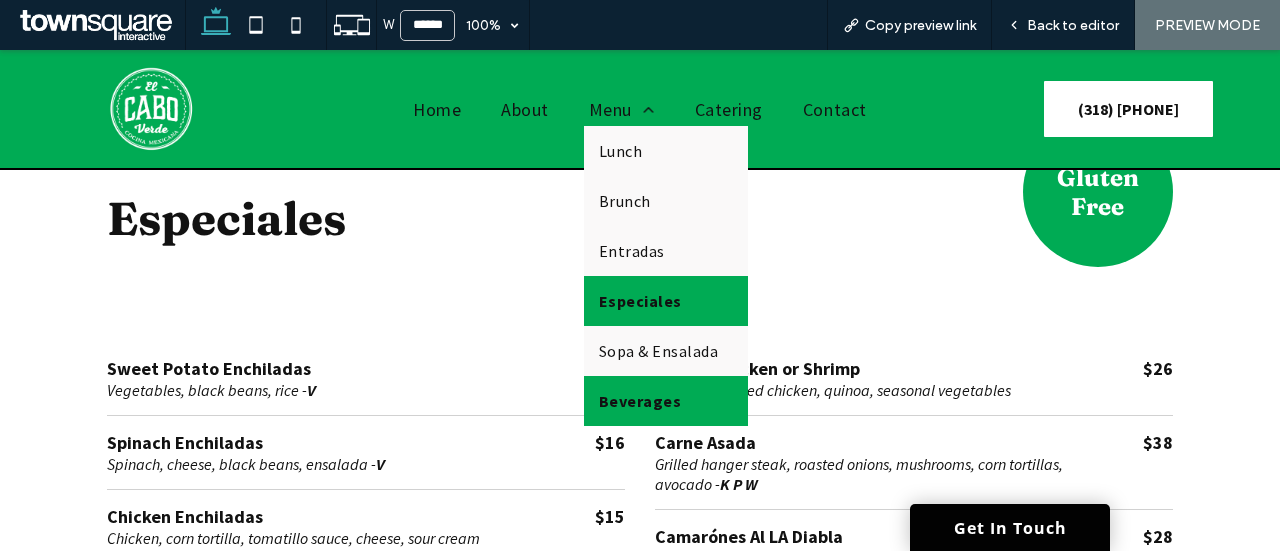 scroll, scrollTop: 70, scrollLeft: 0, axis: vertical 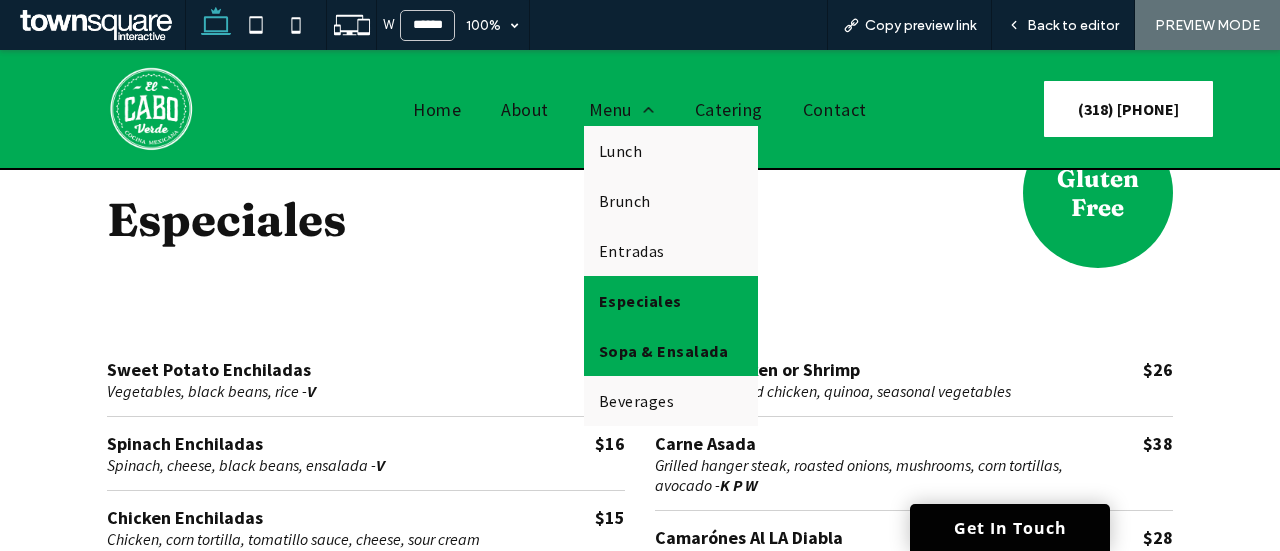 click on "Sopa & Ensalada" at bounding box center (663, 351) 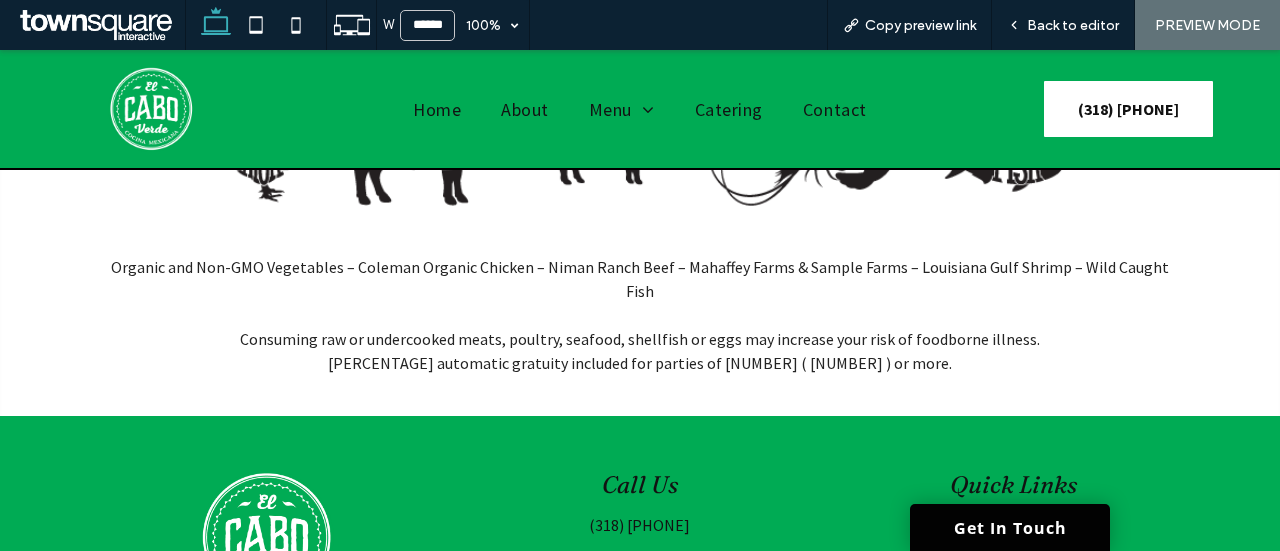 scroll, scrollTop: 996, scrollLeft: 0, axis: vertical 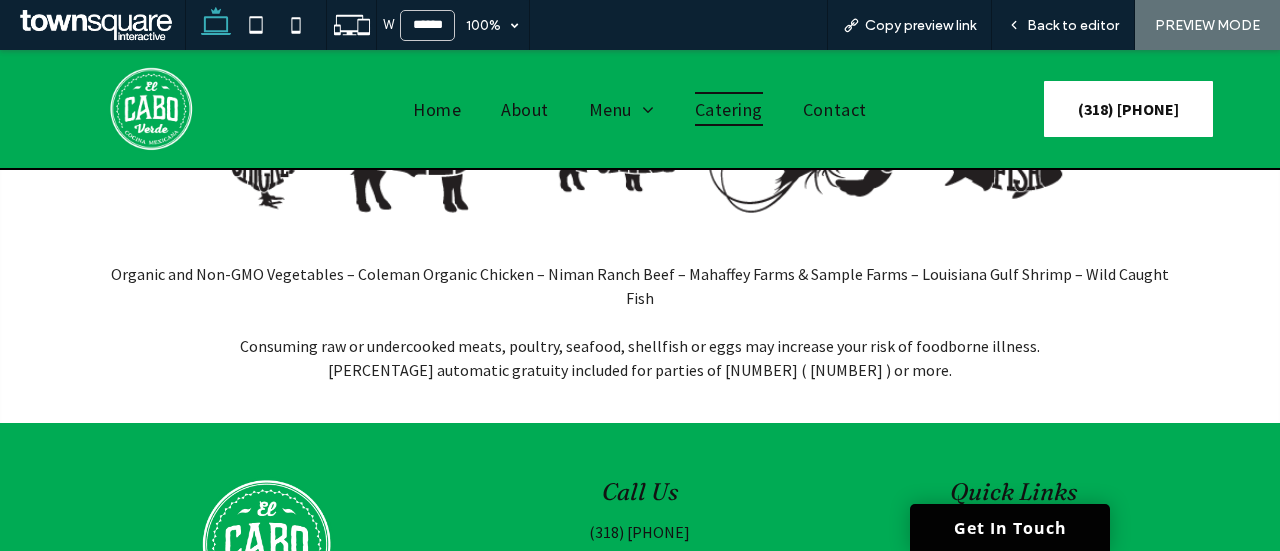 click on "Catering" at bounding box center [729, 109] 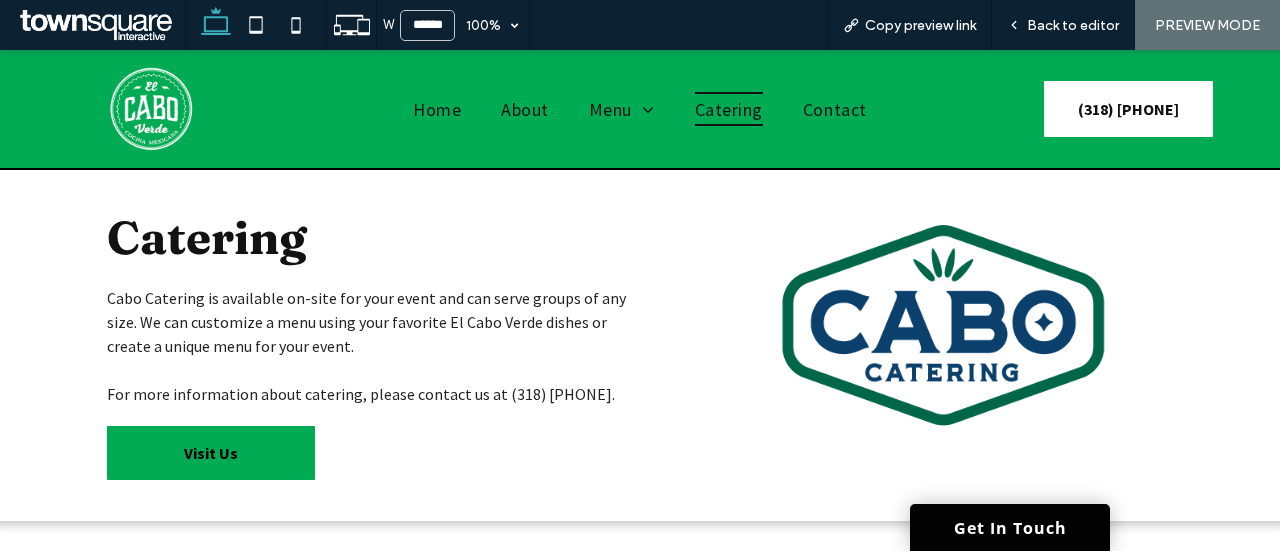 scroll, scrollTop: 5, scrollLeft: 0, axis: vertical 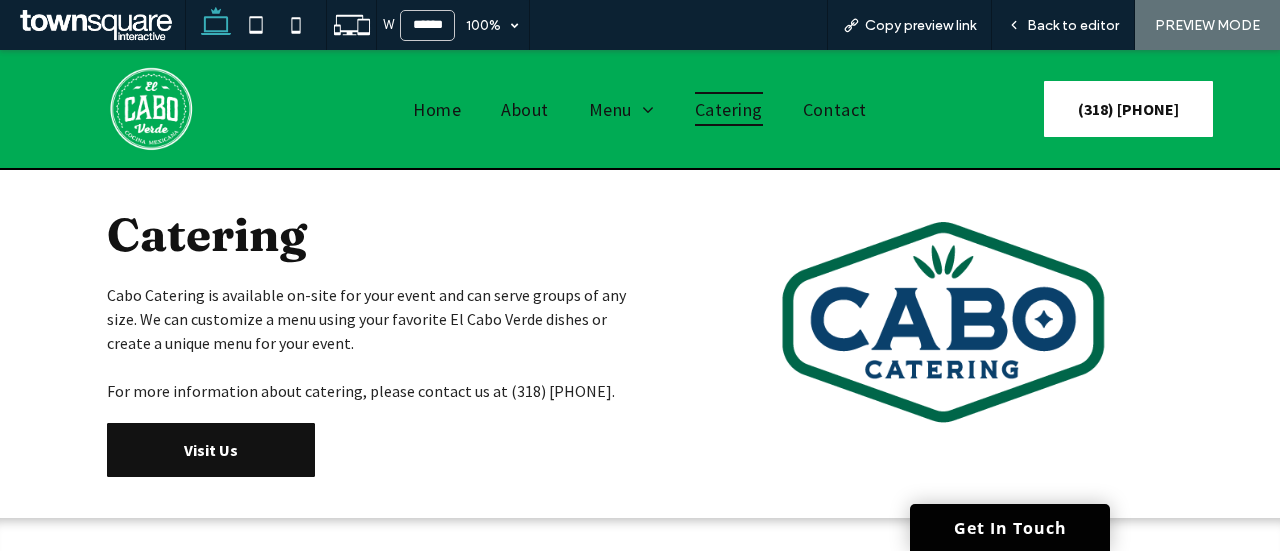 click on "Visit Us" at bounding box center [211, 450] 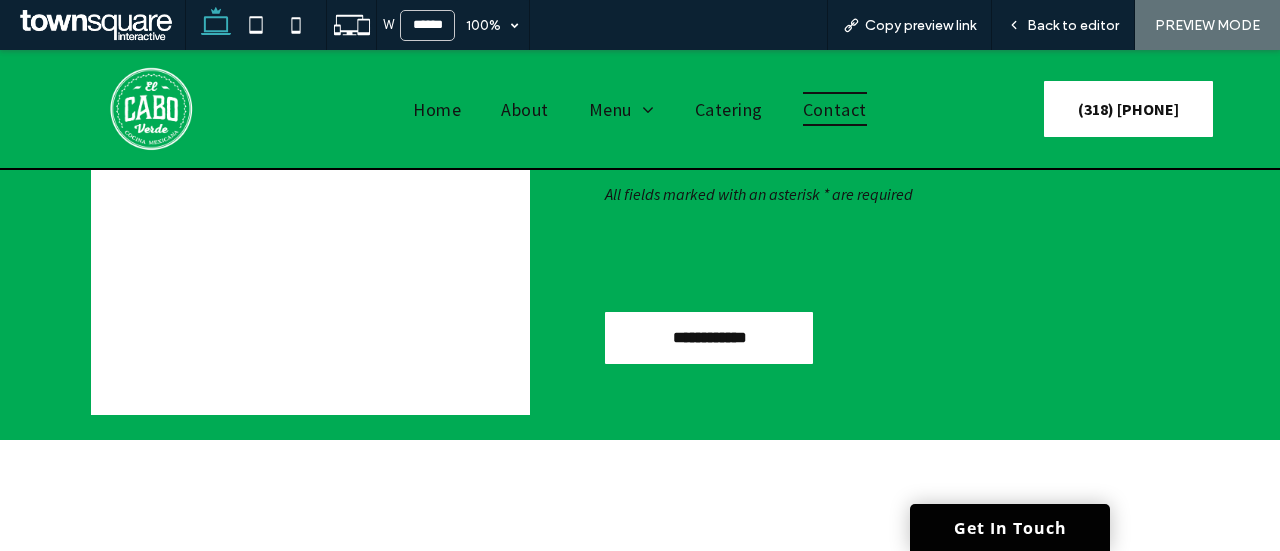 scroll, scrollTop: 837, scrollLeft: 0, axis: vertical 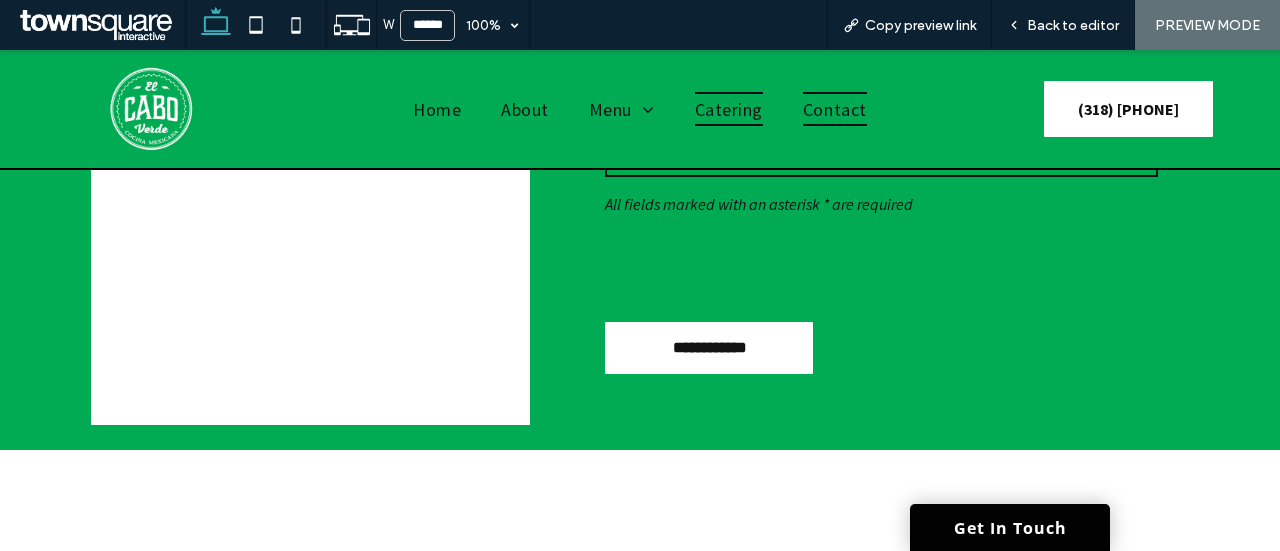 click on "Catering" at bounding box center (729, 109) 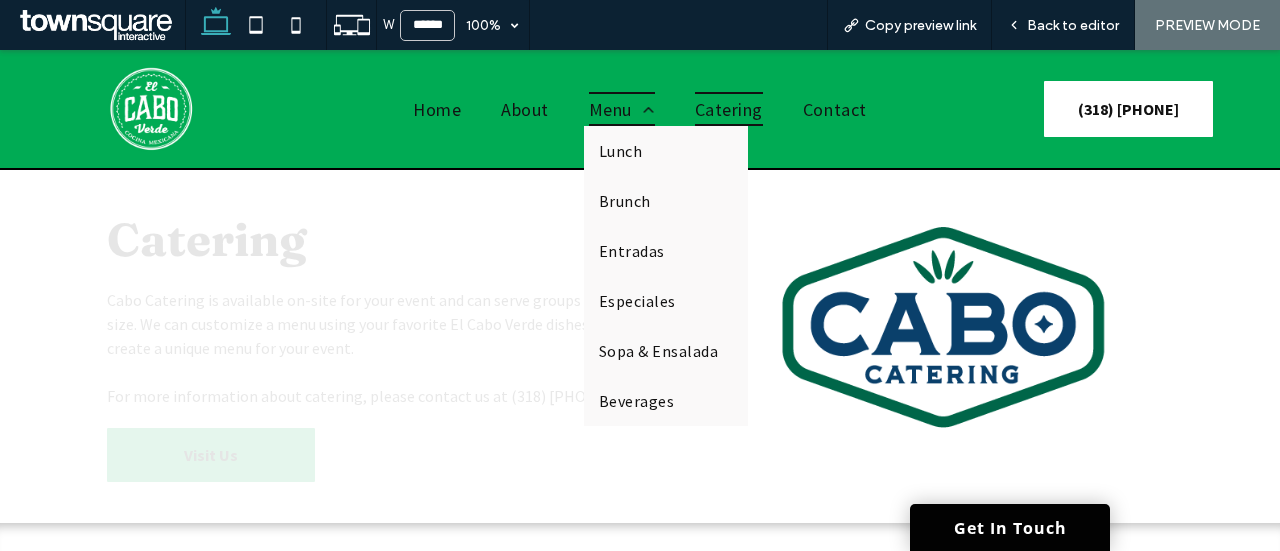 scroll, scrollTop: 0, scrollLeft: 0, axis: both 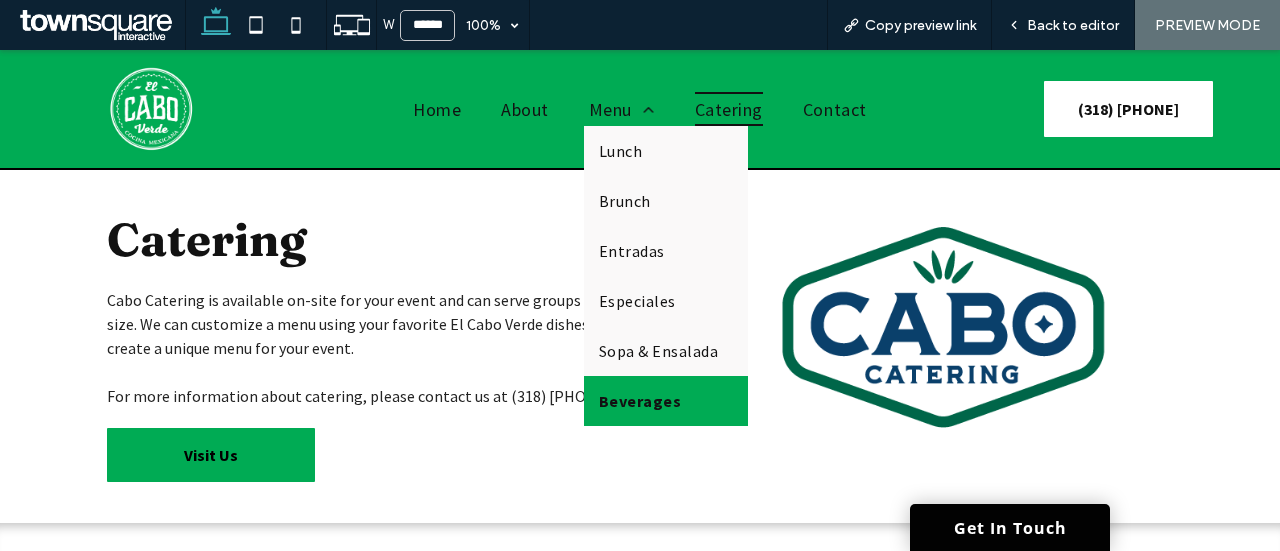 click on "Beverages" at bounding box center (666, 401) 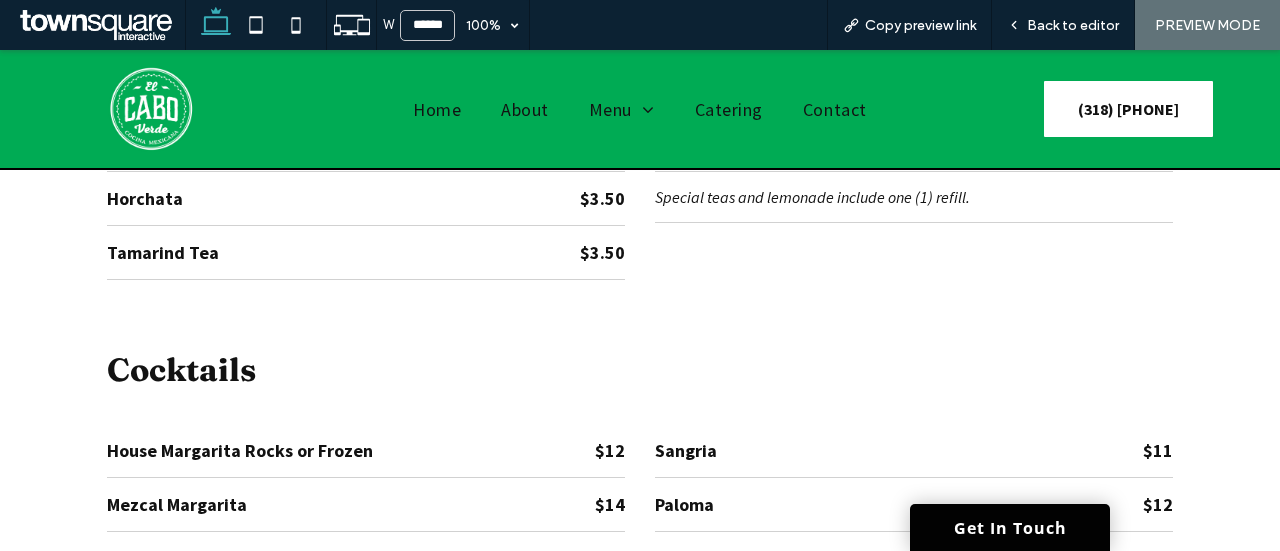 scroll, scrollTop: 0, scrollLeft: 0, axis: both 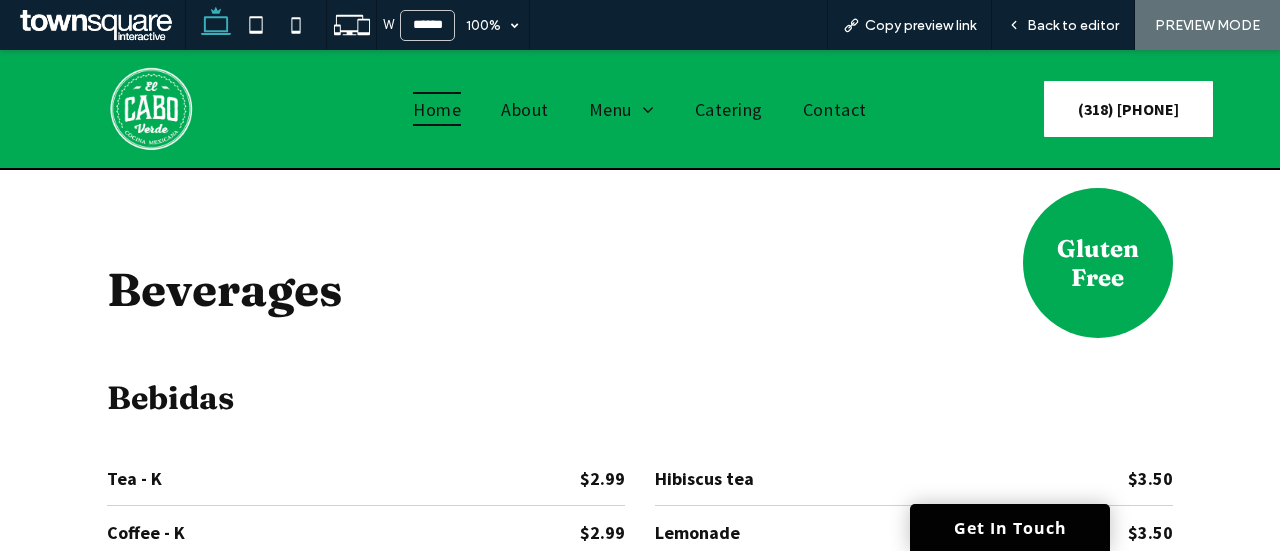 click on "Home" at bounding box center (437, 109) 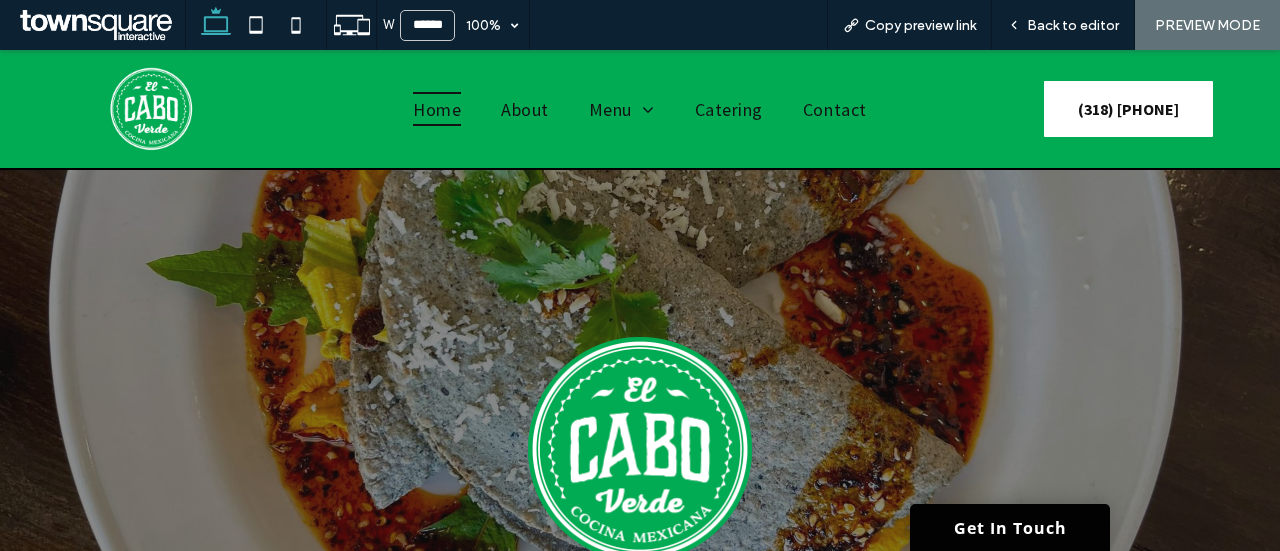 scroll, scrollTop: 0, scrollLeft: 0, axis: both 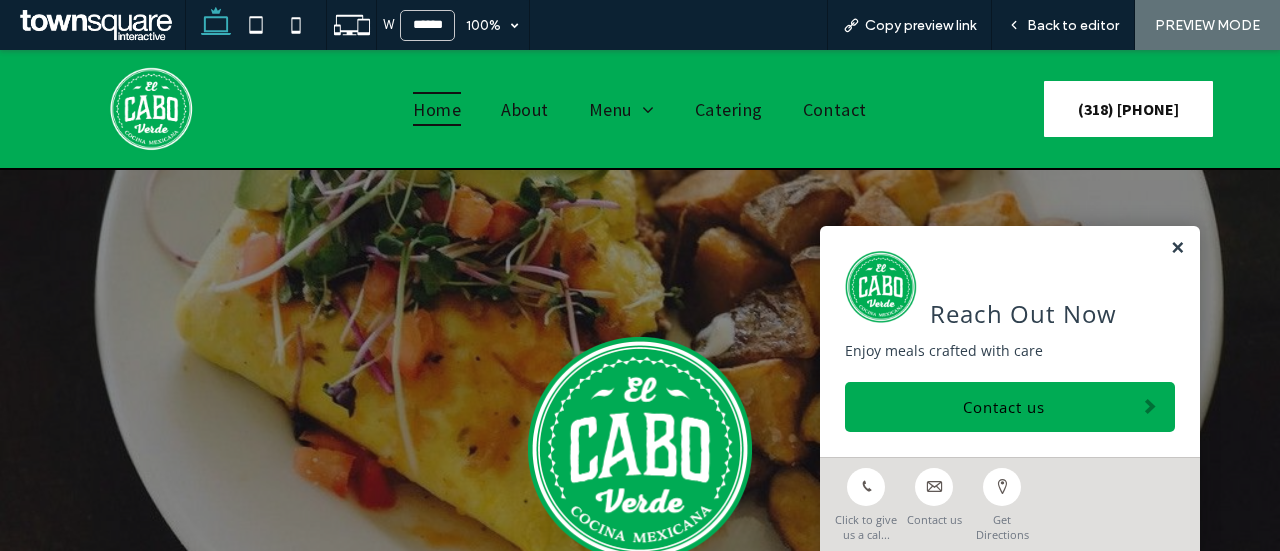 click at bounding box center (1177, 248) 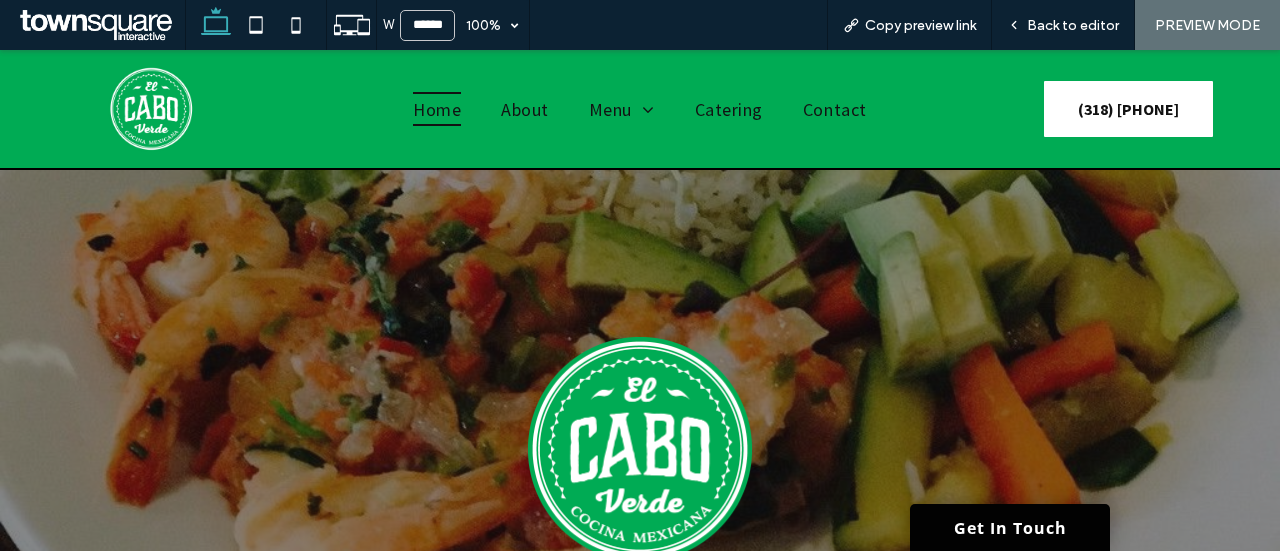 click on "Home
About
Menu
Lunch
Brunch
Entradas
Especiales
Sopa & Ensalada
Beverages
Catering
Contact" at bounding box center (639, 109) 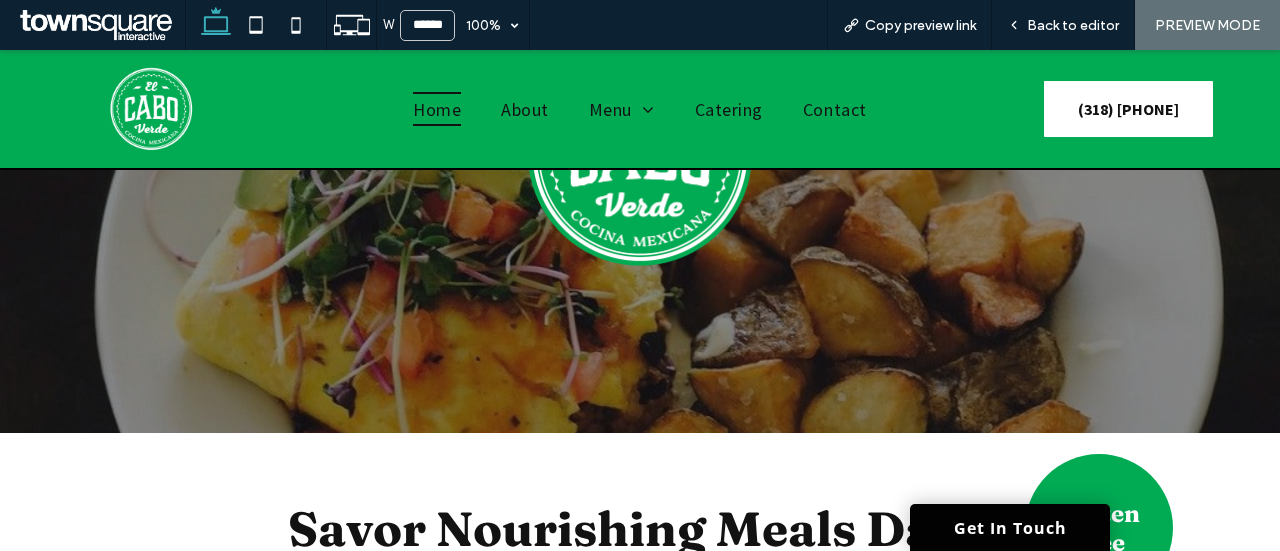 scroll, scrollTop: 300, scrollLeft: 0, axis: vertical 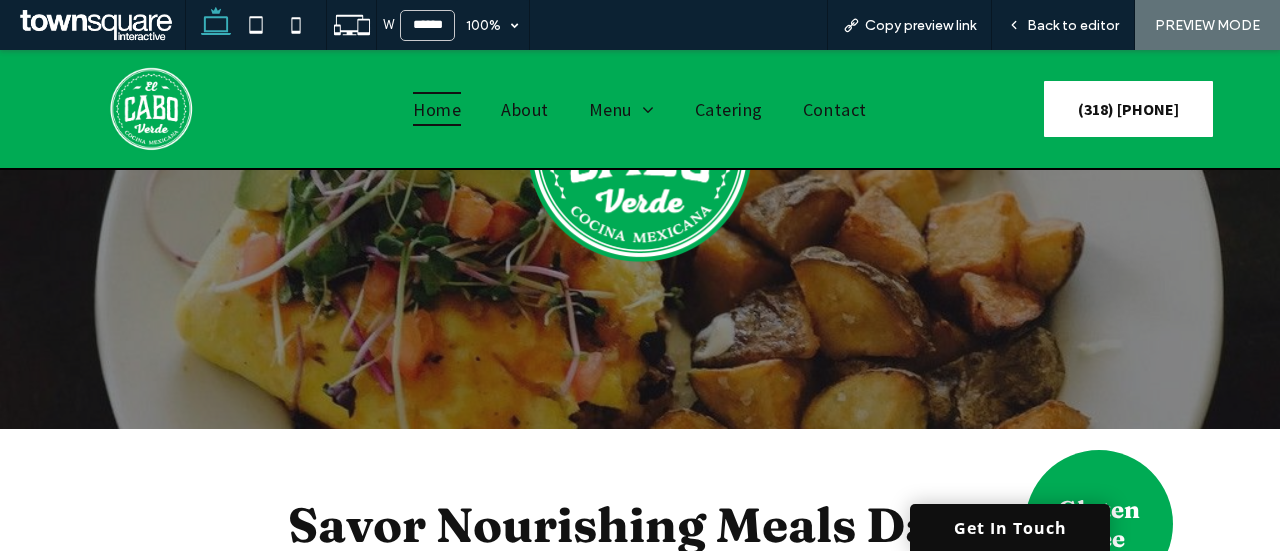 click on "Get In Touch" at bounding box center [1010, 527] 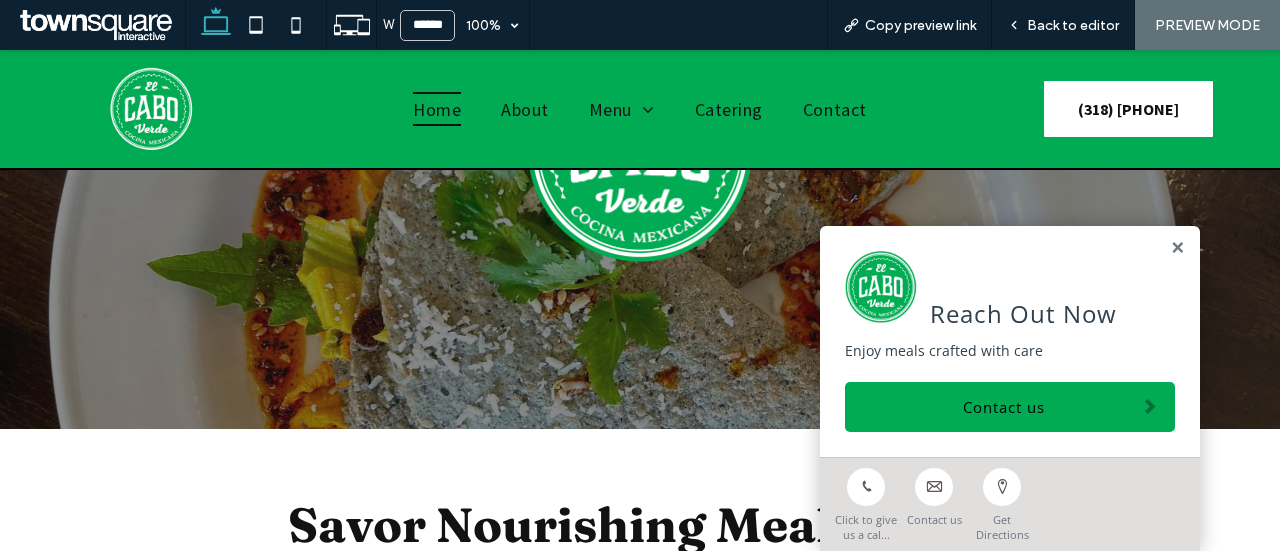 click on "Reach Out Now Enjoy meals crafted with care Contact us" at bounding box center [1010, 341] 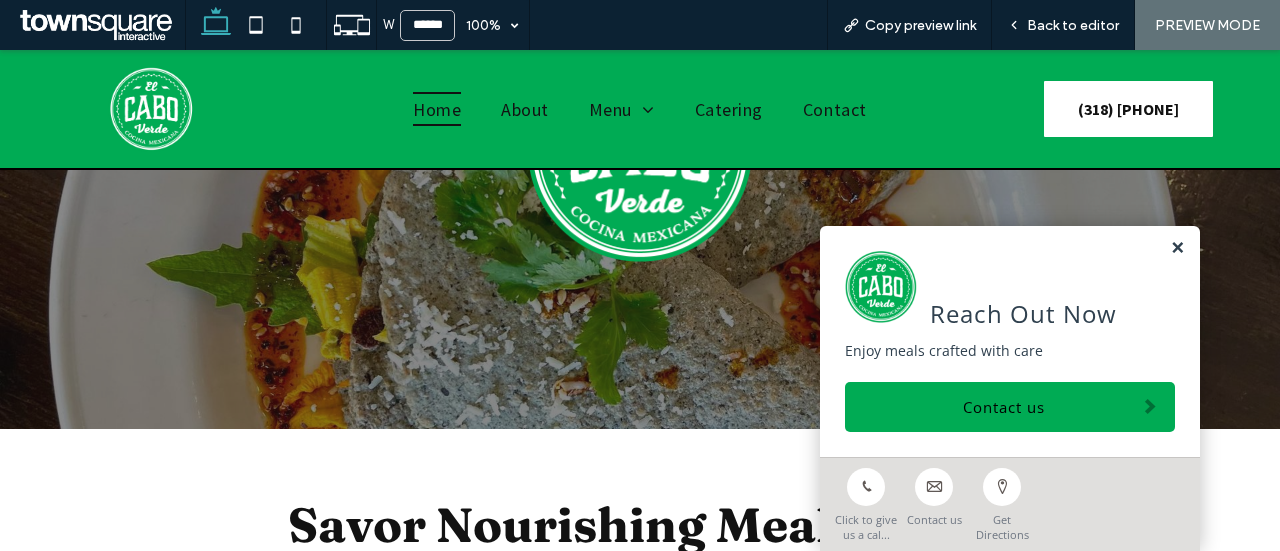 click at bounding box center [1177, 248] 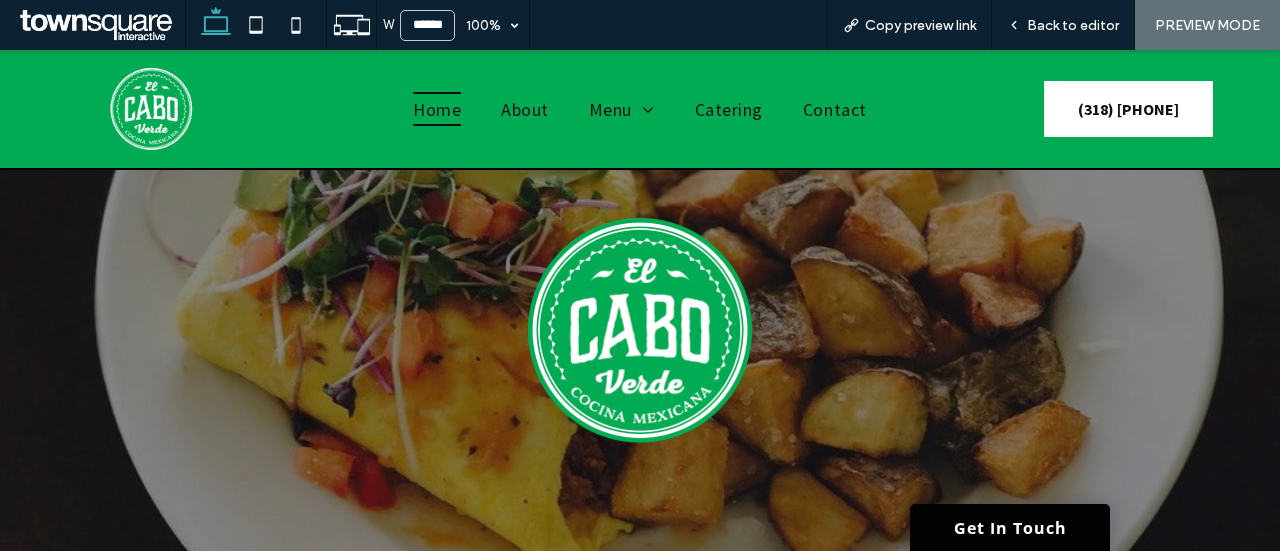 scroll, scrollTop: 0, scrollLeft: 0, axis: both 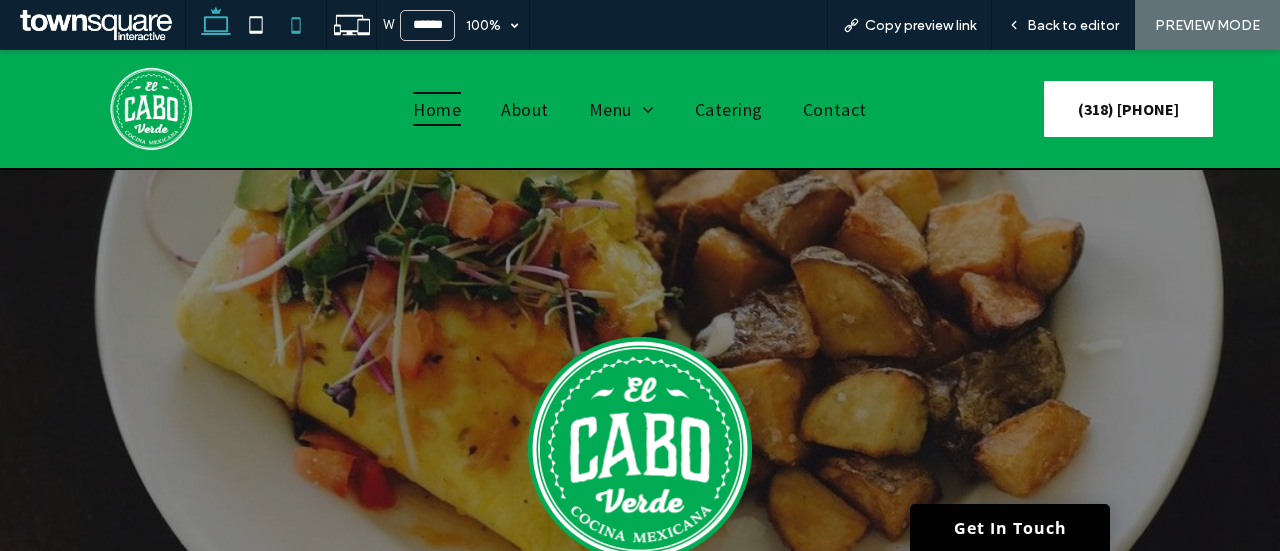click 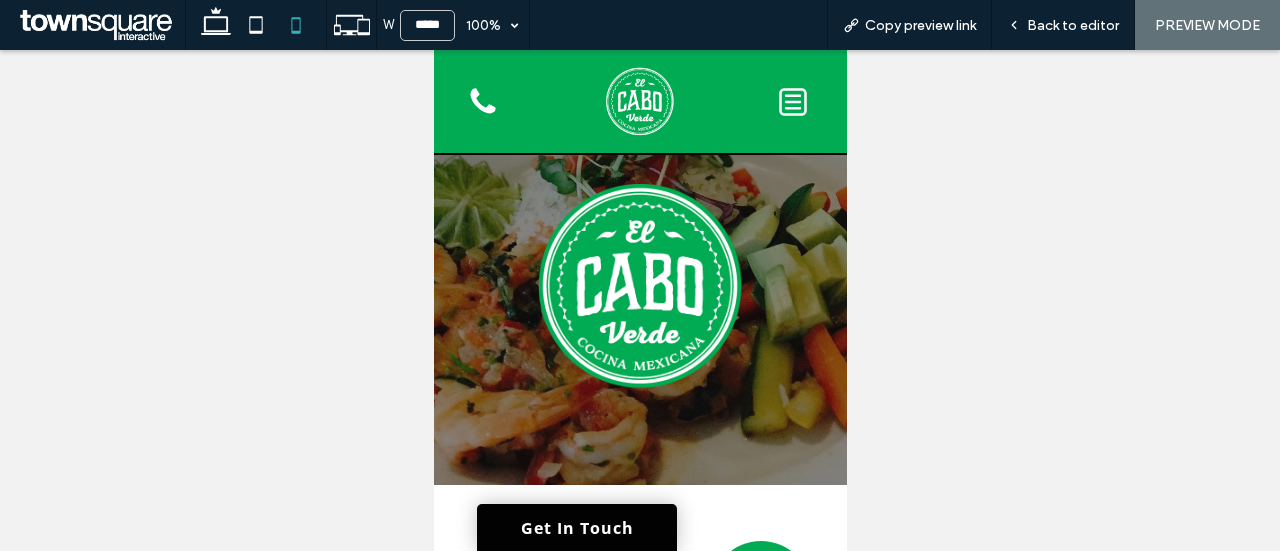 scroll, scrollTop: 100, scrollLeft: 0, axis: vertical 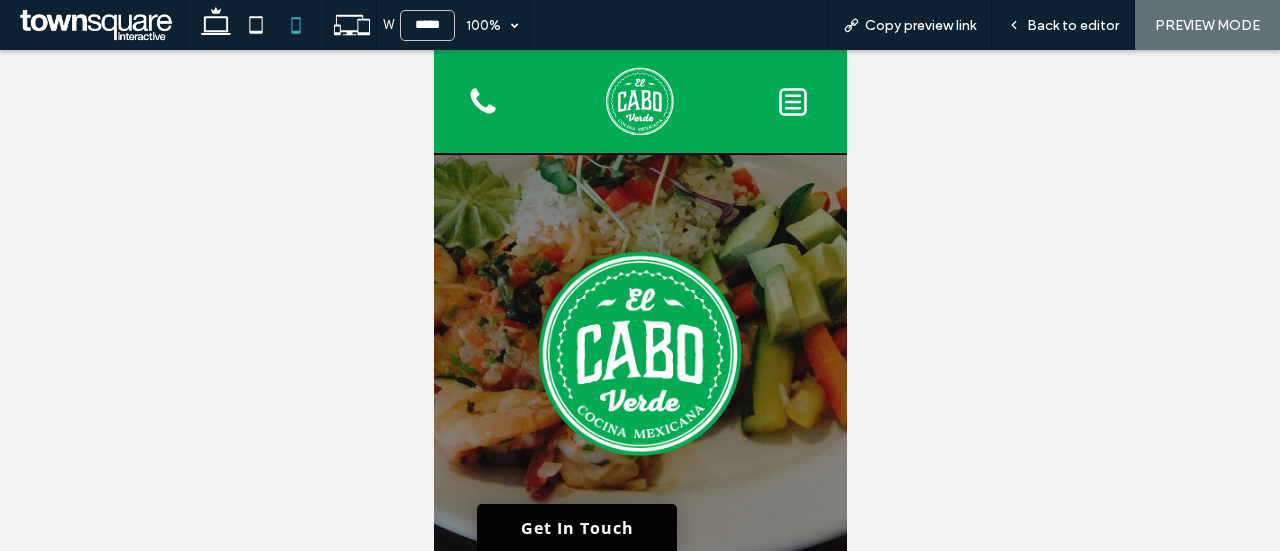 drag, startPoint x: 352, startPoint y: 97, endPoint x: 409, endPoint y: 159, distance: 84.21995 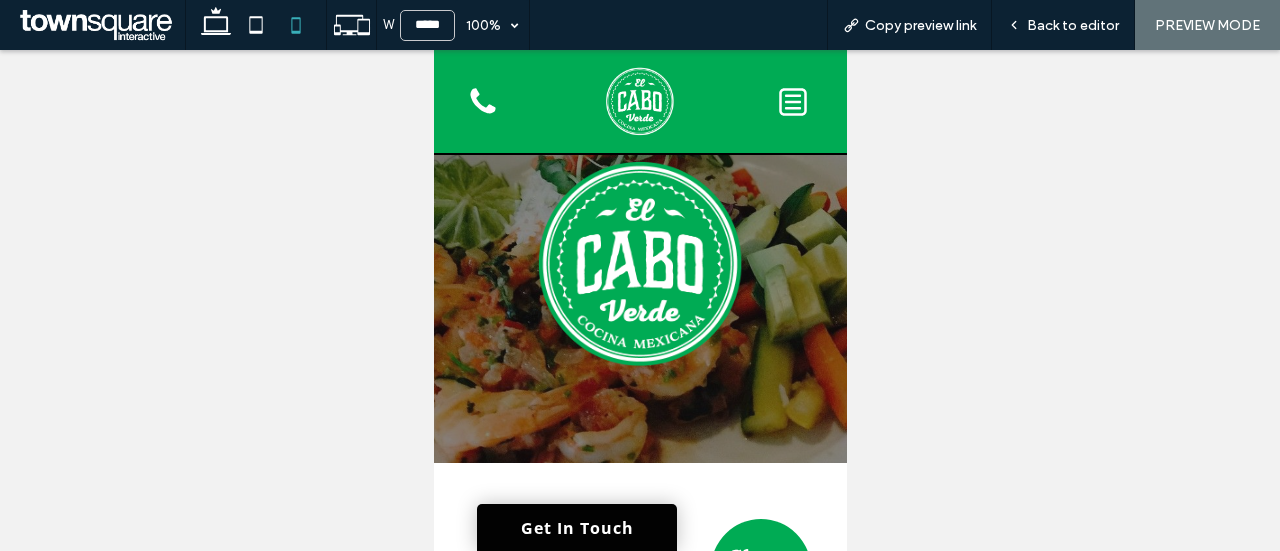scroll, scrollTop: 0, scrollLeft: 0, axis: both 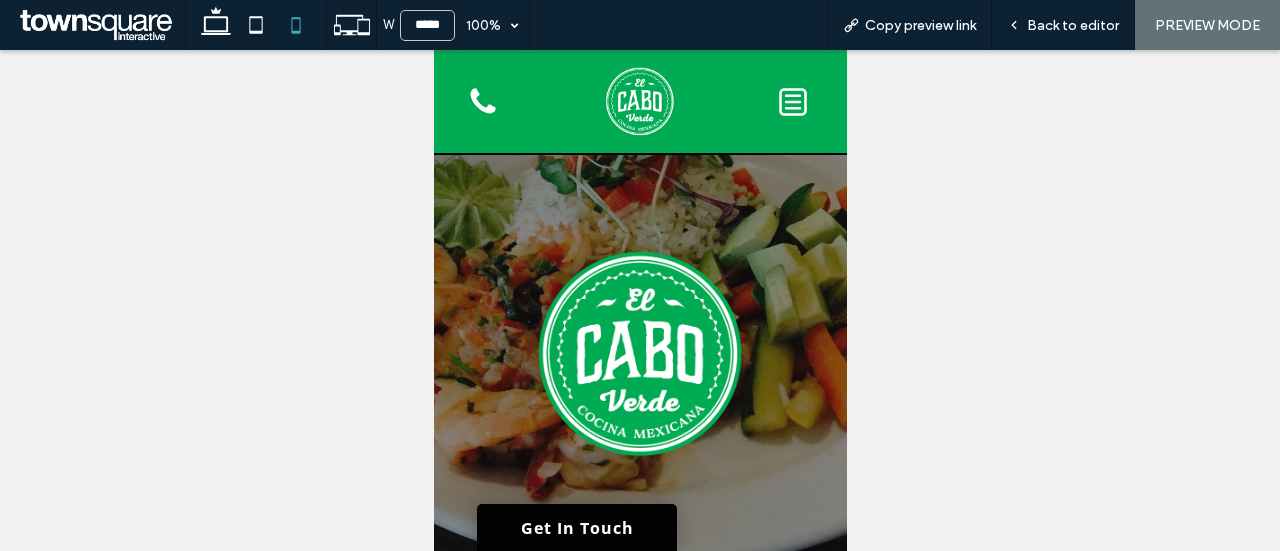 click at bounding box center (640, 300) 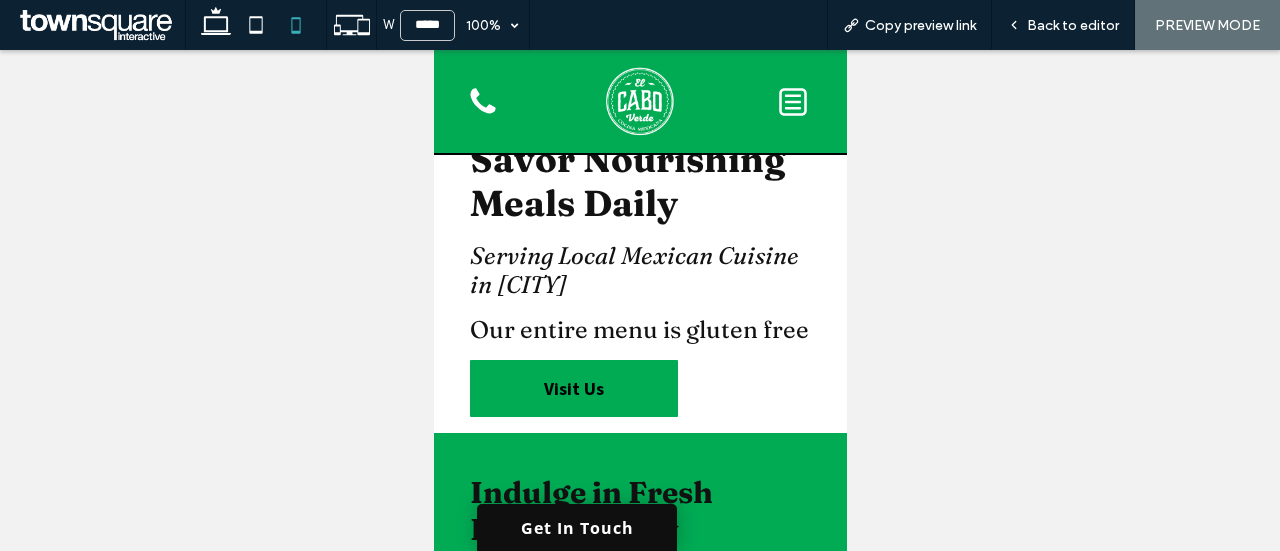 scroll, scrollTop: 600, scrollLeft: 0, axis: vertical 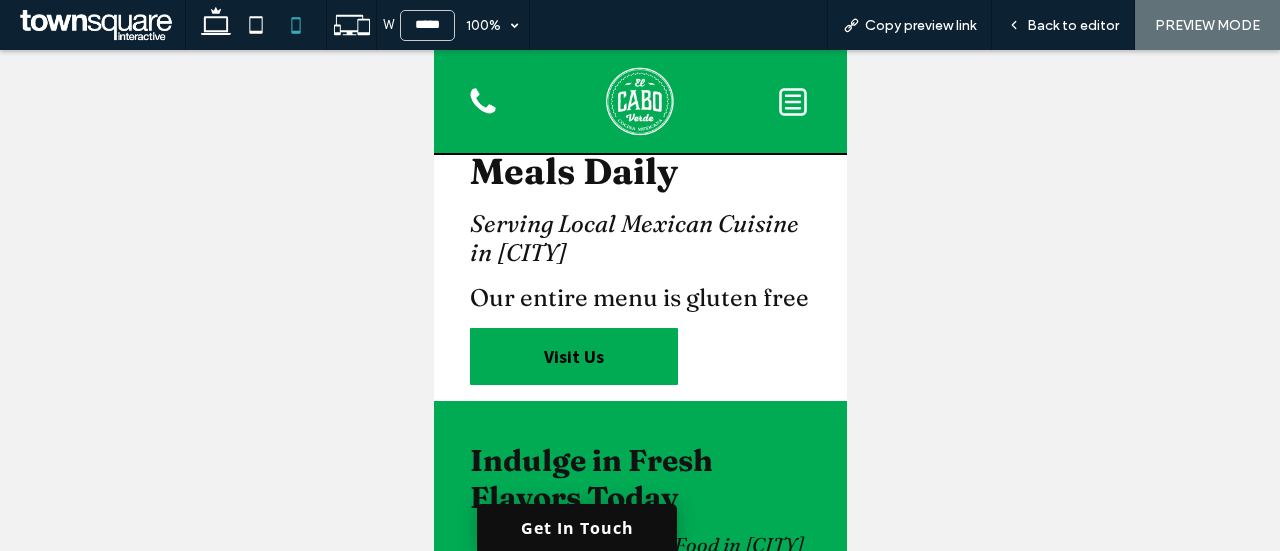 click on "Get In Touch" at bounding box center [576, 527] 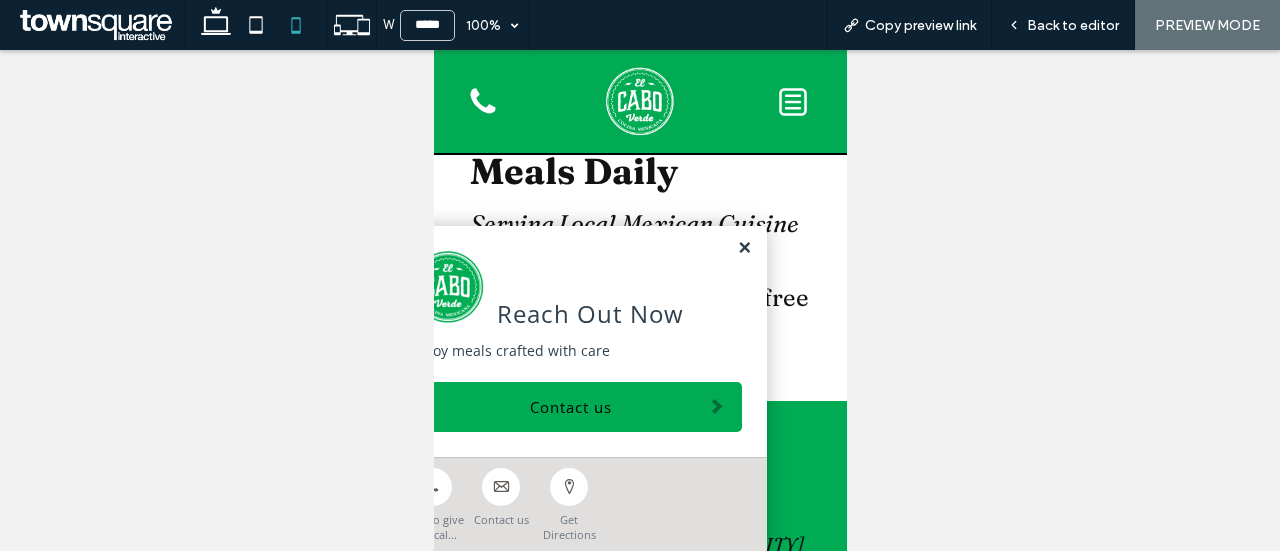 click at bounding box center [743, 248] 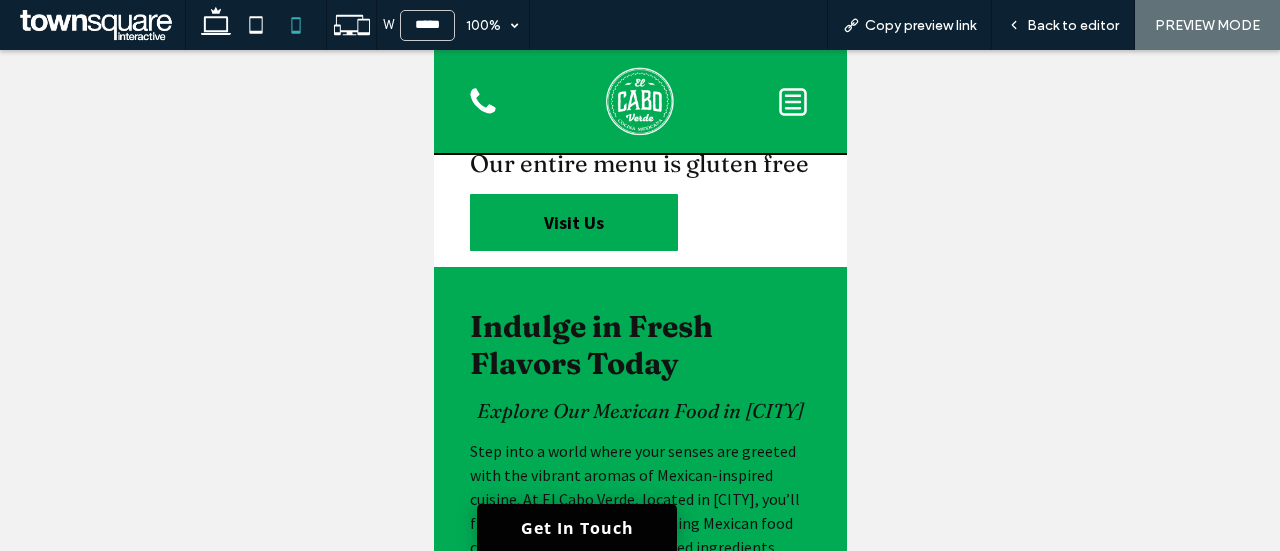 scroll, scrollTop: 800, scrollLeft: 0, axis: vertical 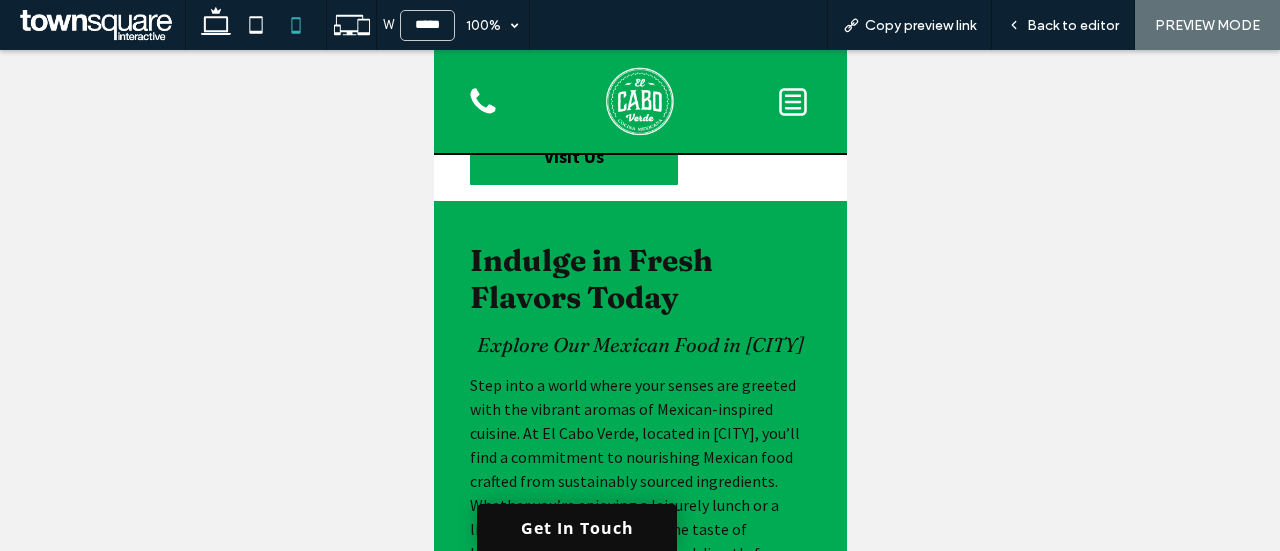 click on "Get In Touch" at bounding box center [576, 527] 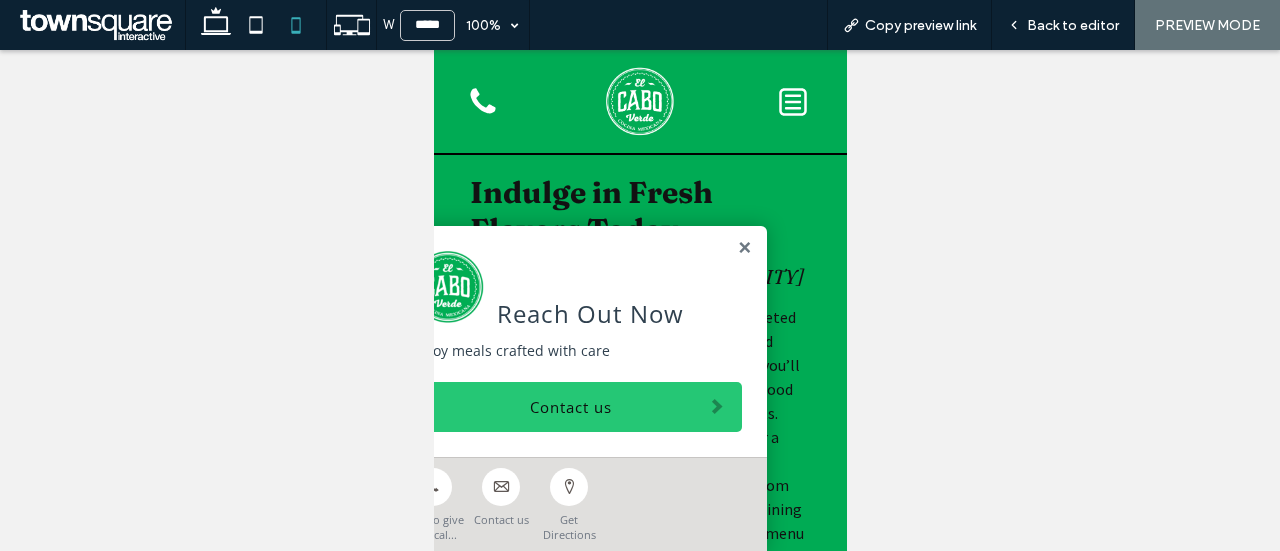 scroll, scrollTop: 900, scrollLeft: 0, axis: vertical 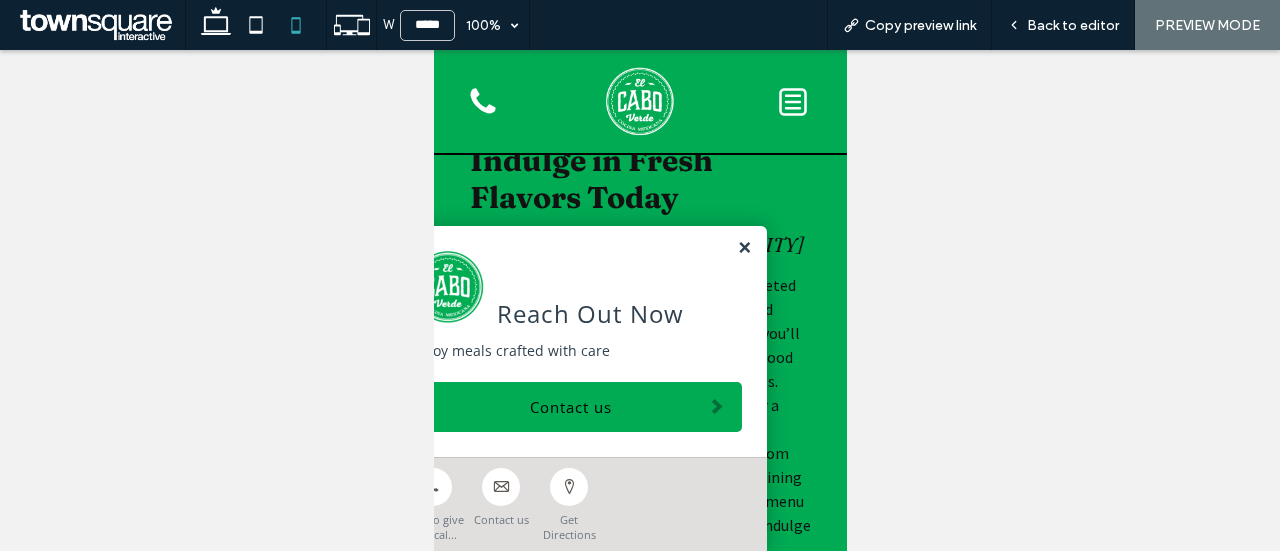 click at bounding box center [743, 248] 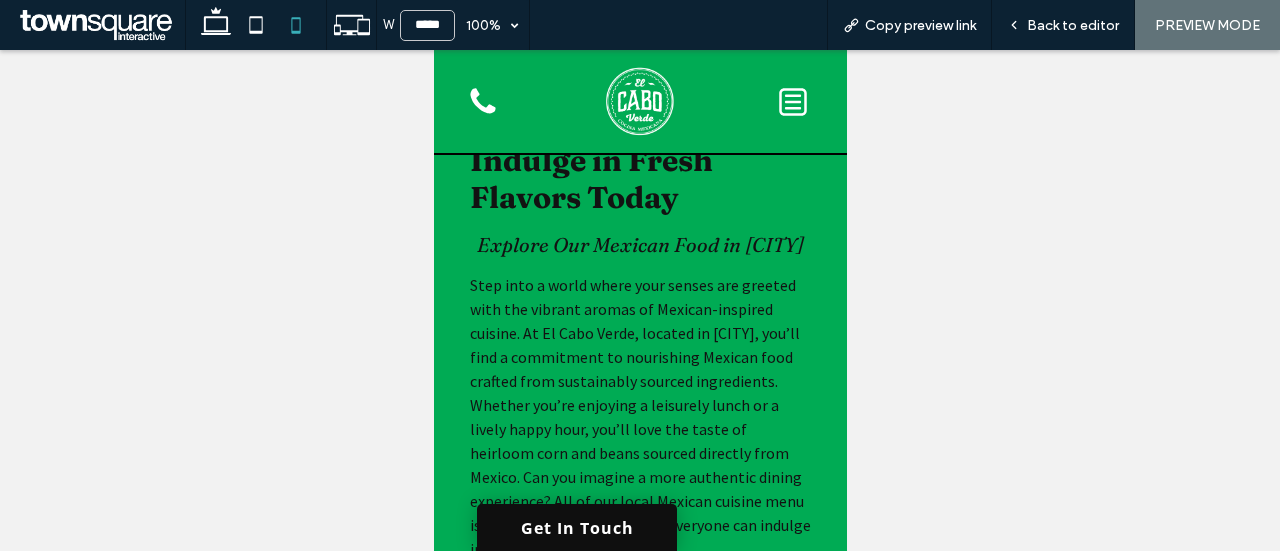 click on "Get In Touch" at bounding box center (576, 527) 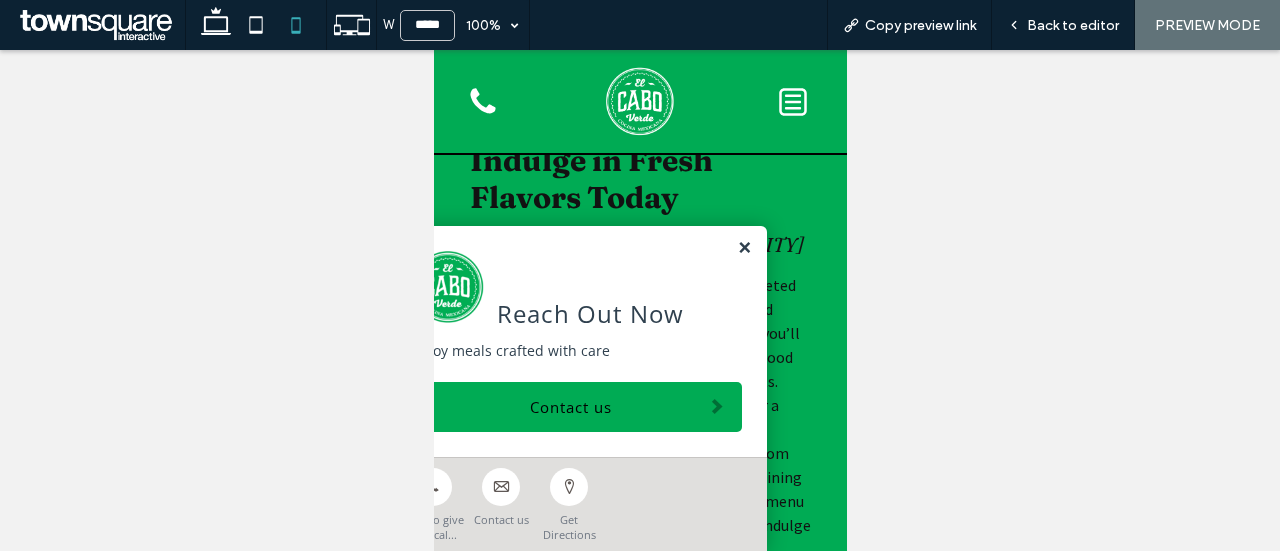 click at bounding box center (743, 248) 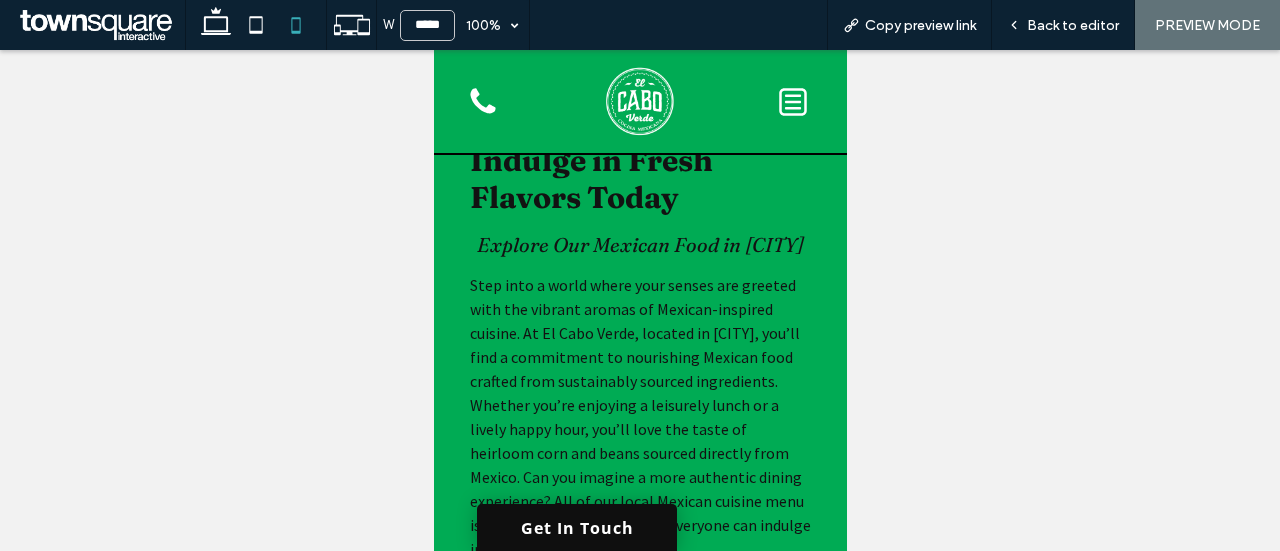 click on "Get In Touch" at bounding box center (576, 527) 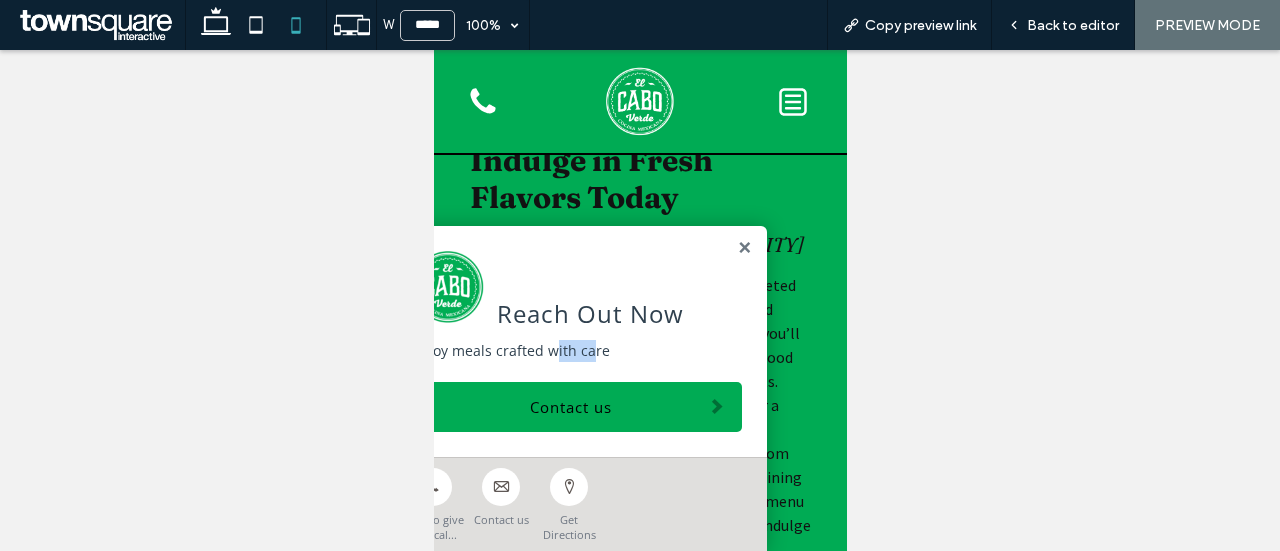 drag, startPoint x: 575, startPoint y: 347, endPoint x: 535, endPoint y: 356, distance: 41 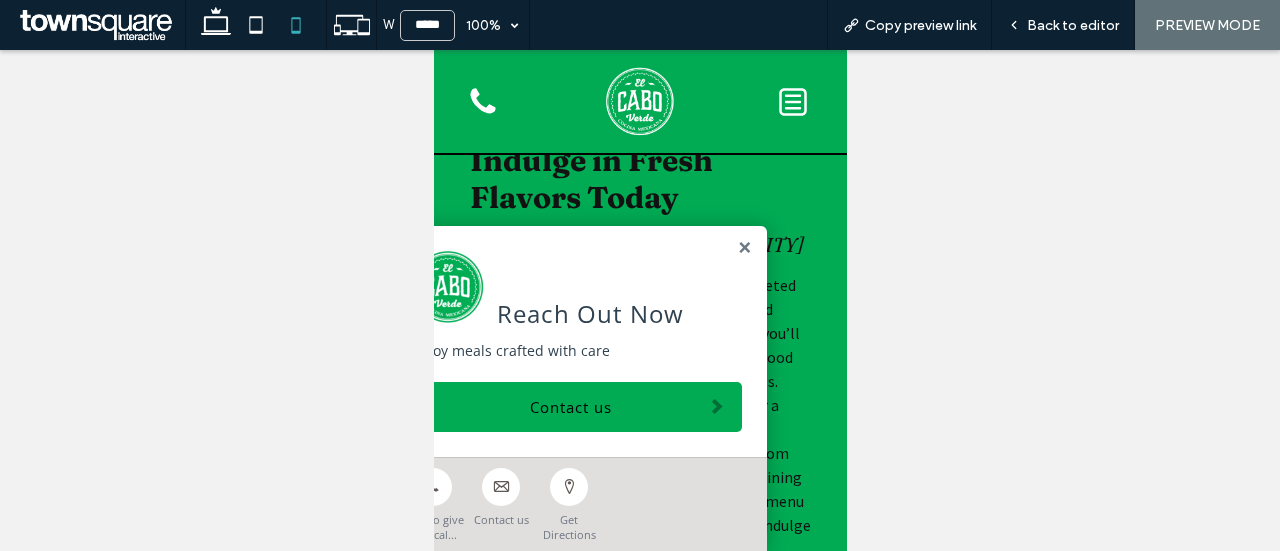click on "Enjoy meals crafted with care" at bounding box center (576, 351) 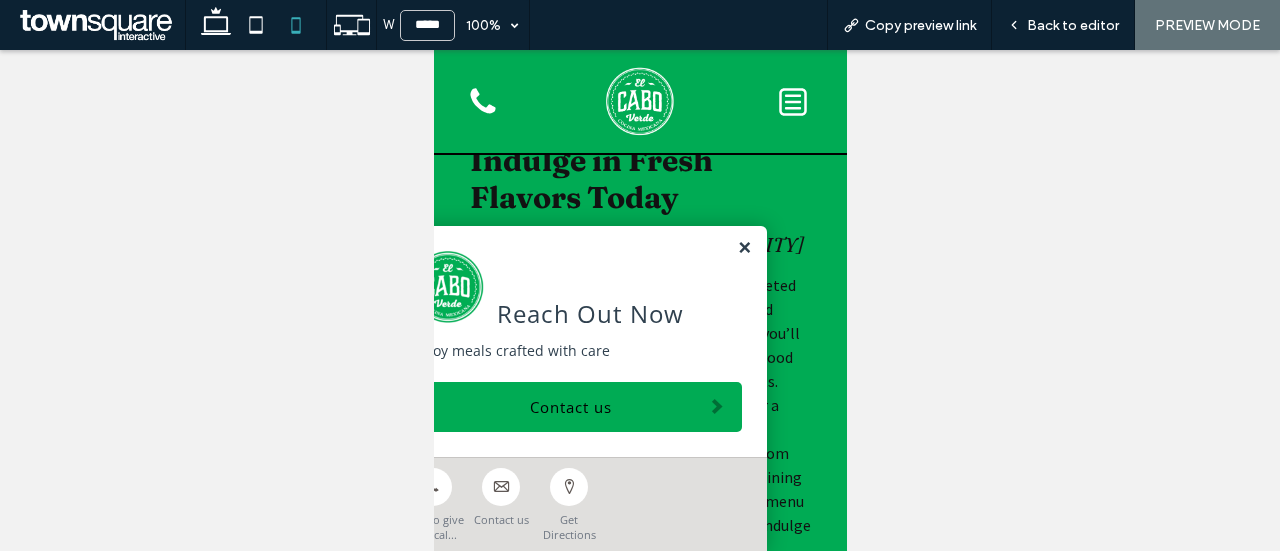 click at bounding box center (743, 248) 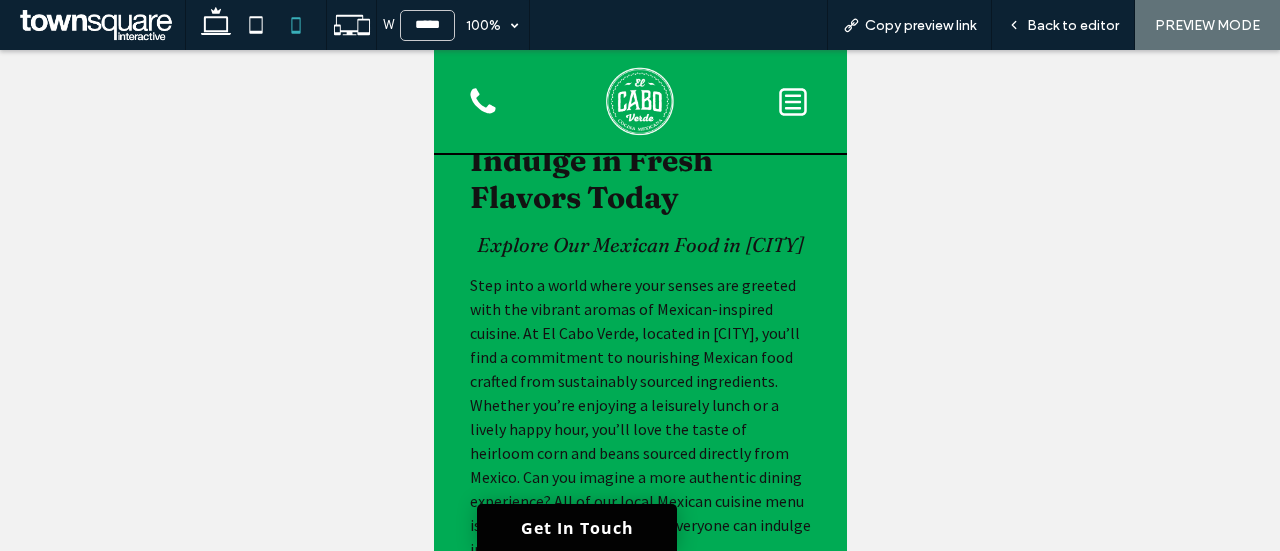 click on "Back to editor" at bounding box center (1073, 25) 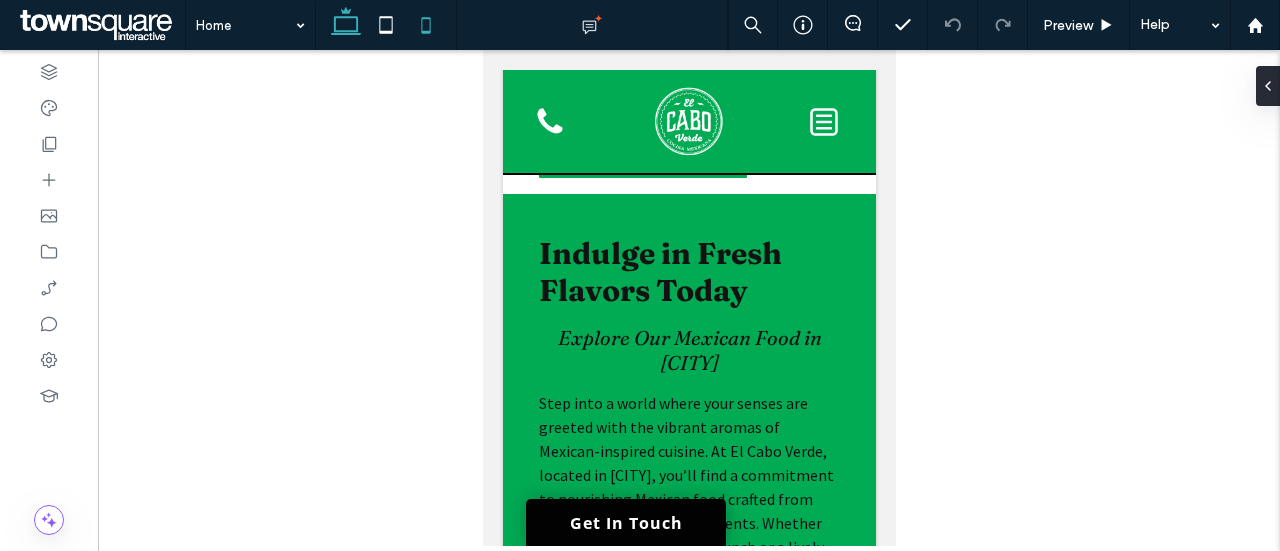 click 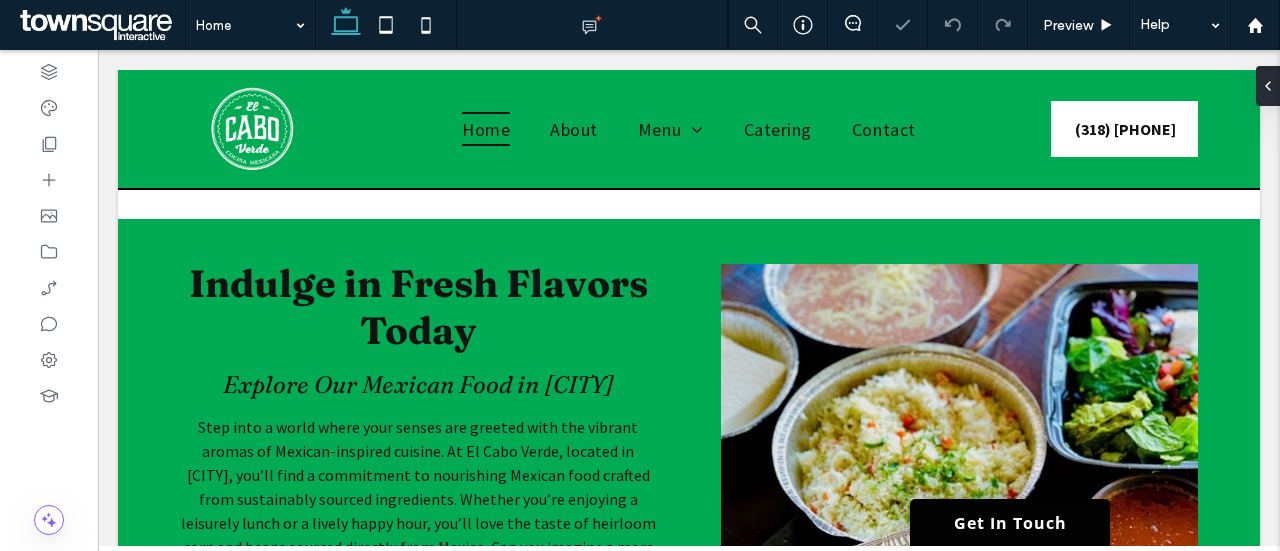 scroll, scrollTop: 2, scrollLeft: 0, axis: vertical 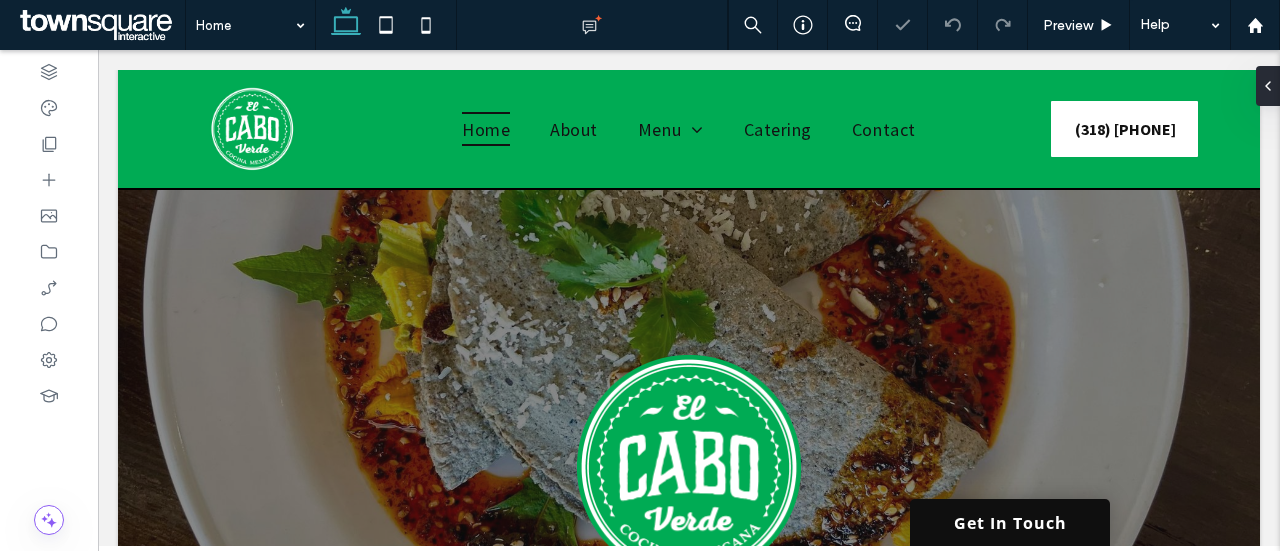 click on "Get In Touch" at bounding box center (1010, 522) 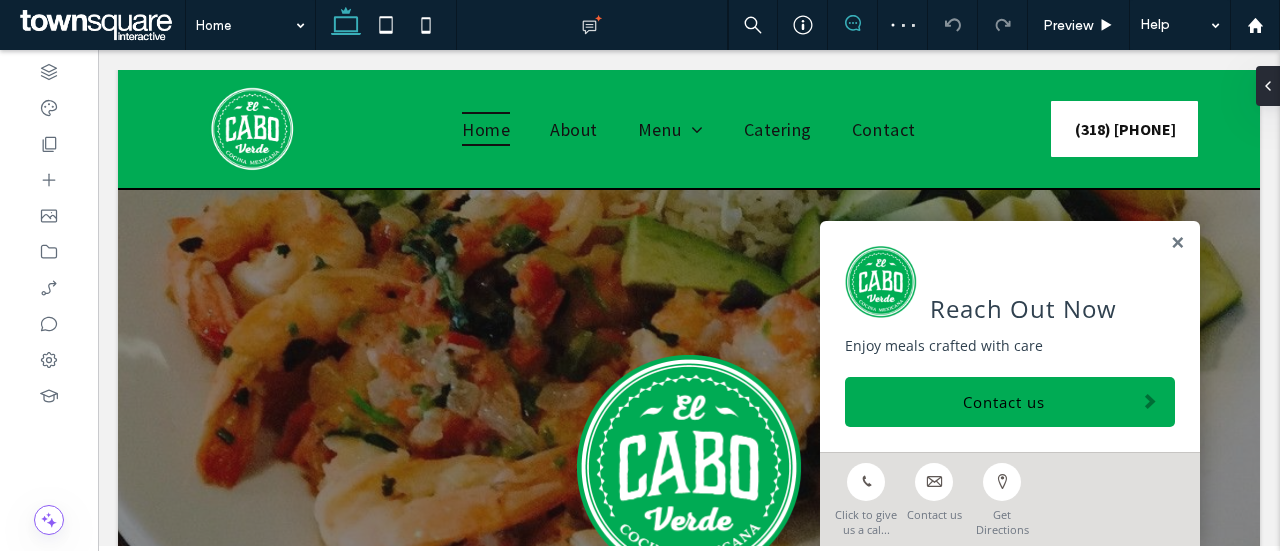 click 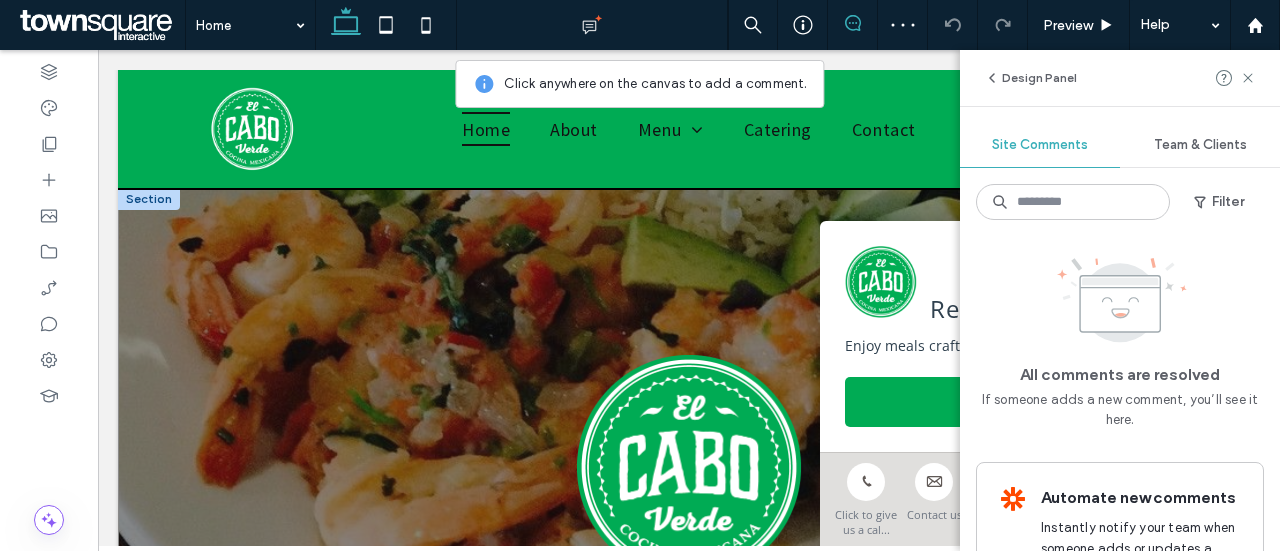 click at bounding box center (689, 467) 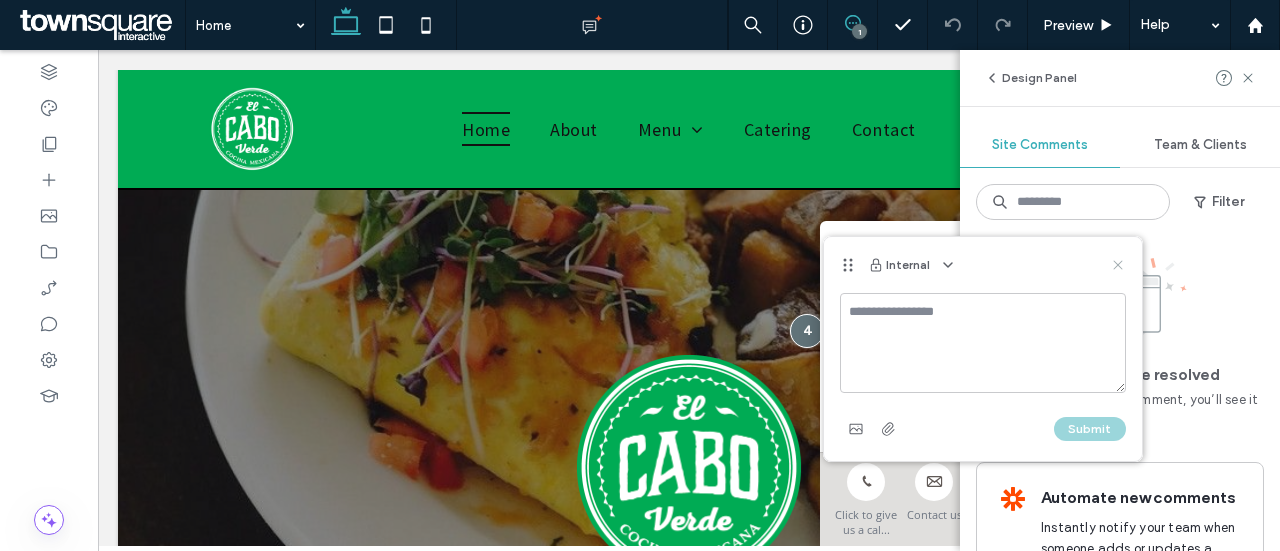 click 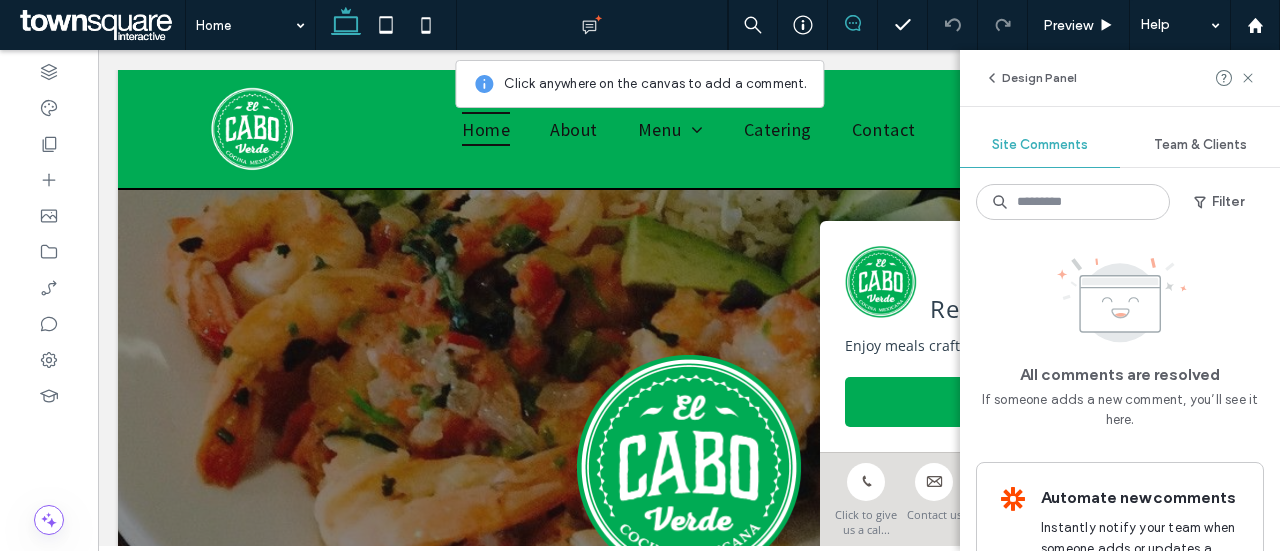 click on "**********" at bounding box center (689, 2228) 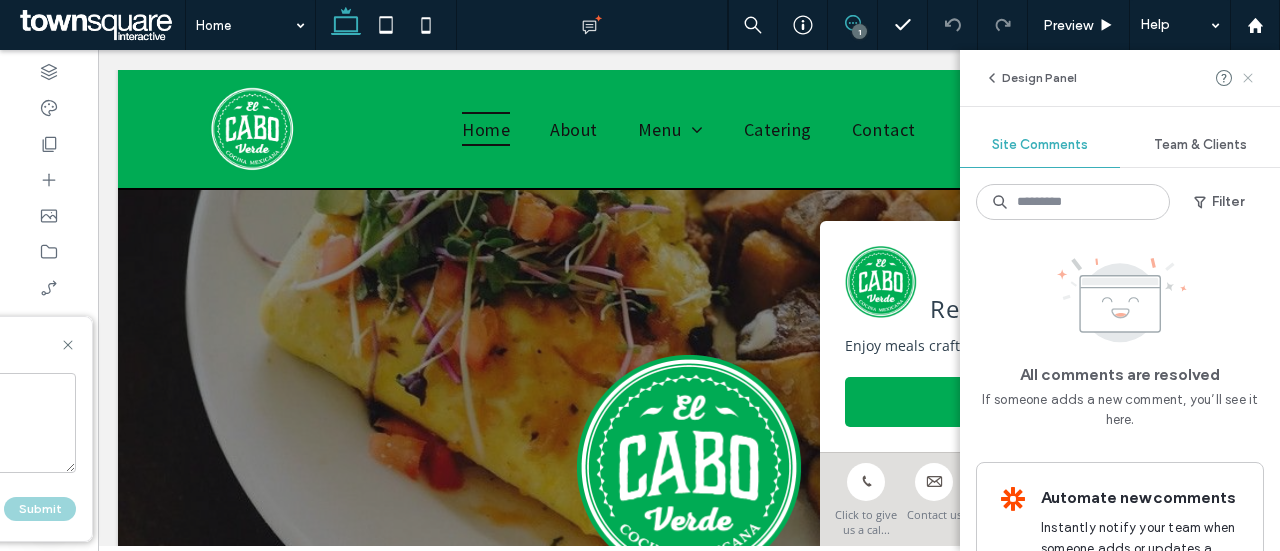 click 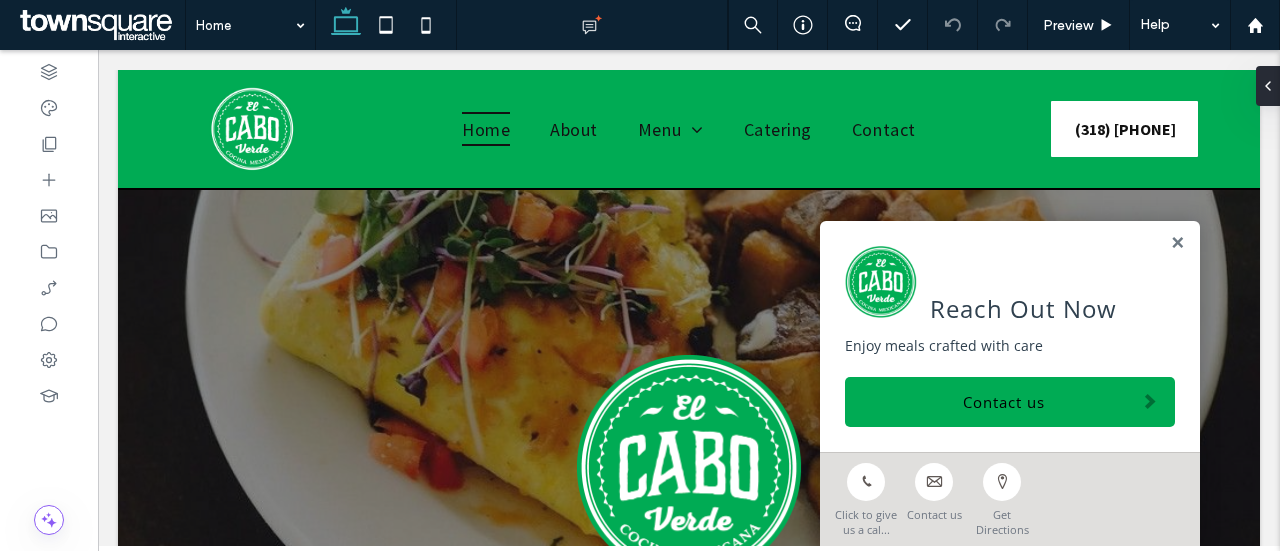 scroll, scrollTop: 202, scrollLeft: 0, axis: vertical 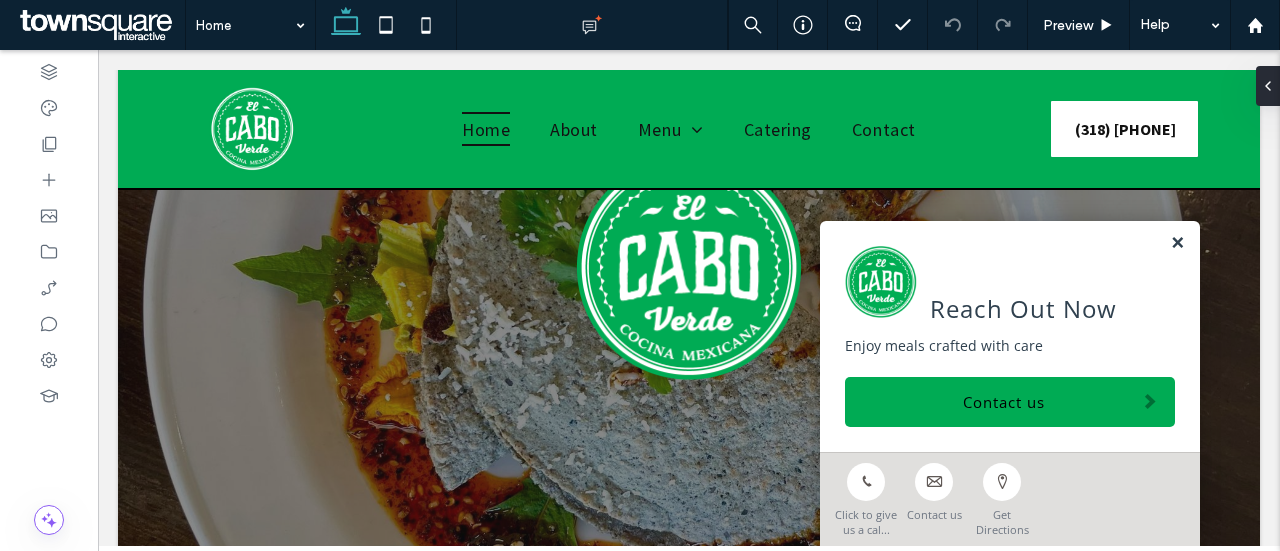 click at bounding box center [1177, 243] 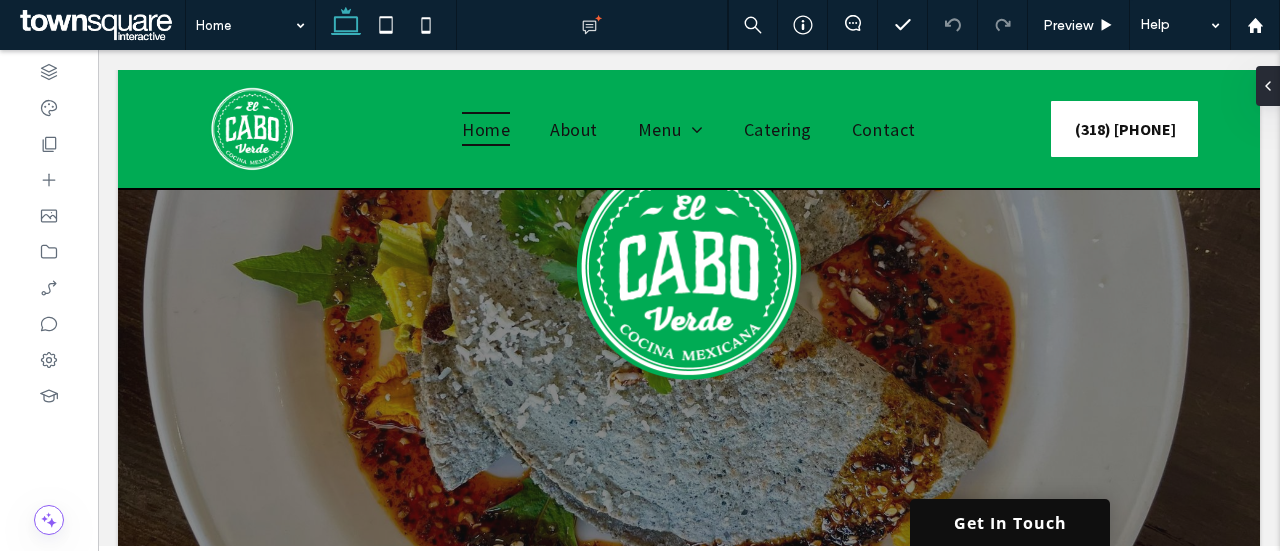 click on "Get In Touch" at bounding box center [1010, 522] 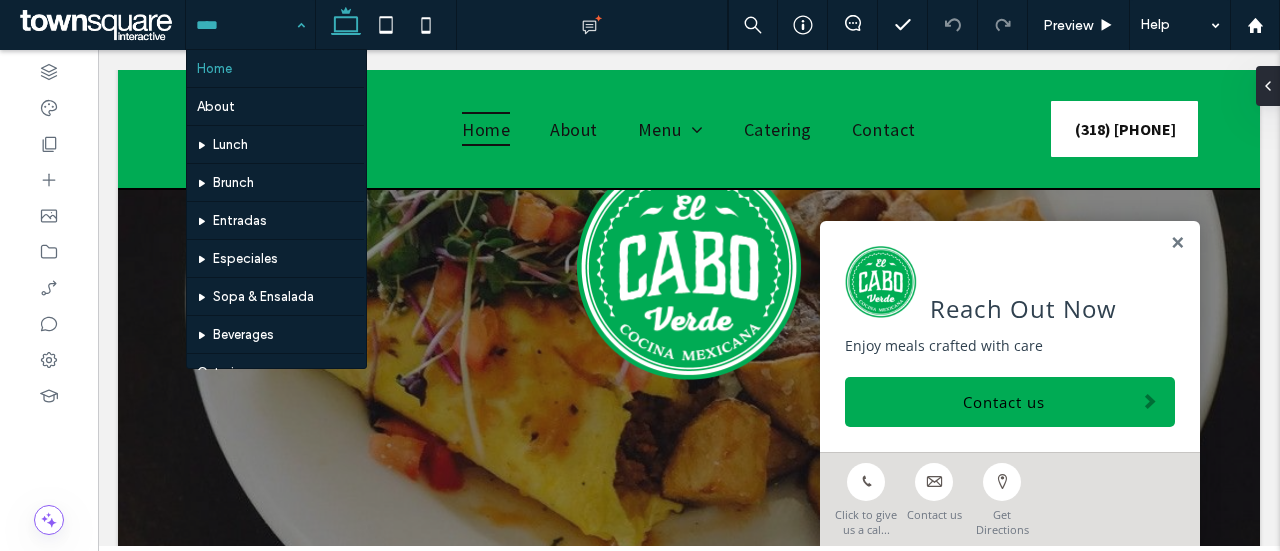 click at bounding box center (245, 25) 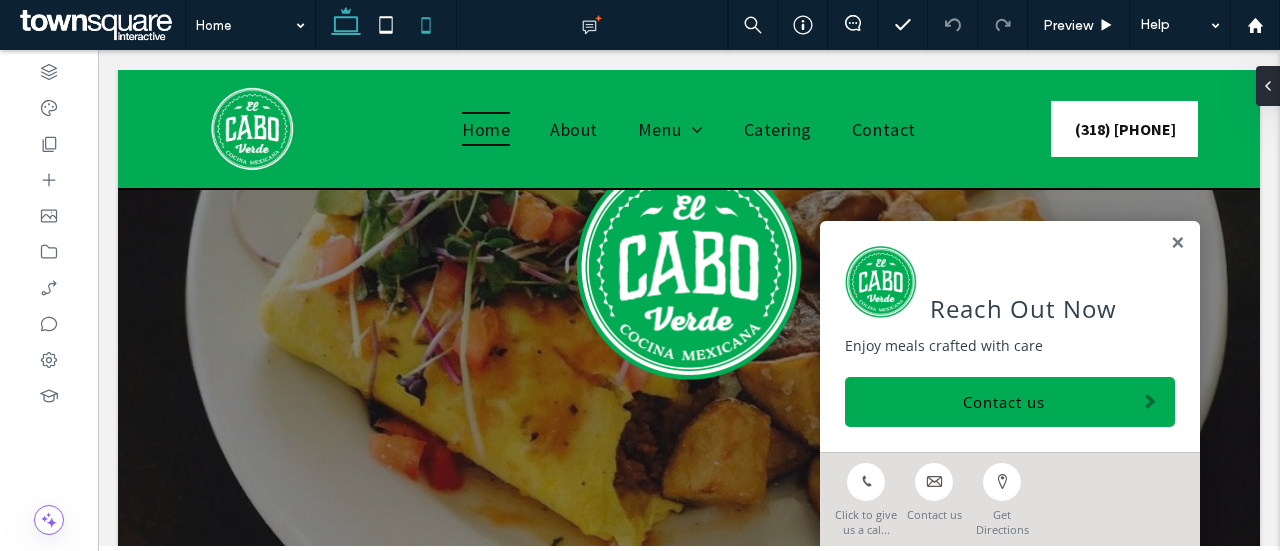 click 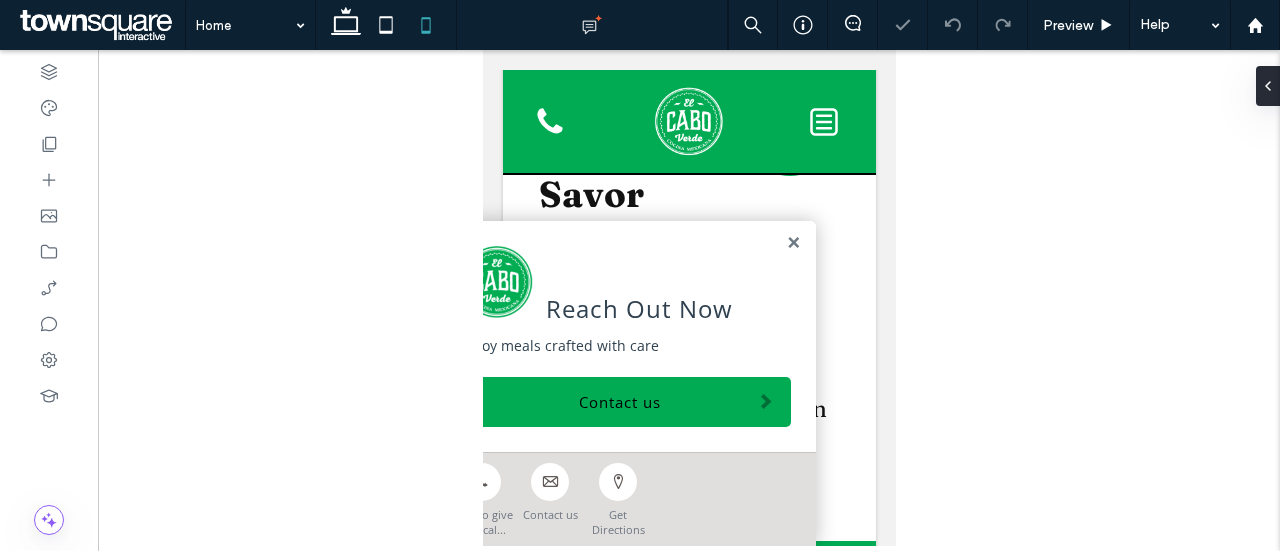 scroll, scrollTop: 602, scrollLeft: 0, axis: vertical 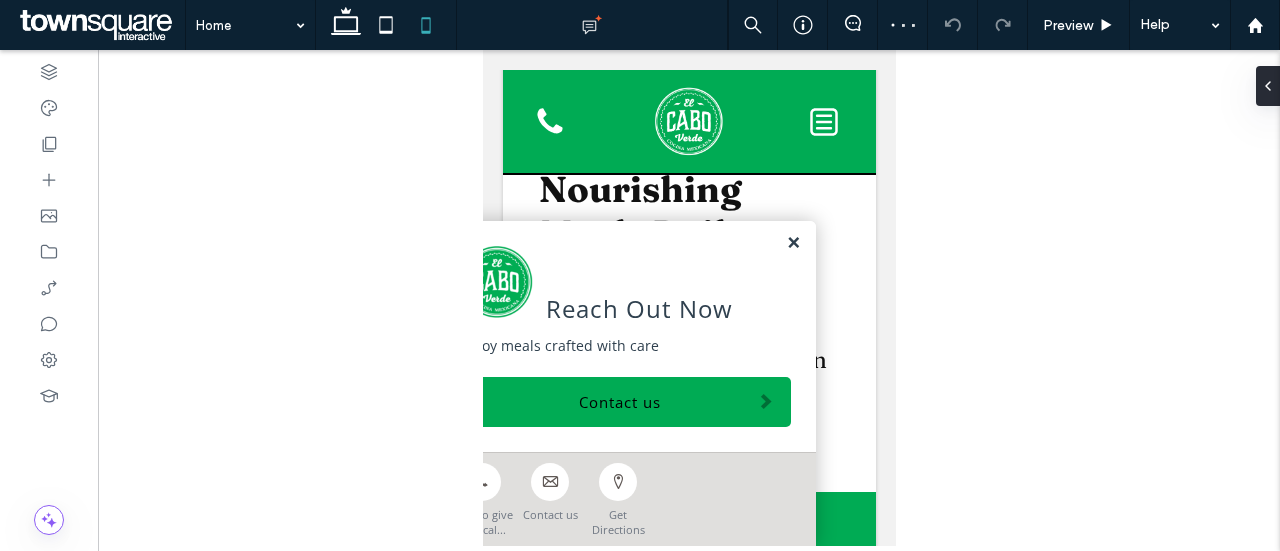 click at bounding box center [792, 243] 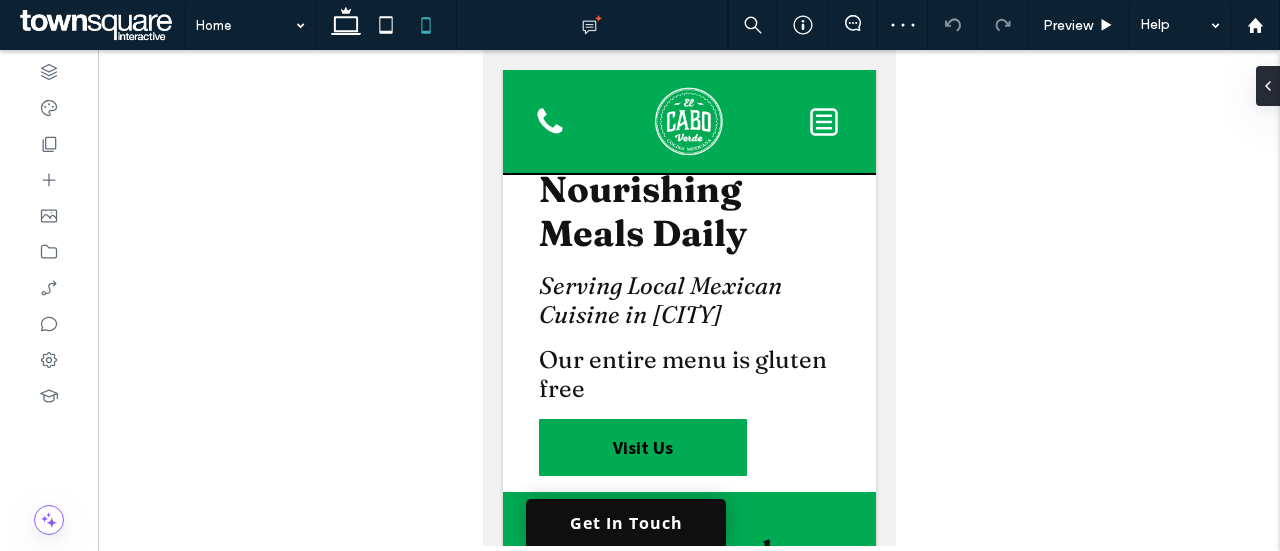 click on "Get In Touch" at bounding box center (625, 522) 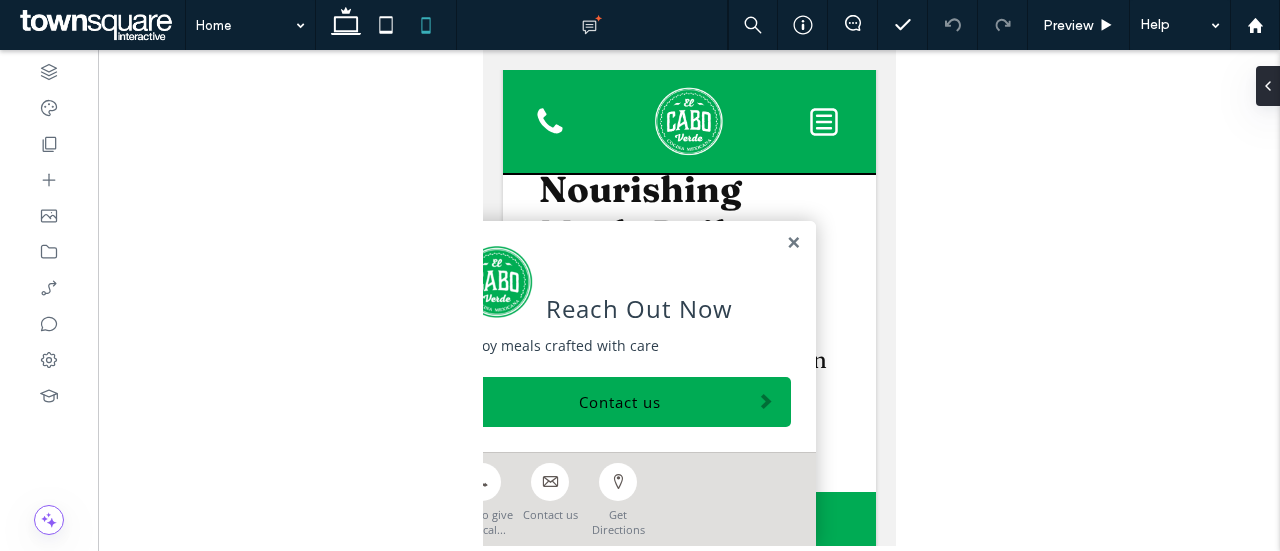 click at bounding box center [689, 298] 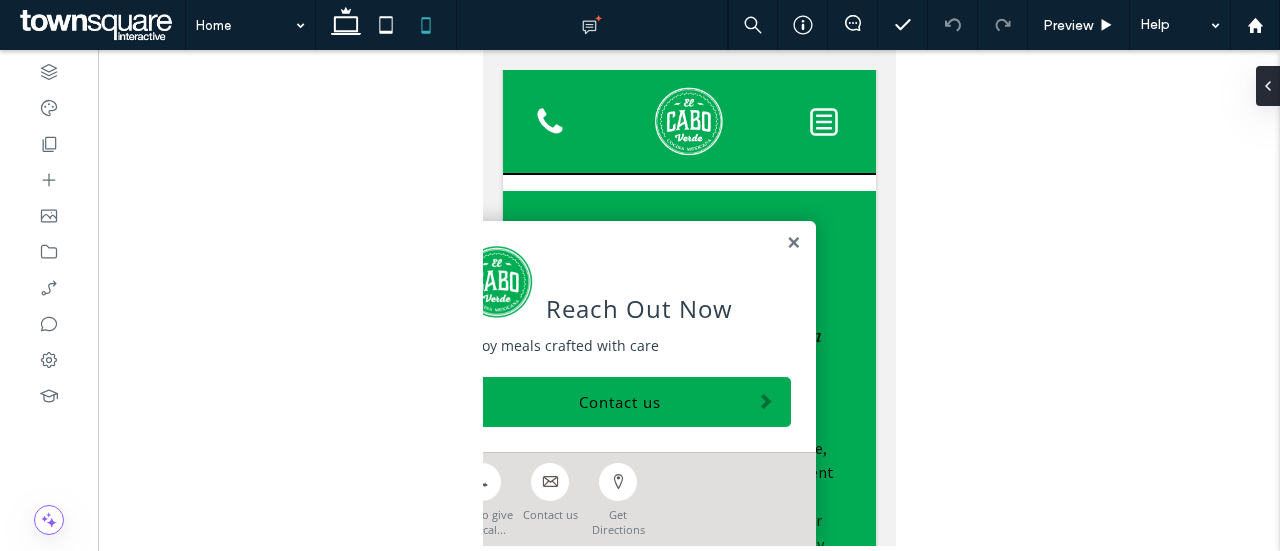 scroll, scrollTop: 1002, scrollLeft: 0, axis: vertical 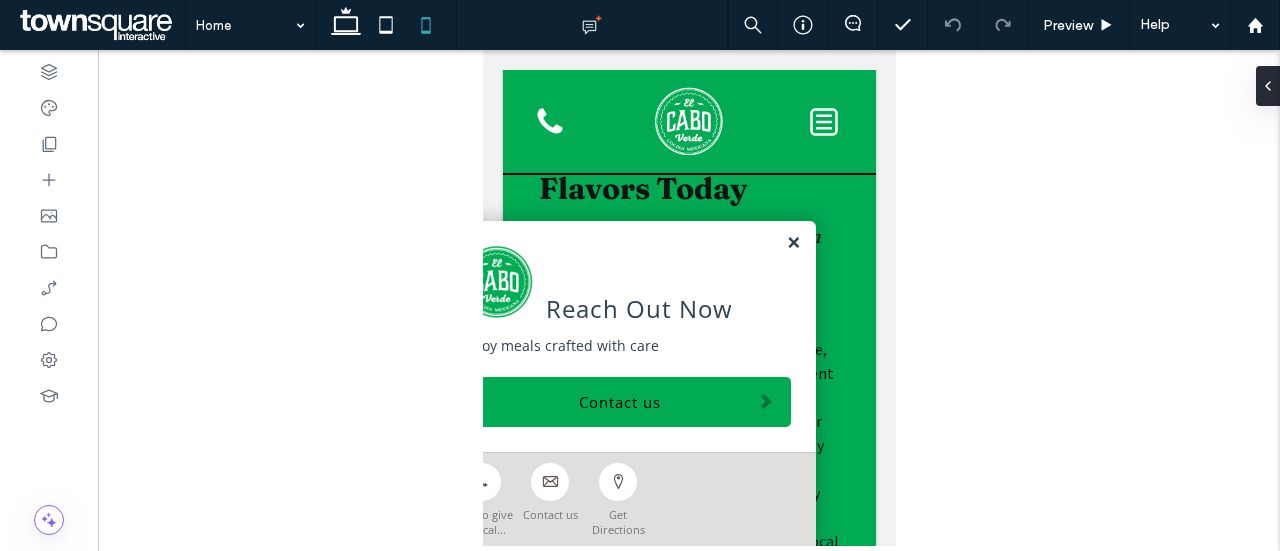 click at bounding box center (792, 243) 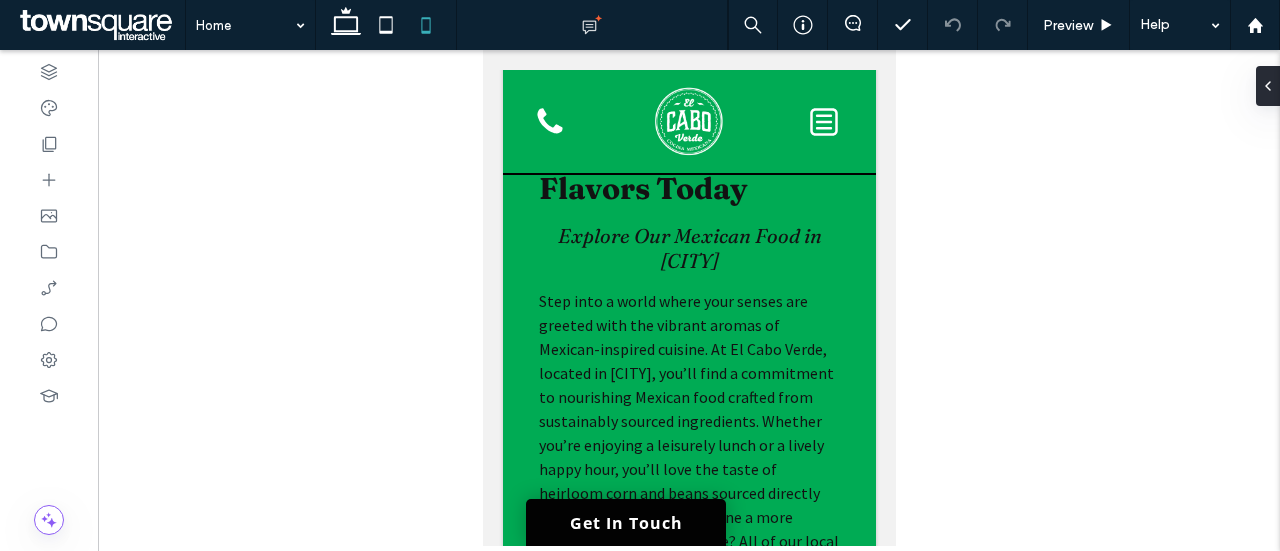 click at bounding box center (689, 298) 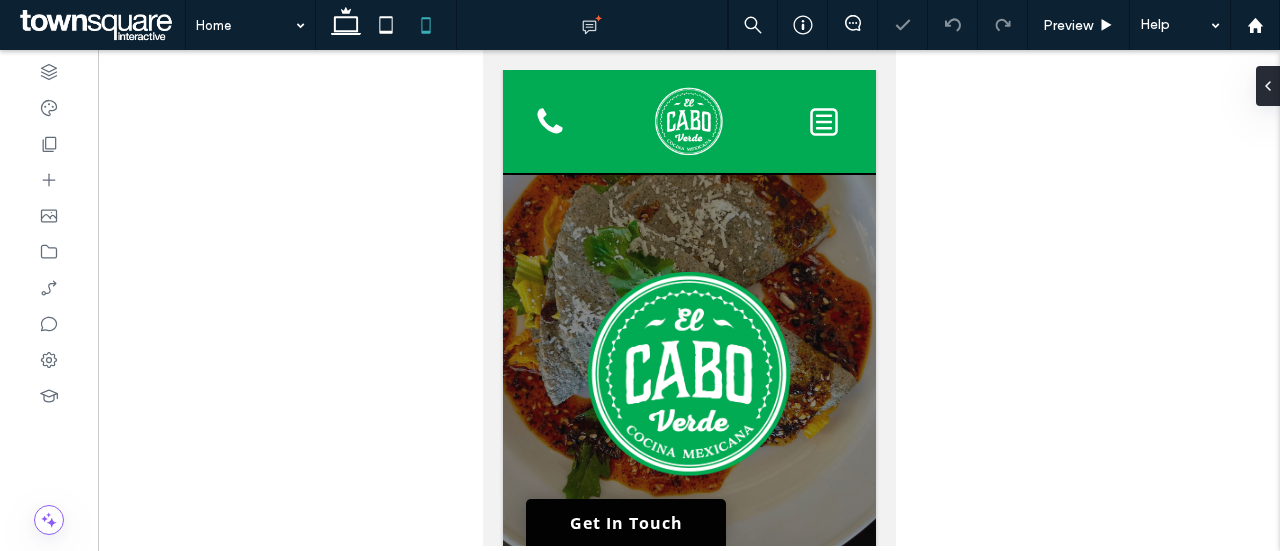 scroll, scrollTop: 0, scrollLeft: 0, axis: both 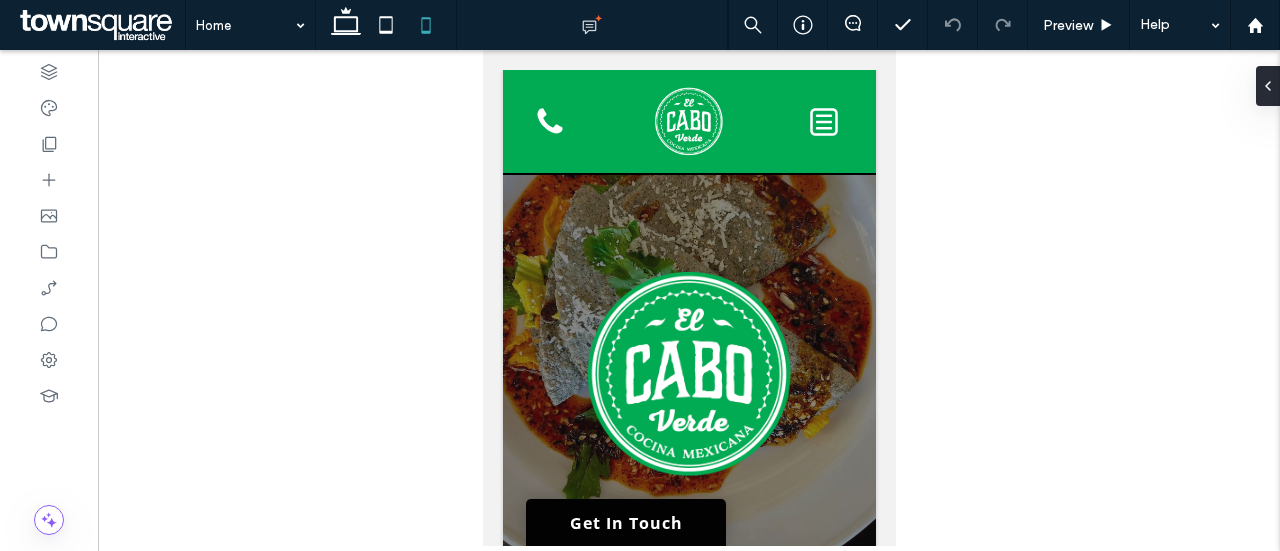 drag, startPoint x: 152, startPoint y: 206, endPoint x: 171, endPoint y: 193, distance: 23.021729 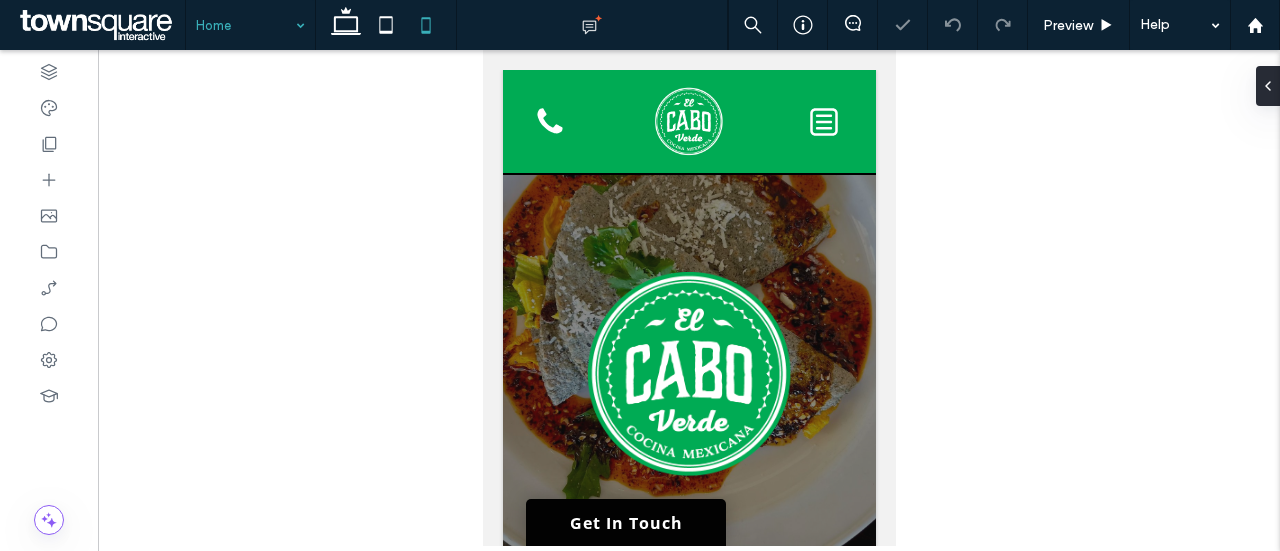 scroll, scrollTop: 0, scrollLeft: 0, axis: both 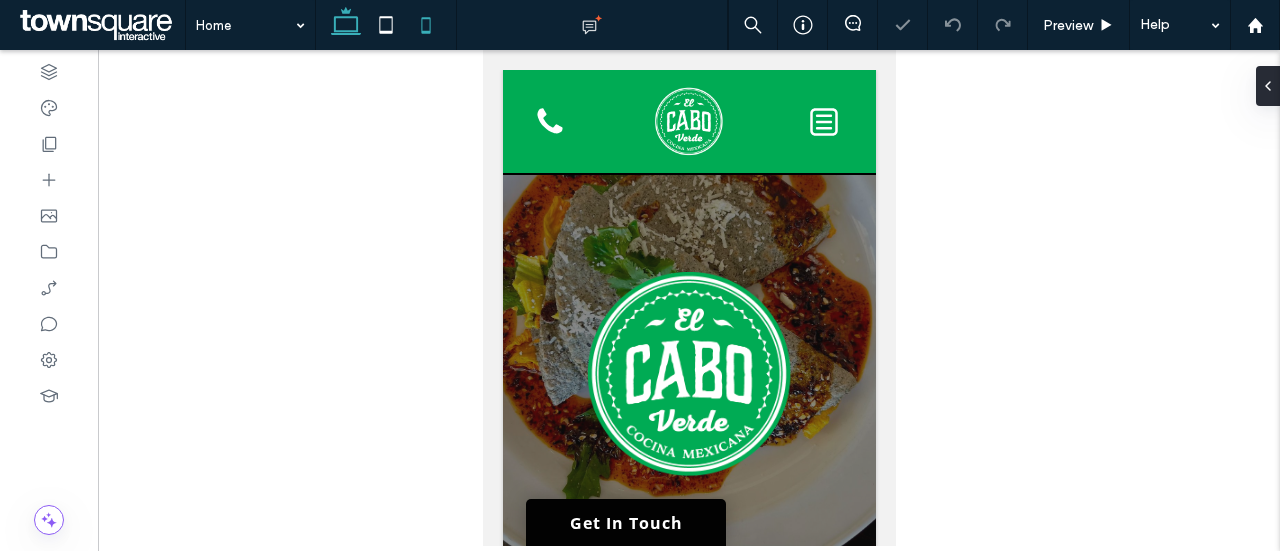 click 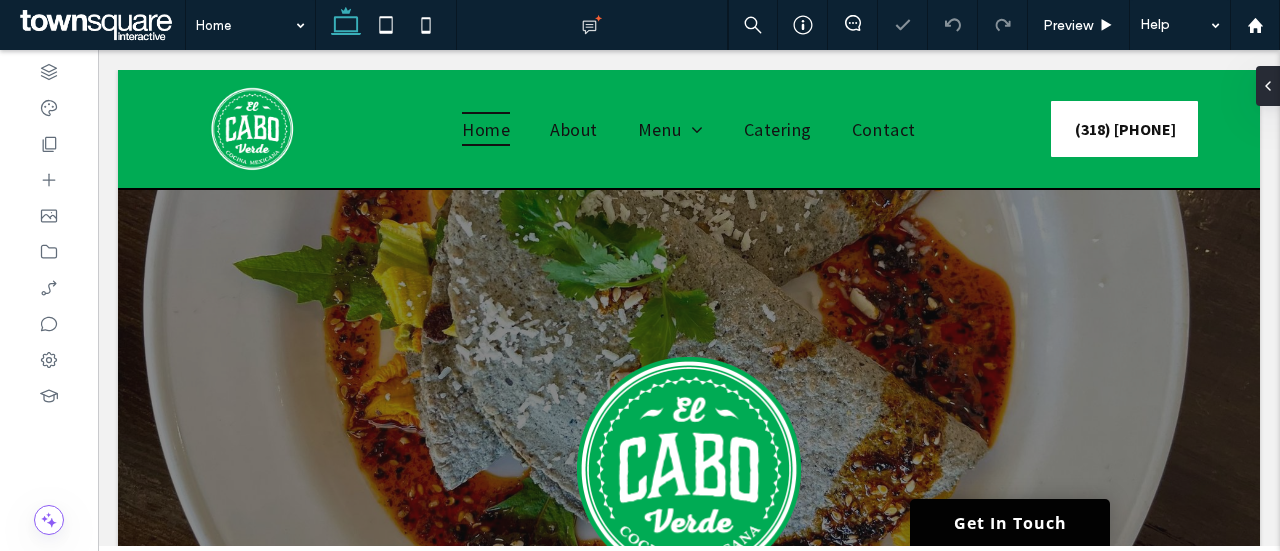 scroll, scrollTop: 560, scrollLeft: 0, axis: vertical 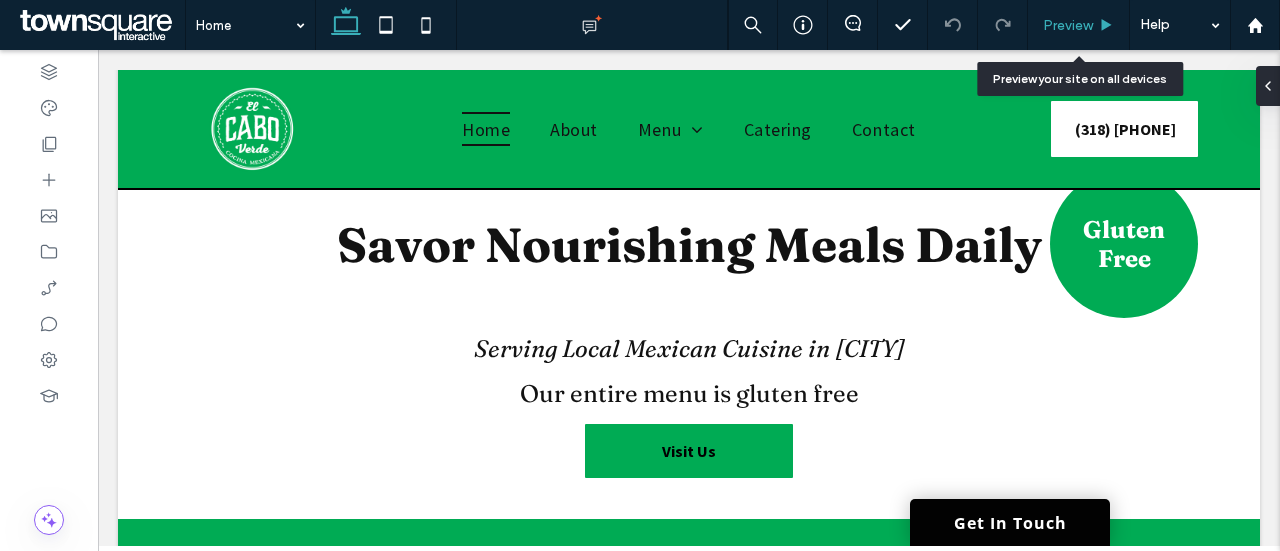 click on "Preview" at bounding box center [1068, 25] 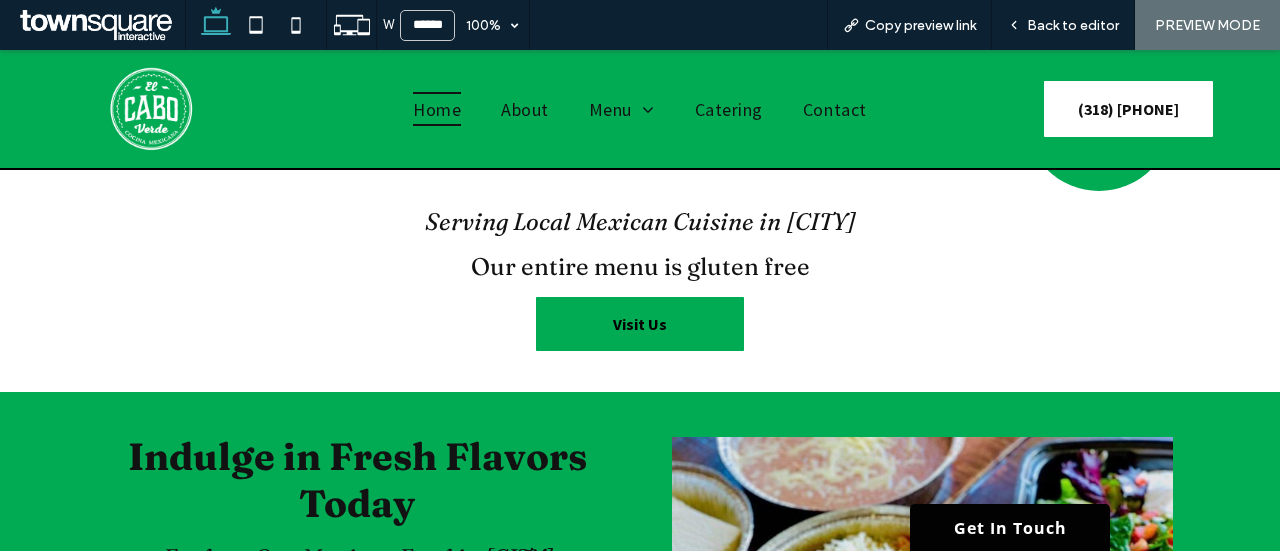 scroll, scrollTop: 700, scrollLeft: 0, axis: vertical 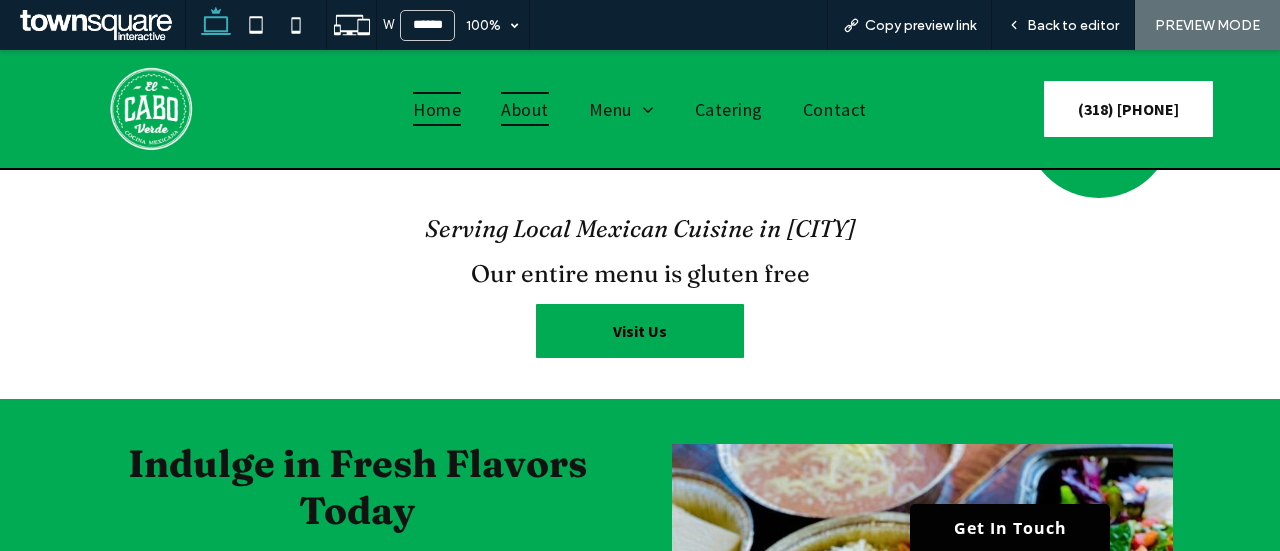 drag, startPoint x: 529, startPoint y: 119, endPoint x: 528, endPoint y: 169, distance: 50.01 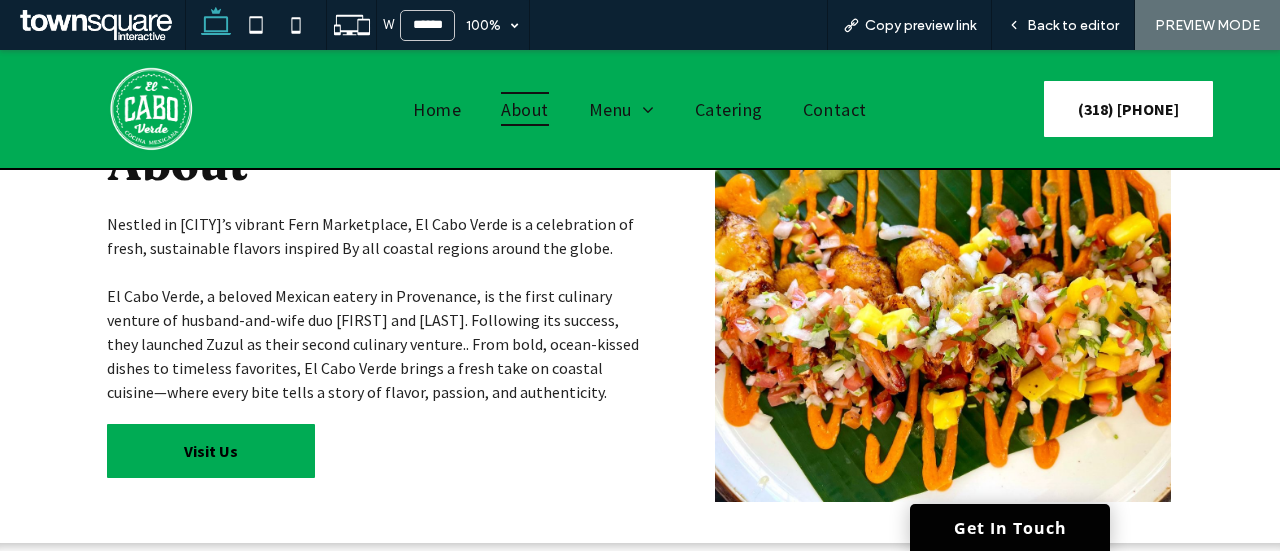scroll, scrollTop: 0, scrollLeft: 0, axis: both 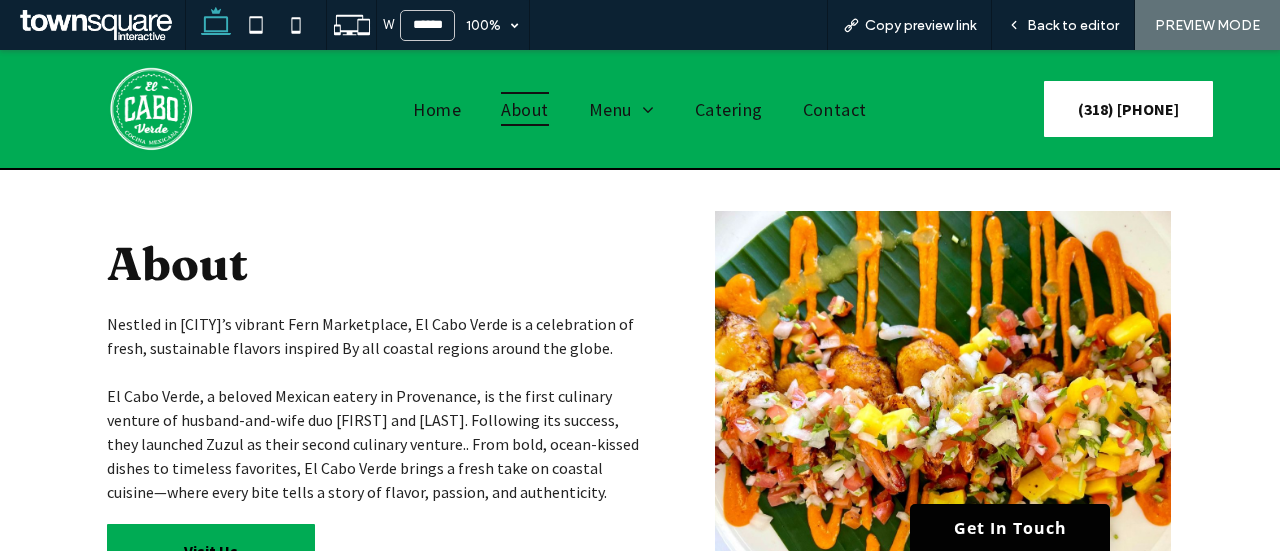 click on "About" at bounding box center (373, 263) 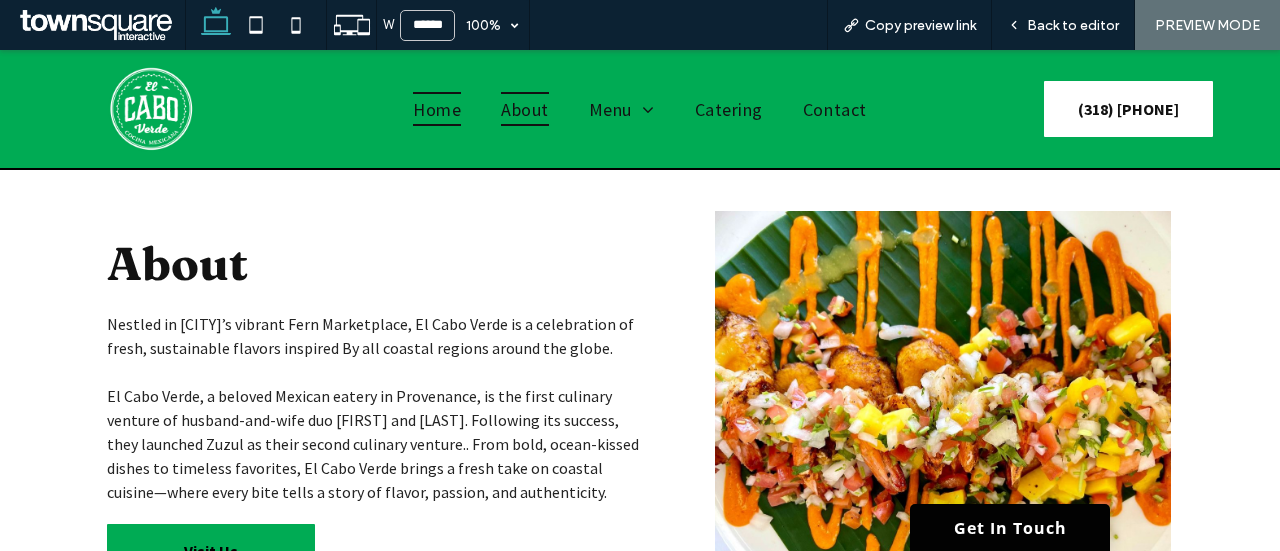 click on "Home" at bounding box center [437, 109] 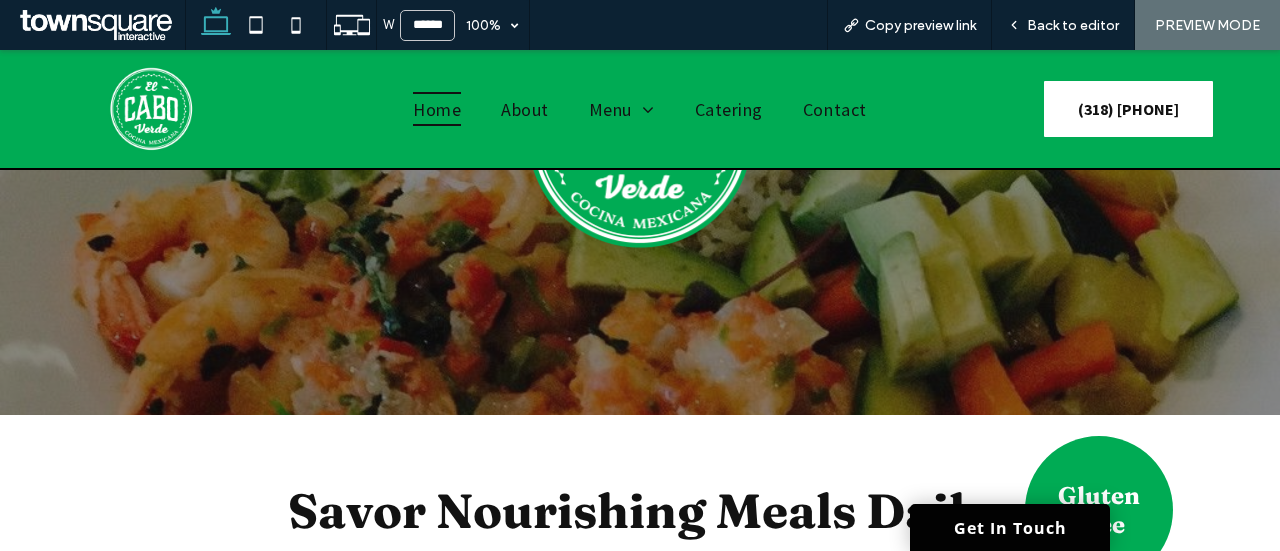 scroll, scrollTop: 400, scrollLeft: 0, axis: vertical 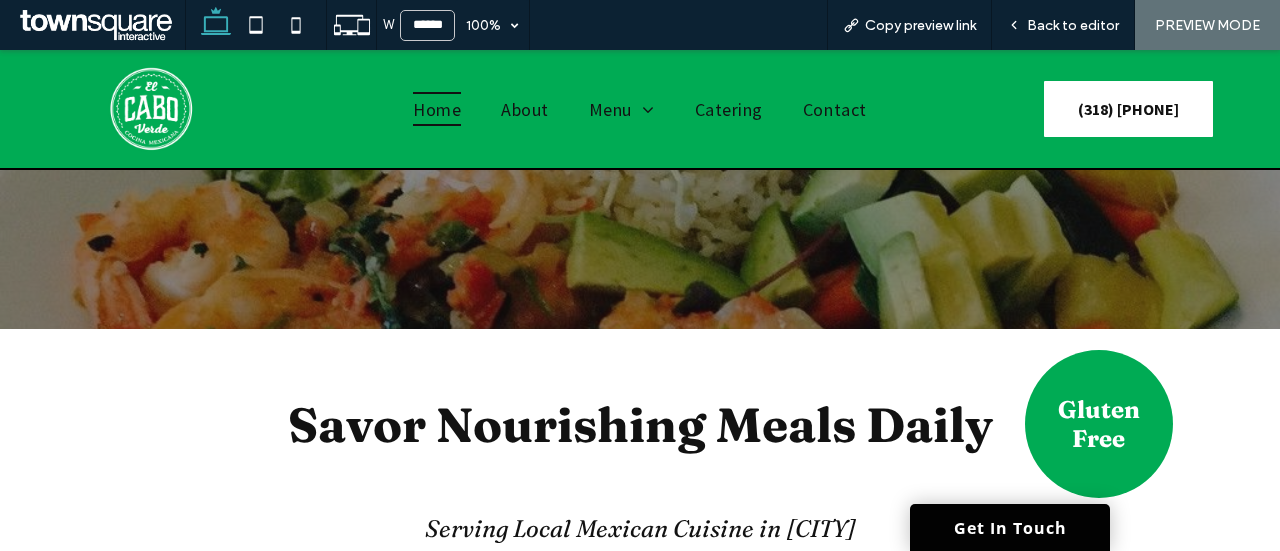 click at bounding box center (640, 49) 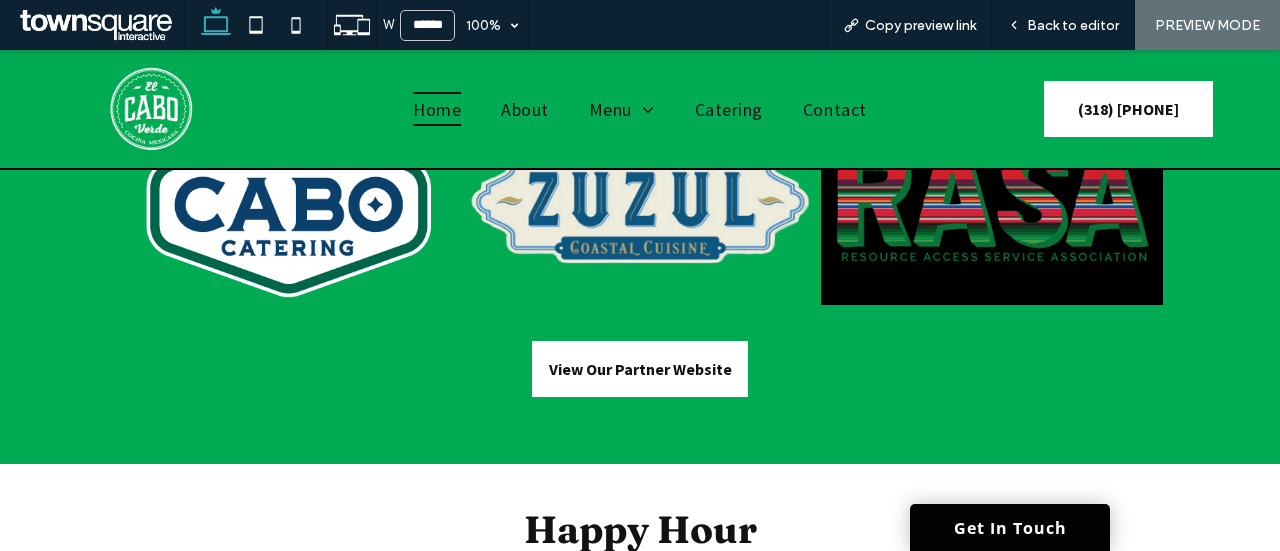 scroll, scrollTop: 2600, scrollLeft: 0, axis: vertical 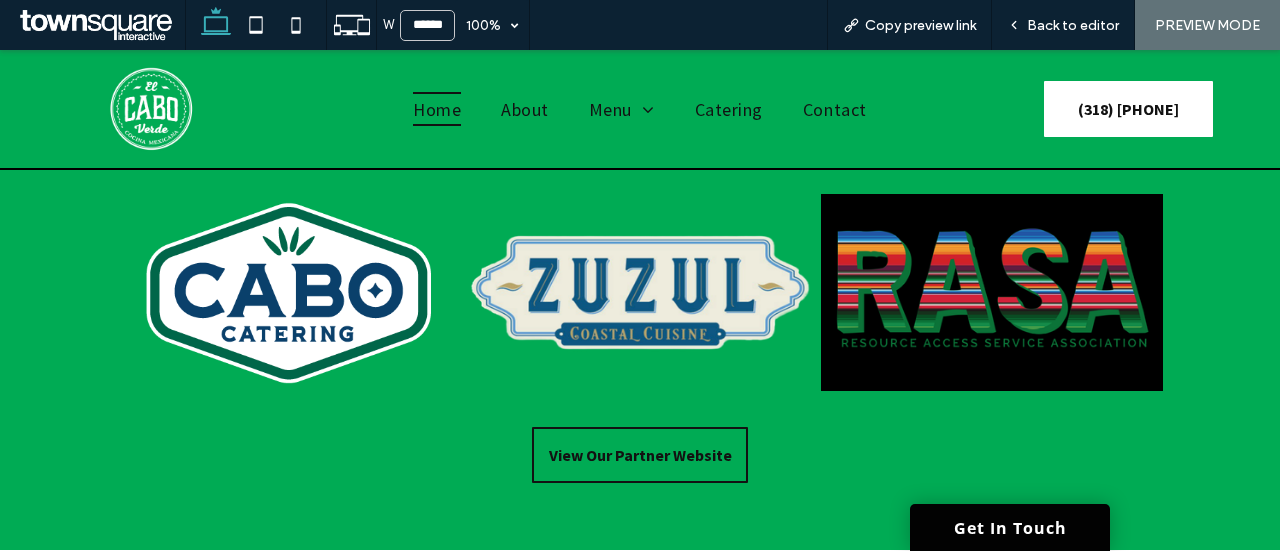 click on "View Our Partner Website" at bounding box center [640, 455] 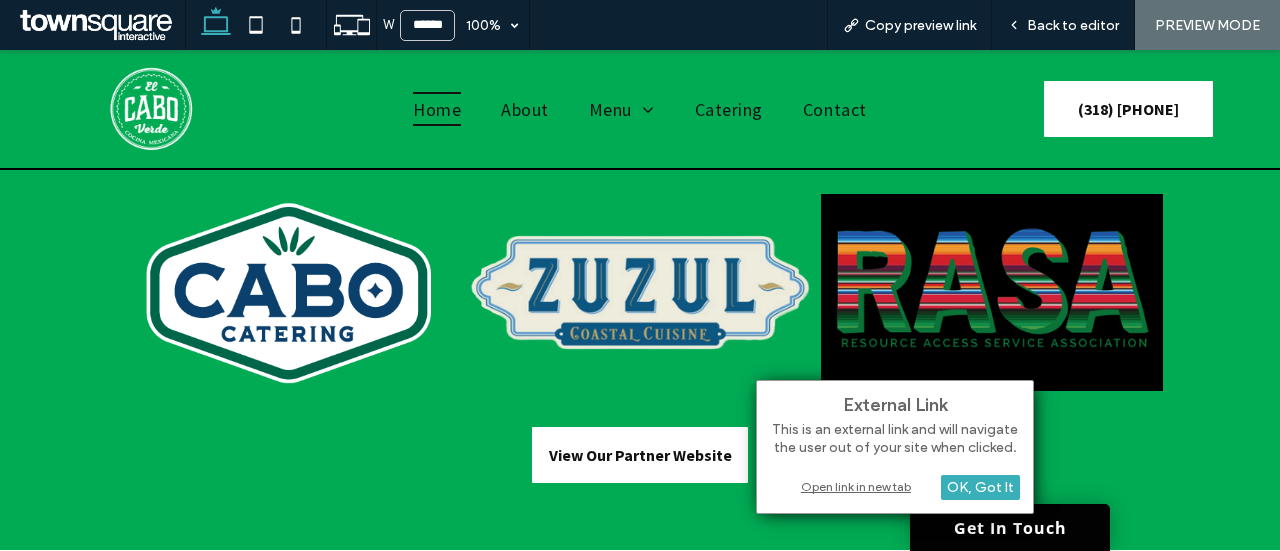 click on "Open link in new tab" at bounding box center [895, 486] 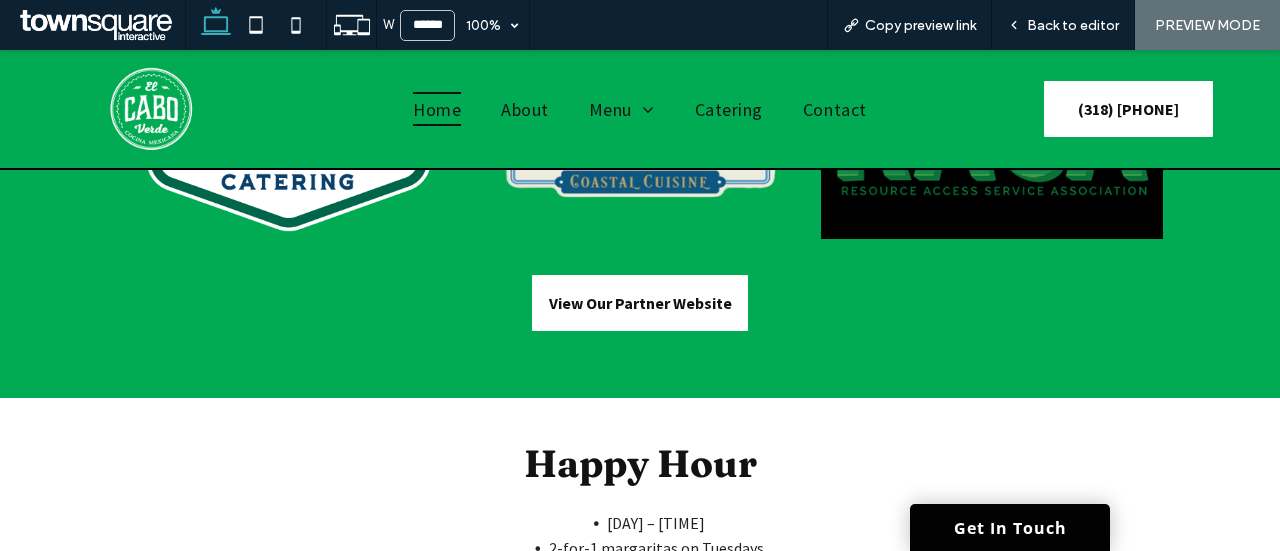 scroll, scrollTop: 2900, scrollLeft: 0, axis: vertical 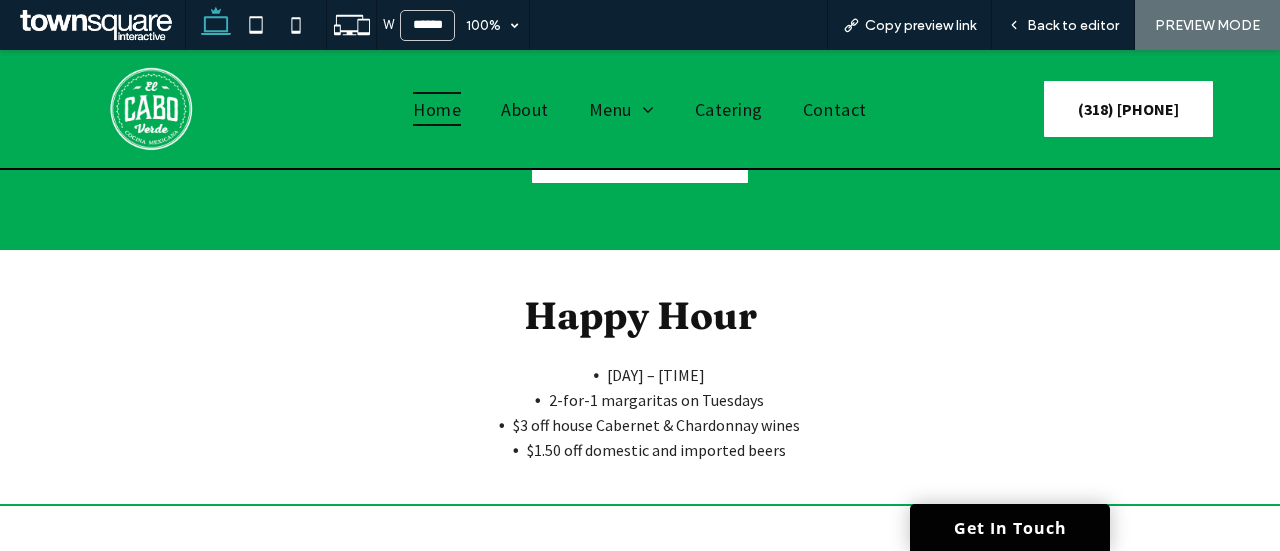 click on "Happy Hour" at bounding box center (640, 315) 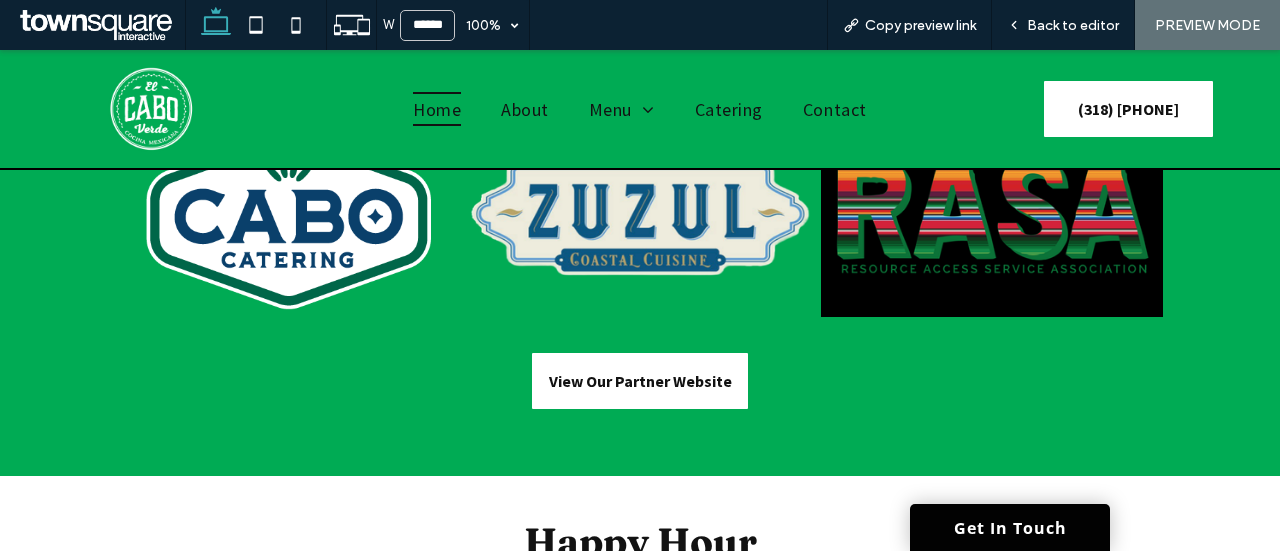 scroll, scrollTop: 2600, scrollLeft: 0, axis: vertical 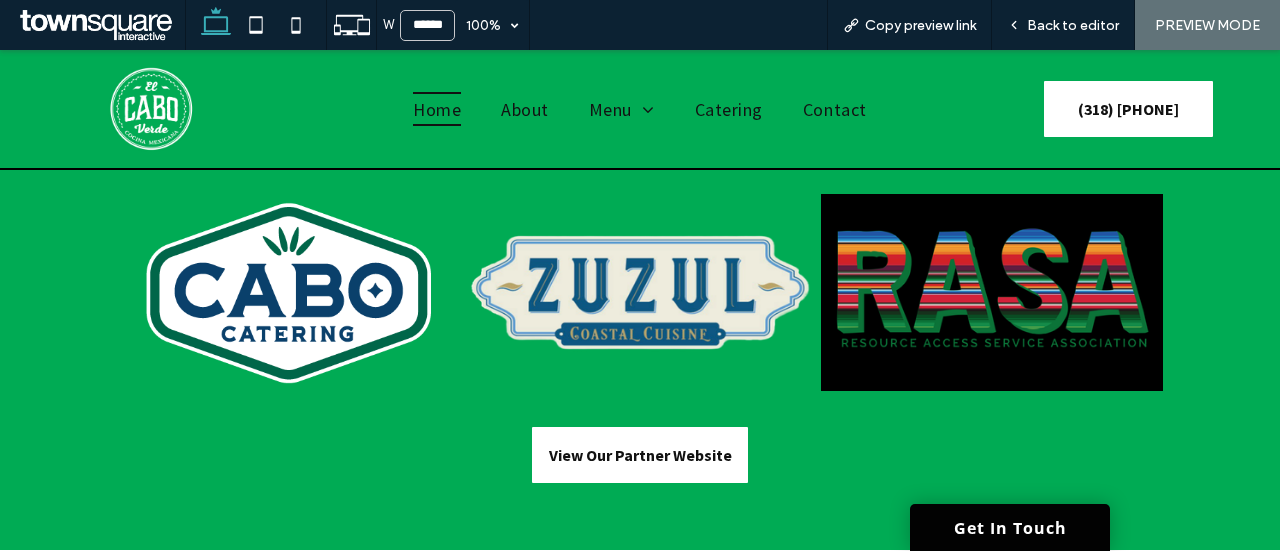 click at bounding box center (288, 293) 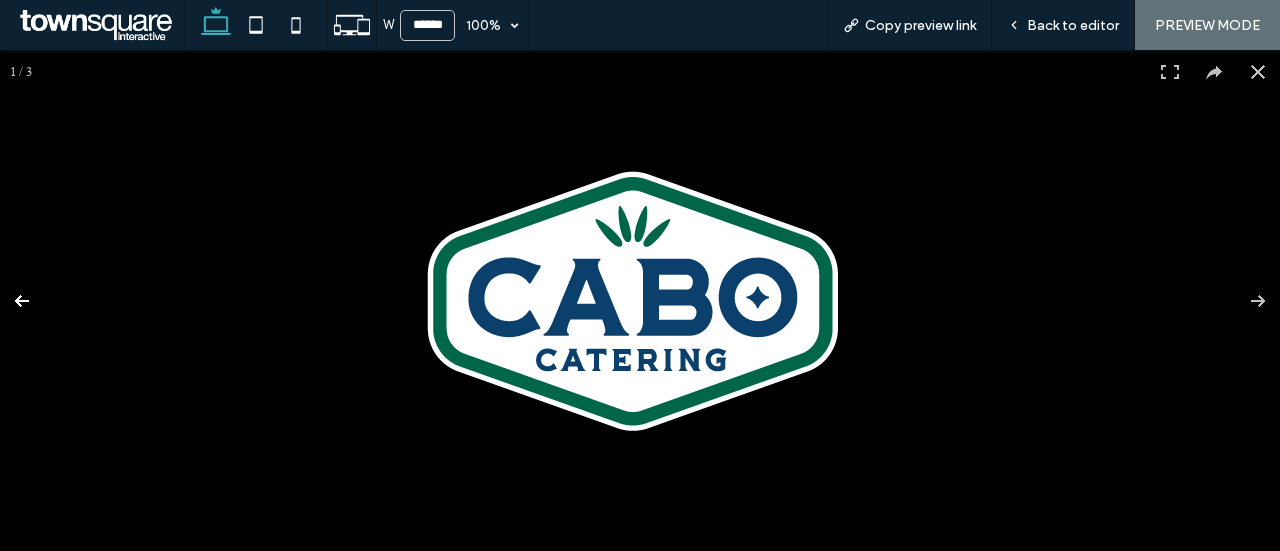 click at bounding box center [35, 301] 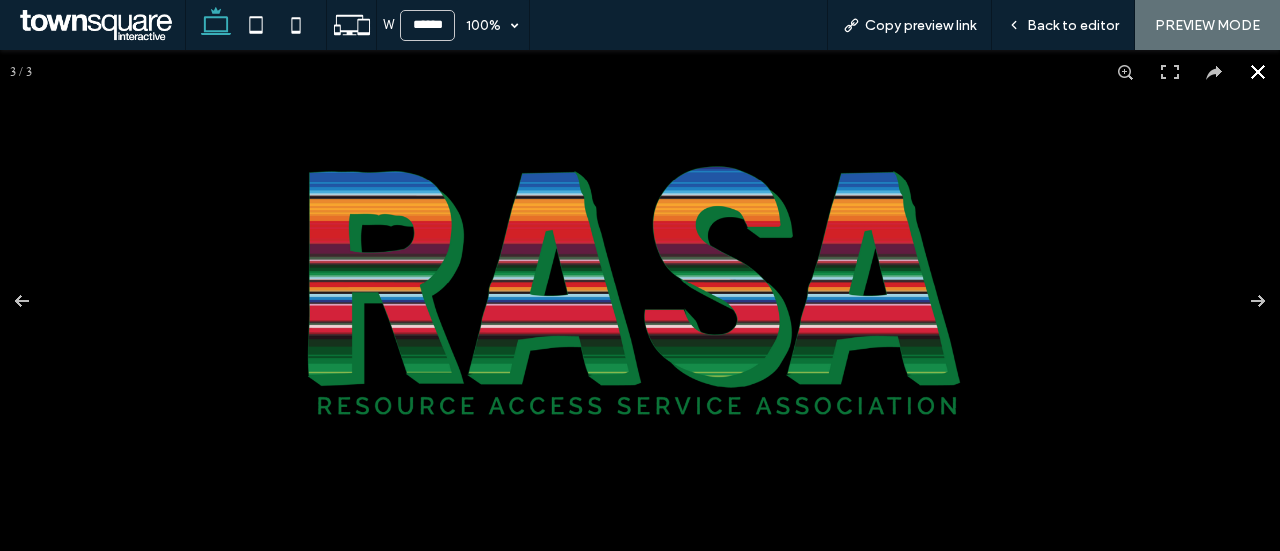 click at bounding box center [1258, 72] 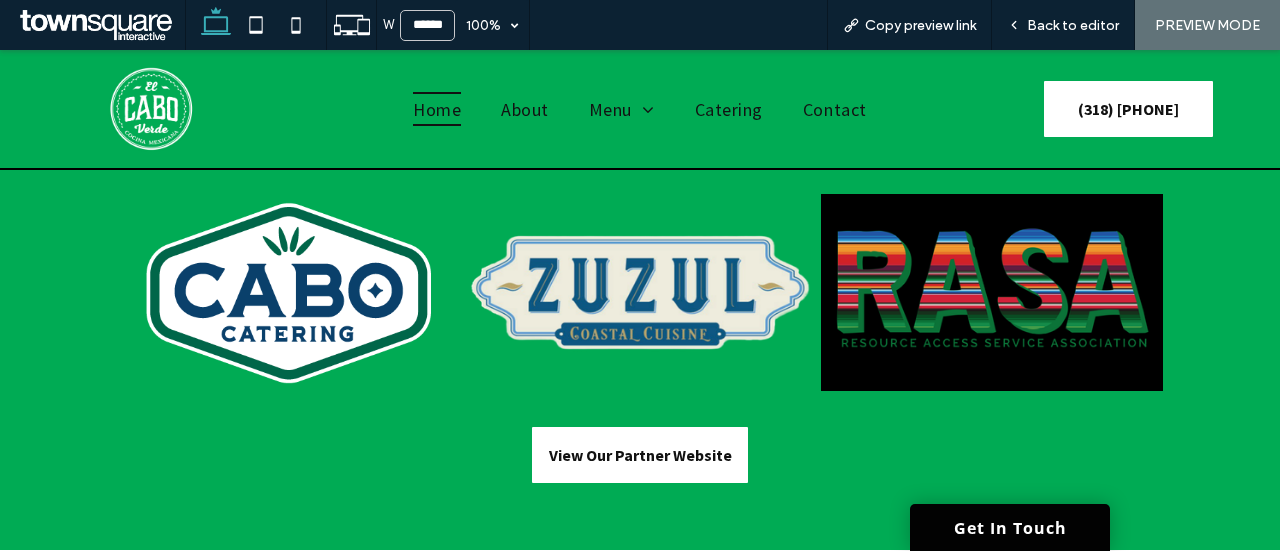 drag, startPoint x: 240, startPoint y: 273, endPoint x: 248, endPoint y: 264, distance: 12.0415945 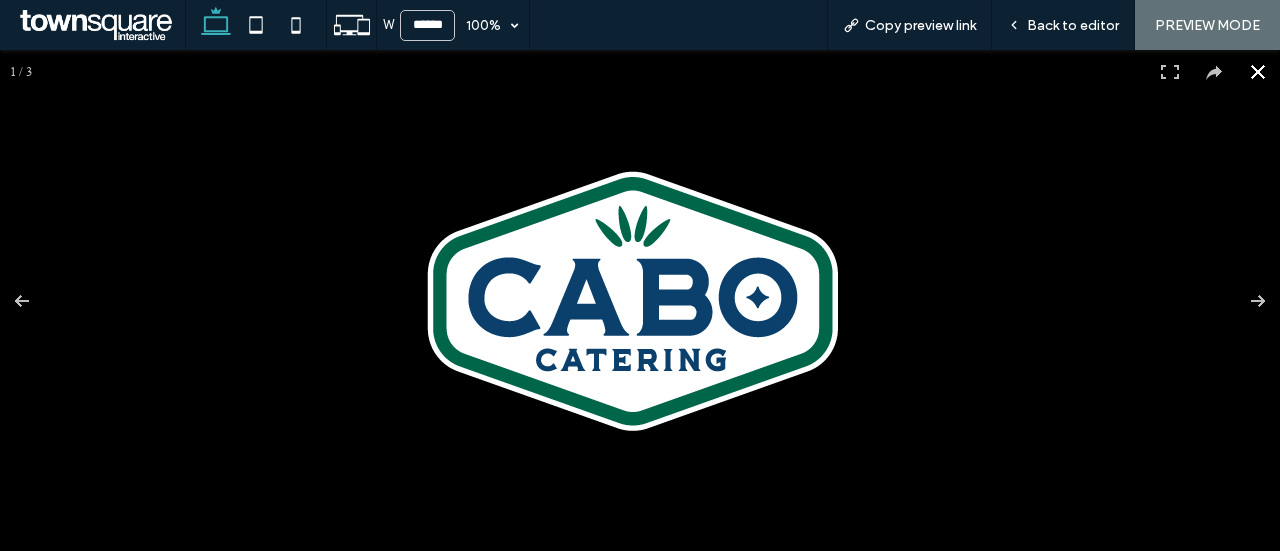 click at bounding box center (1258, 72) 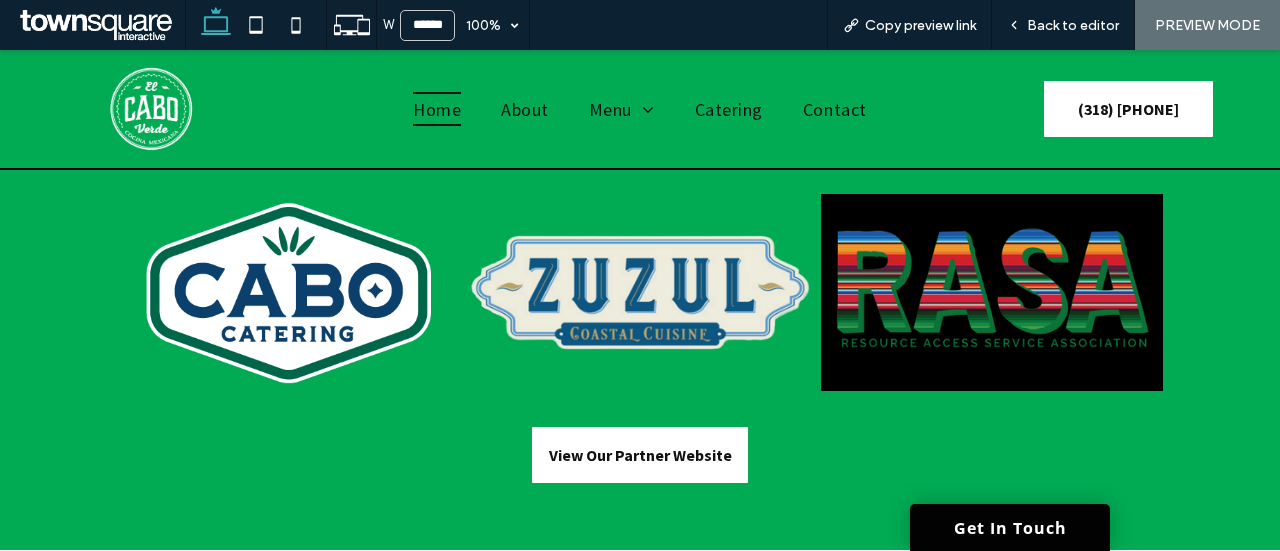 click at bounding box center (288, 293) 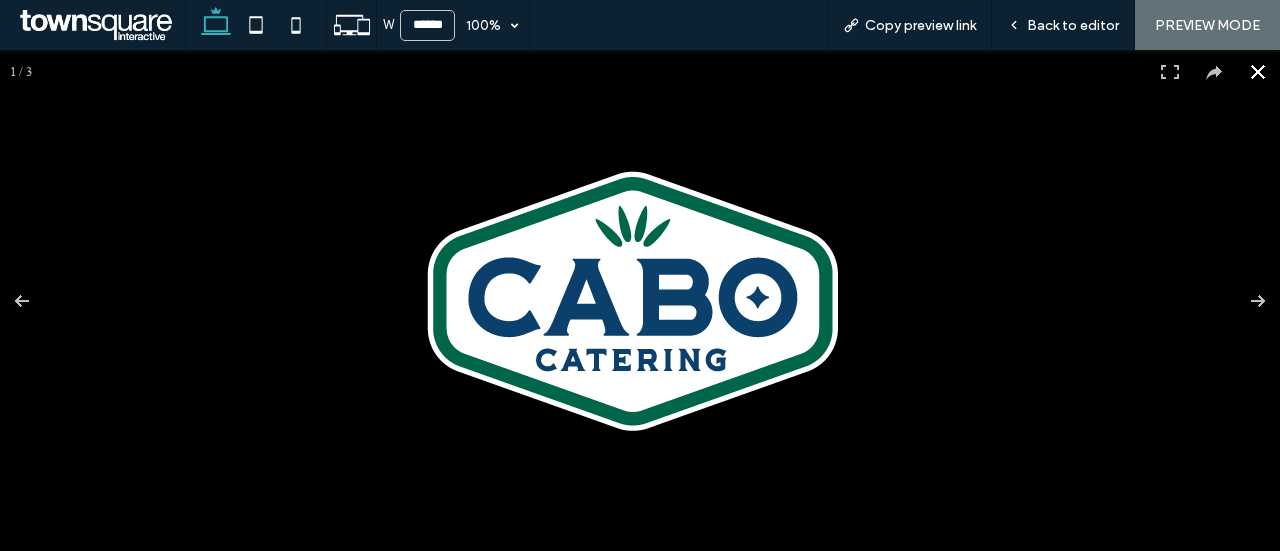 click at bounding box center (1258, 72) 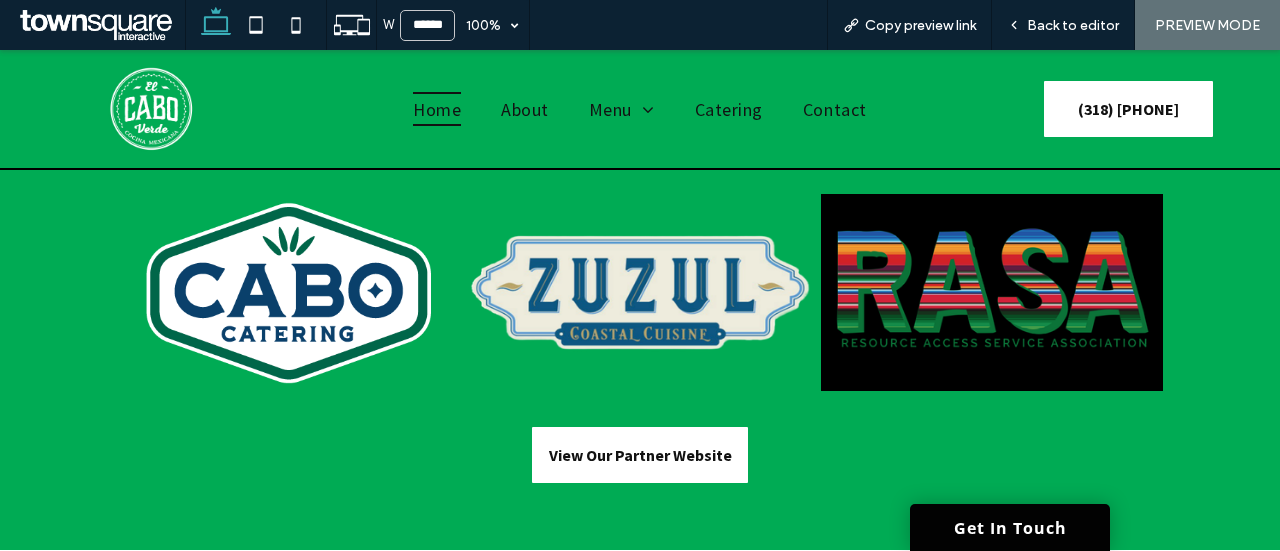 click at bounding box center (640, 293) 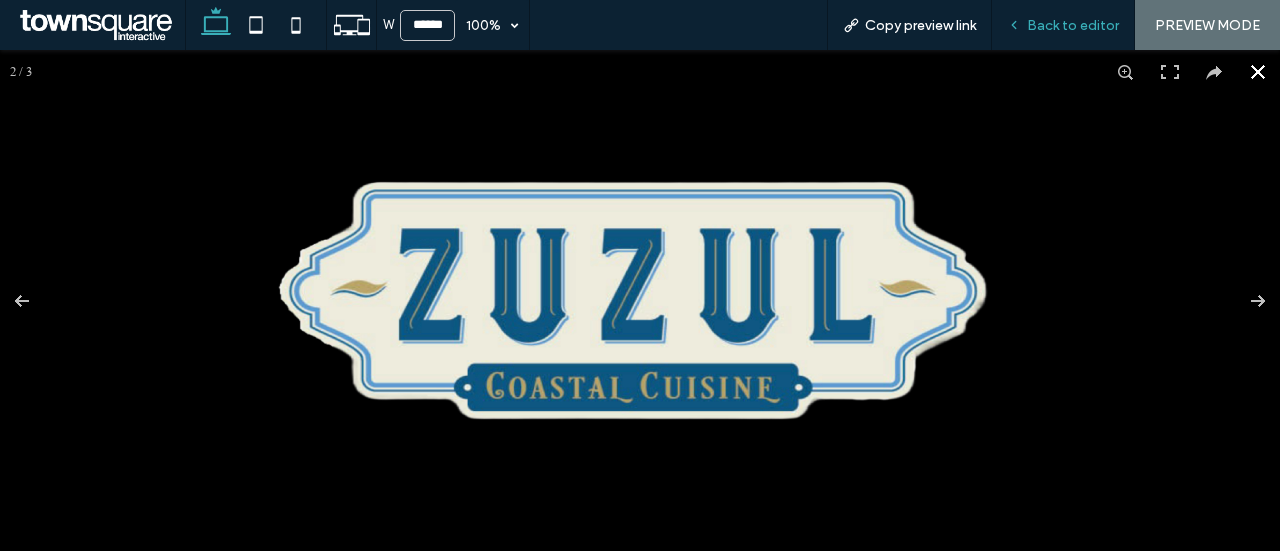 click on "Back to editor" at bounding box center [1073, 25] 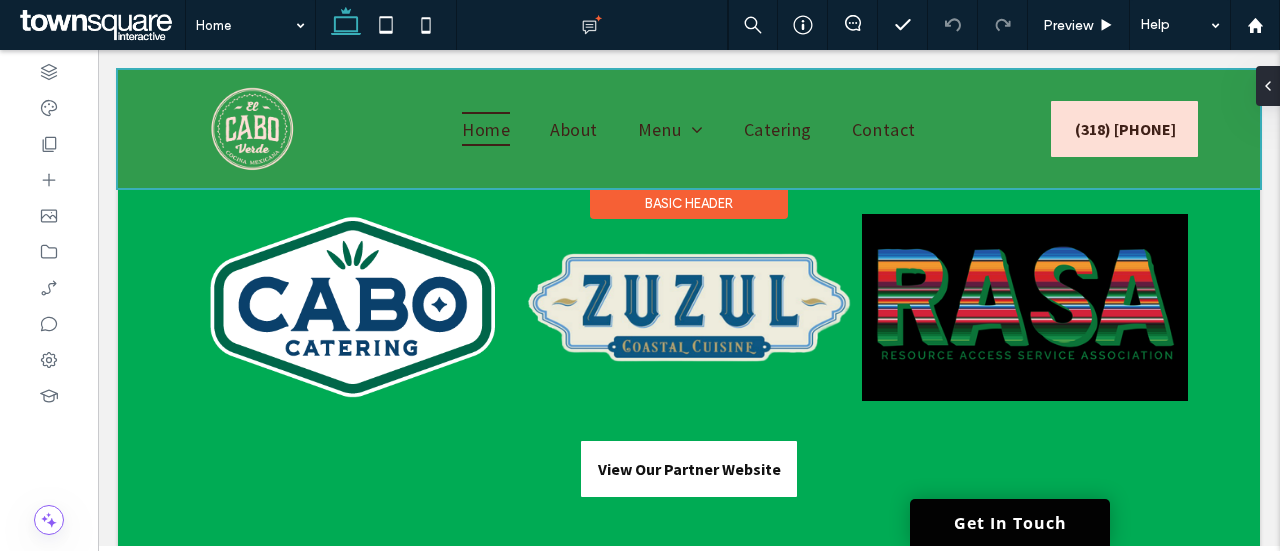scroll, scrollTop: 2624, scrollLeft: 0, axis: vertical 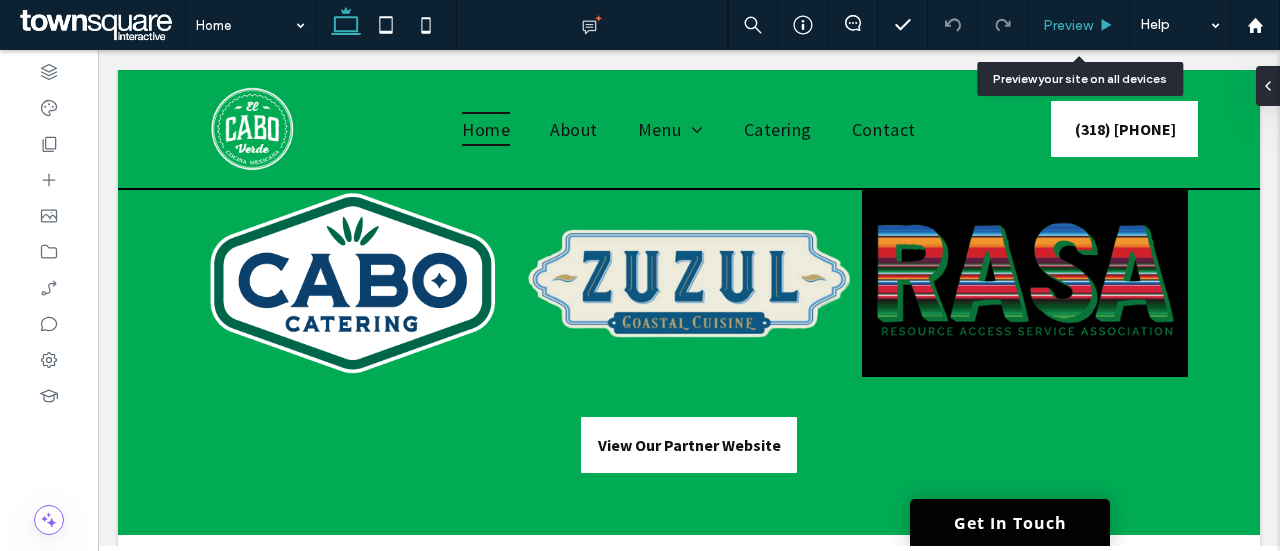 click on "Preview" at bounding box center [1079, 25] 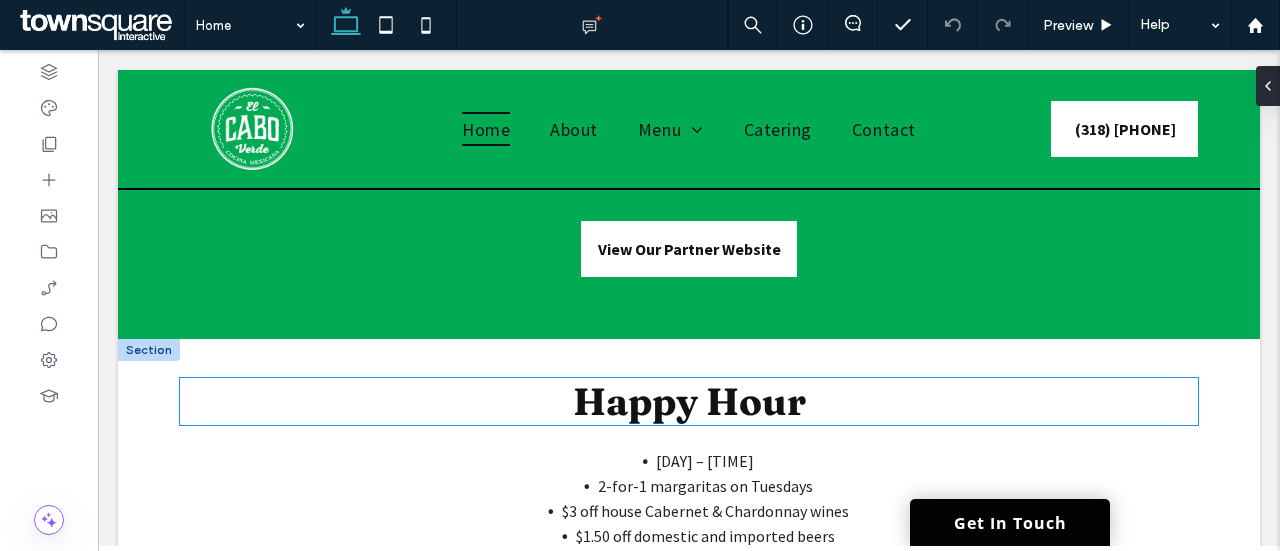 scroll, scrollTop: 2824, scrollLeft: 0, axis: vertical 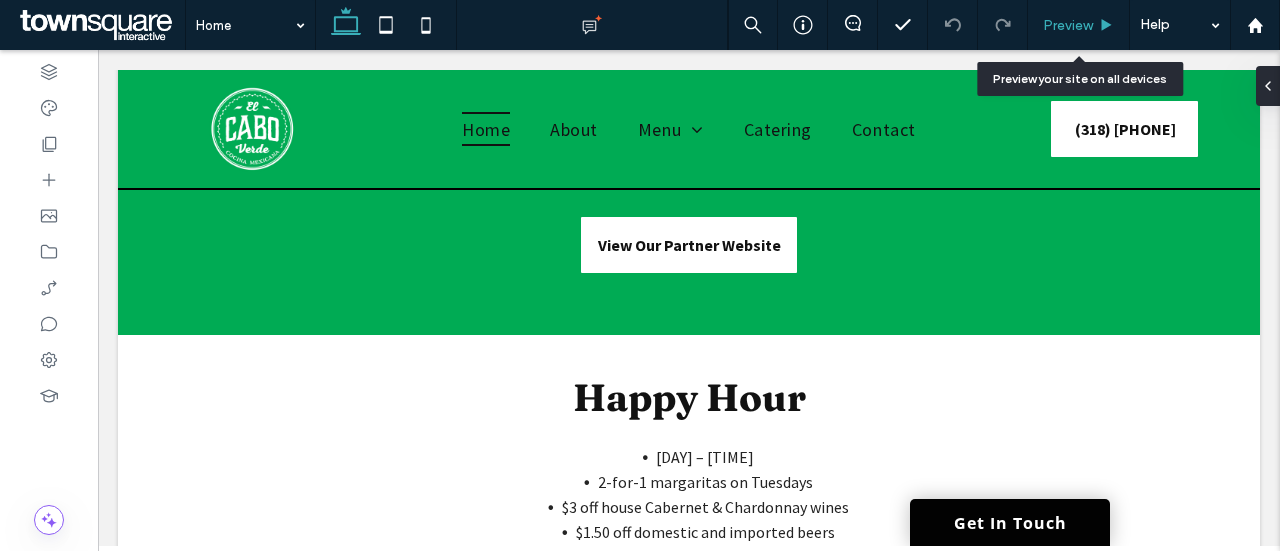 drag, startPoint x: 1107, startPoint y: 29, endPoint x: 928, endPoint y: 19, distance: 179.27911 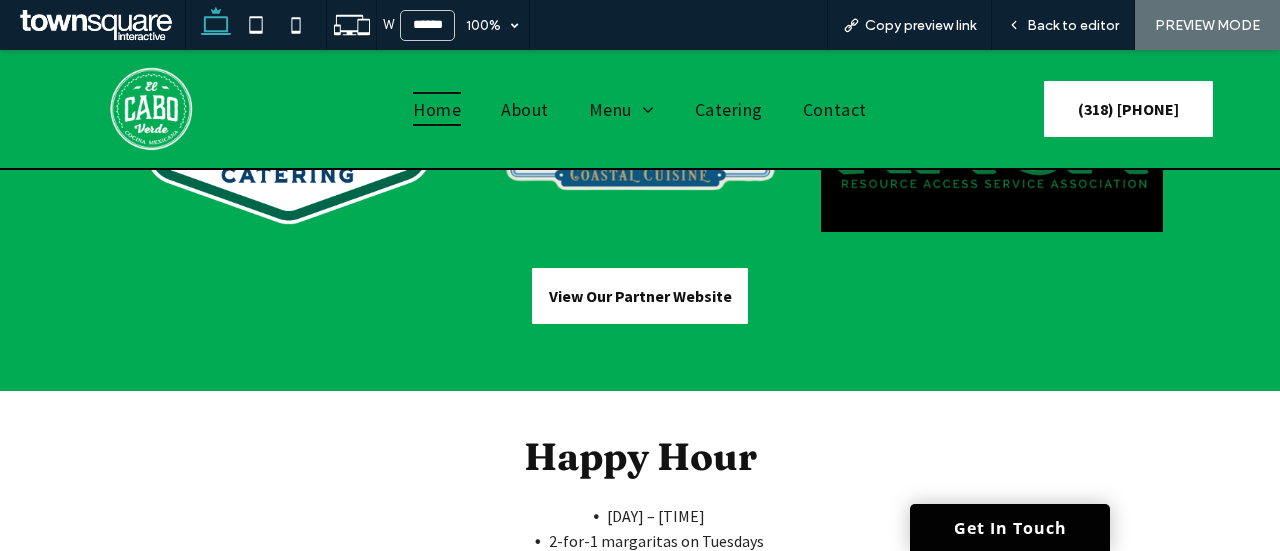 scroll, scrollTop: 2728, scrollLeft: 0, axis: vertical 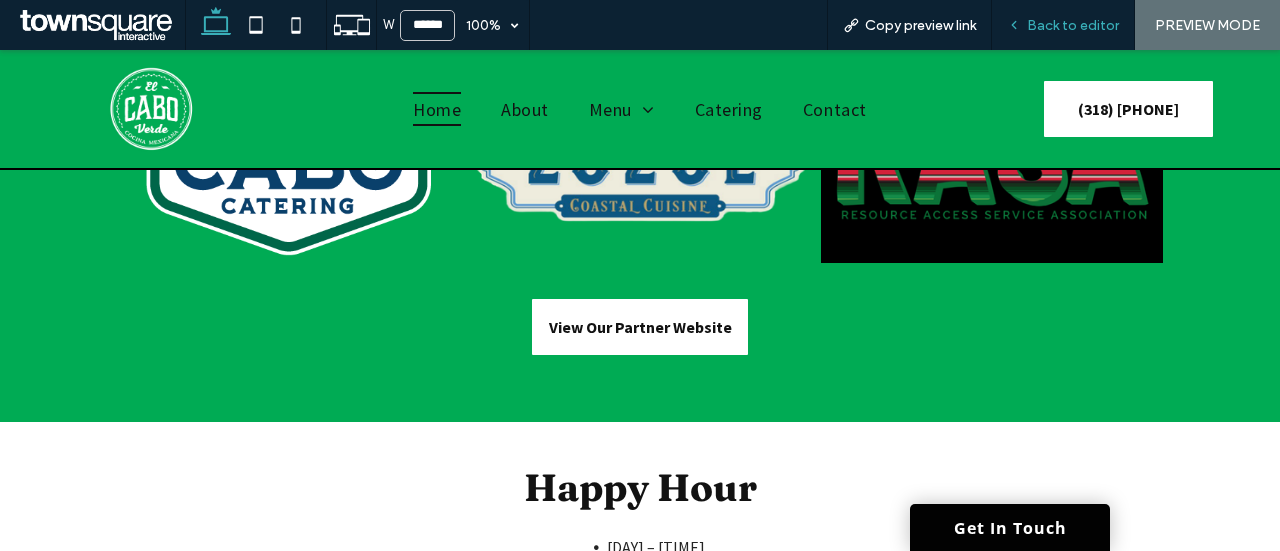 click on "Back to editor" at bounding box center (1063, 25) 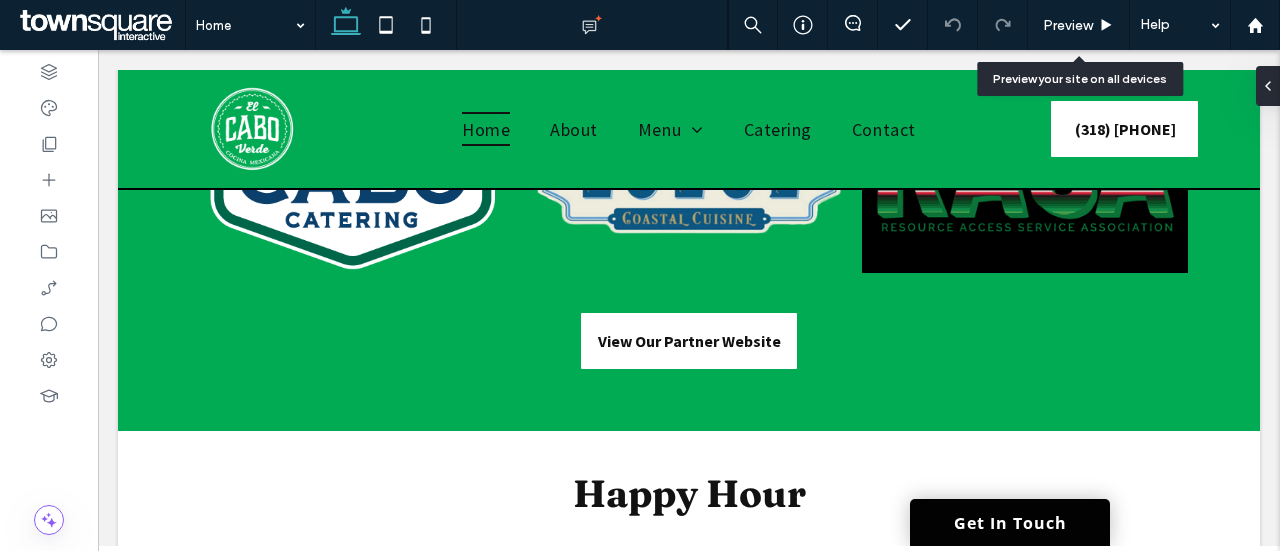 scroll, scrollTop: 2748, scrollLeft: 0, axis: vertical 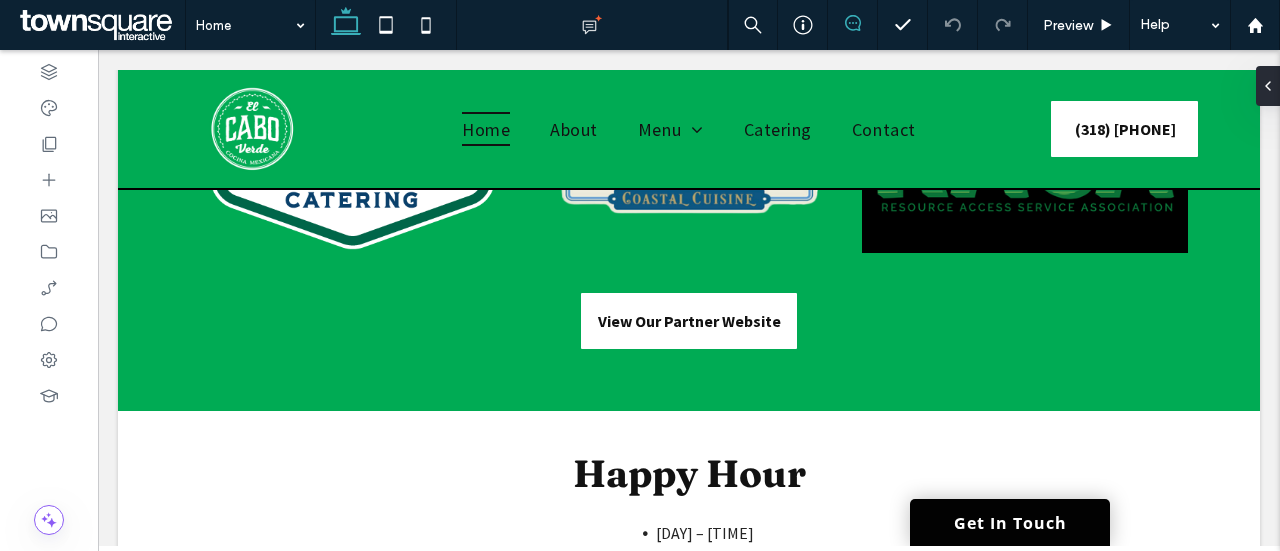 click 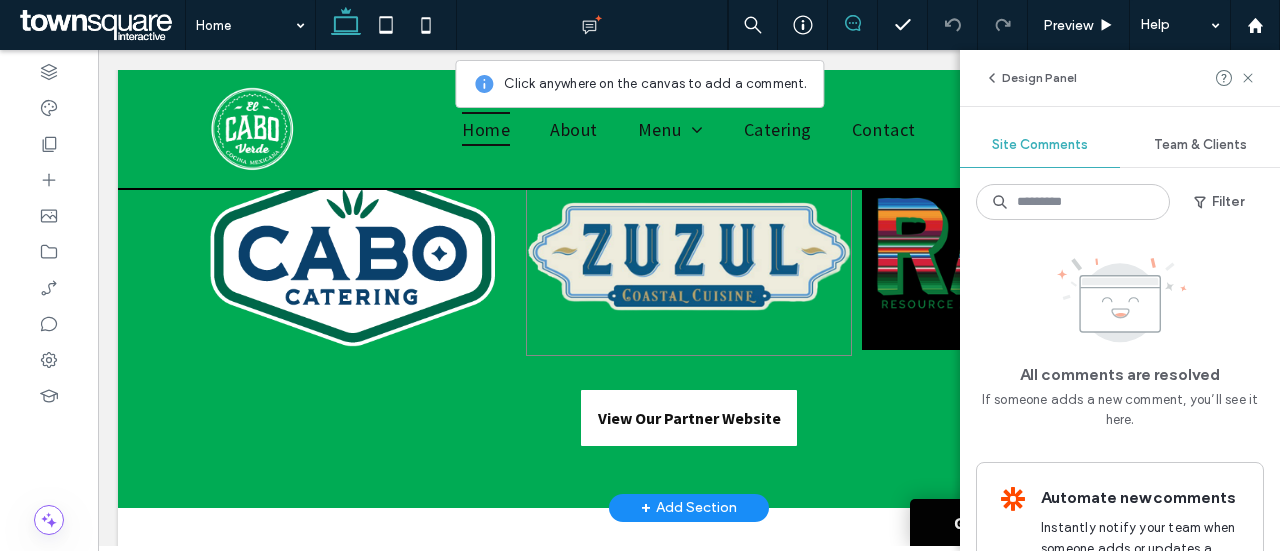 scroll, scrollTop: 2548, scrollLeft: 0, axis: vertical 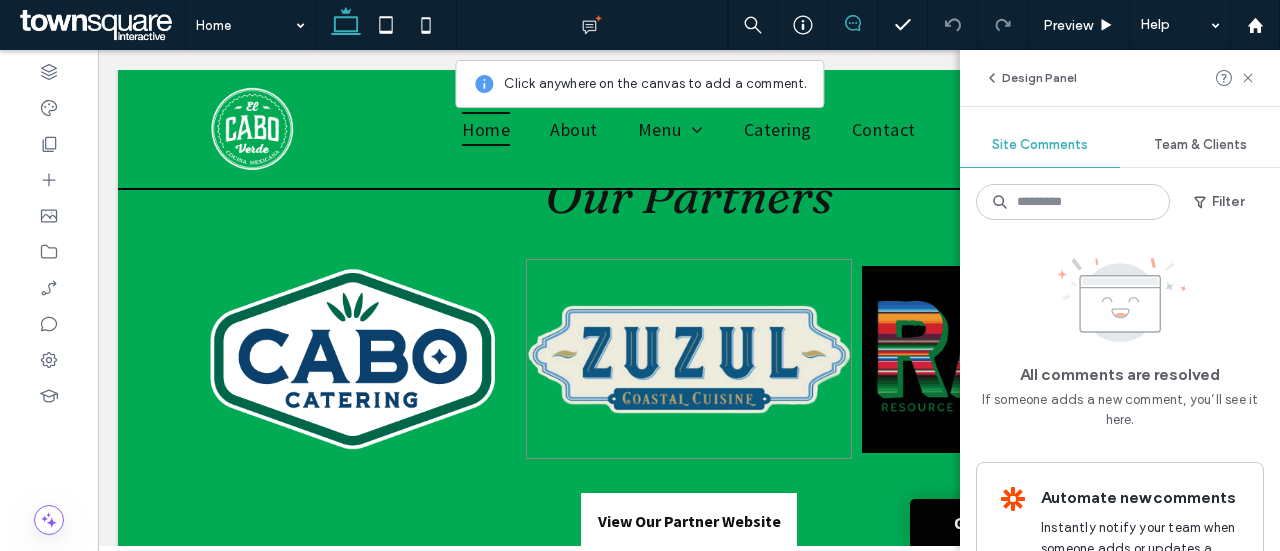 click at bounding box center [689, 359] 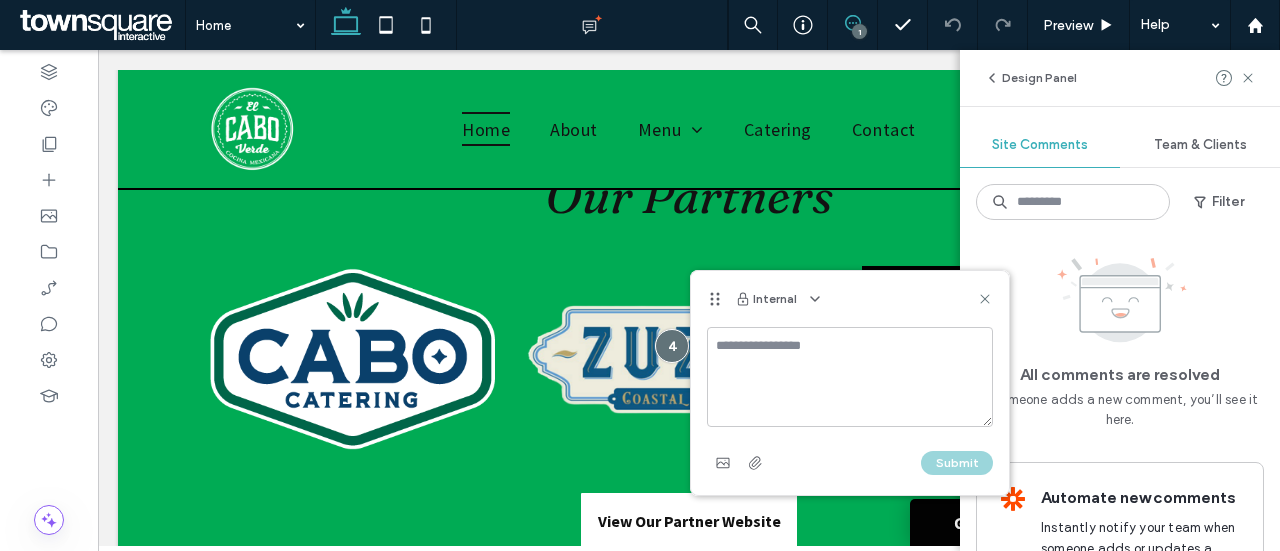 click 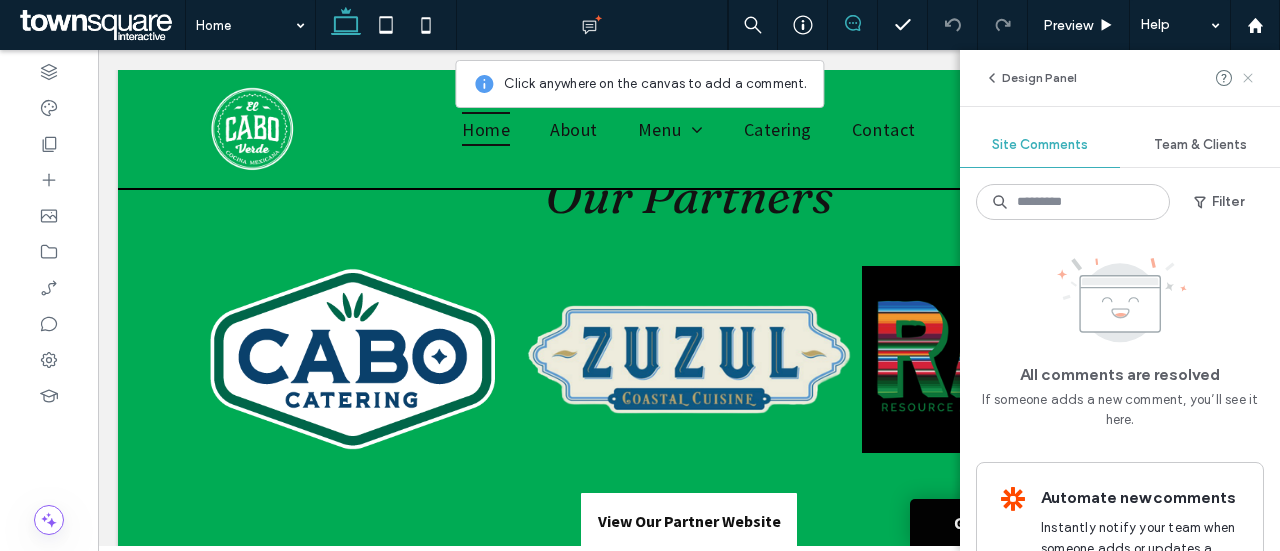 click 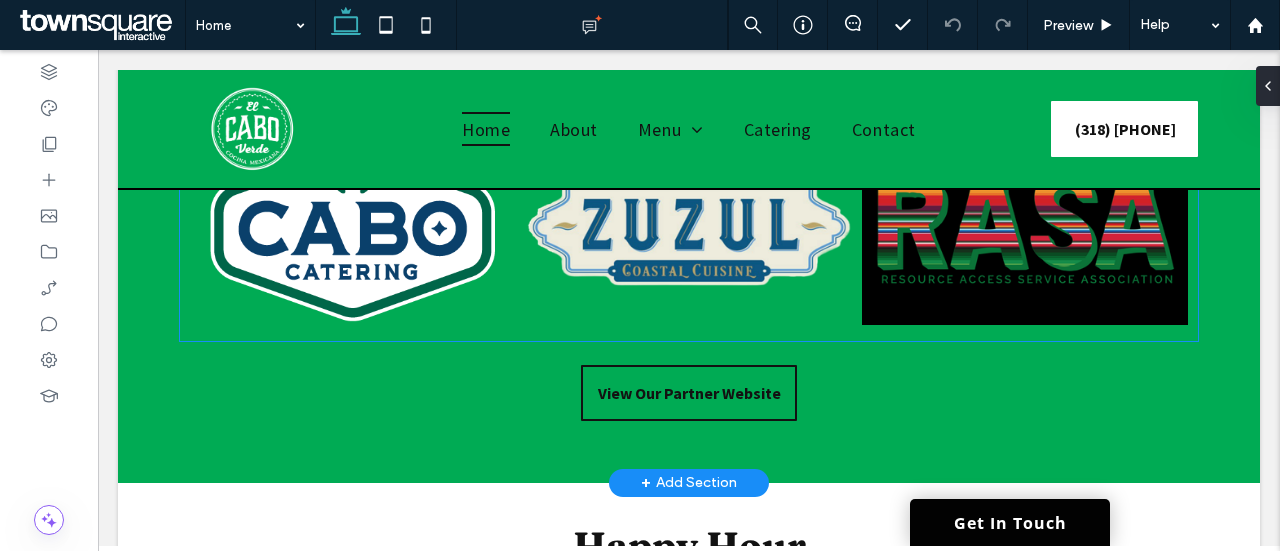 scroll, scrollTop: 2748, scrollLeft: 0, axis: vertical 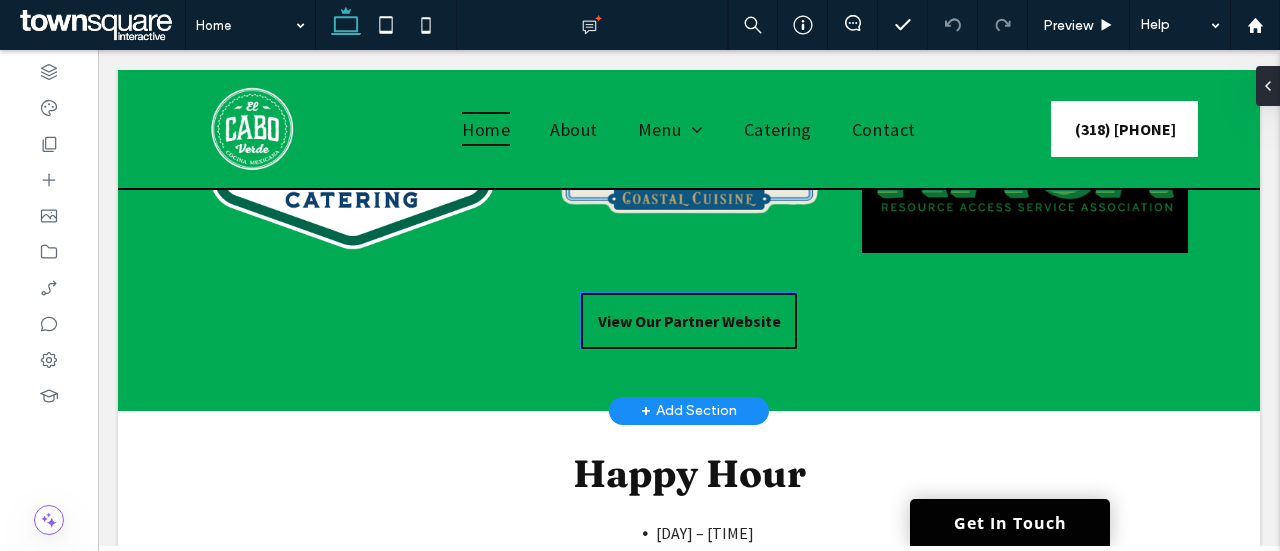 click on "View Our Partner Website" at bounding box center [689, 321] 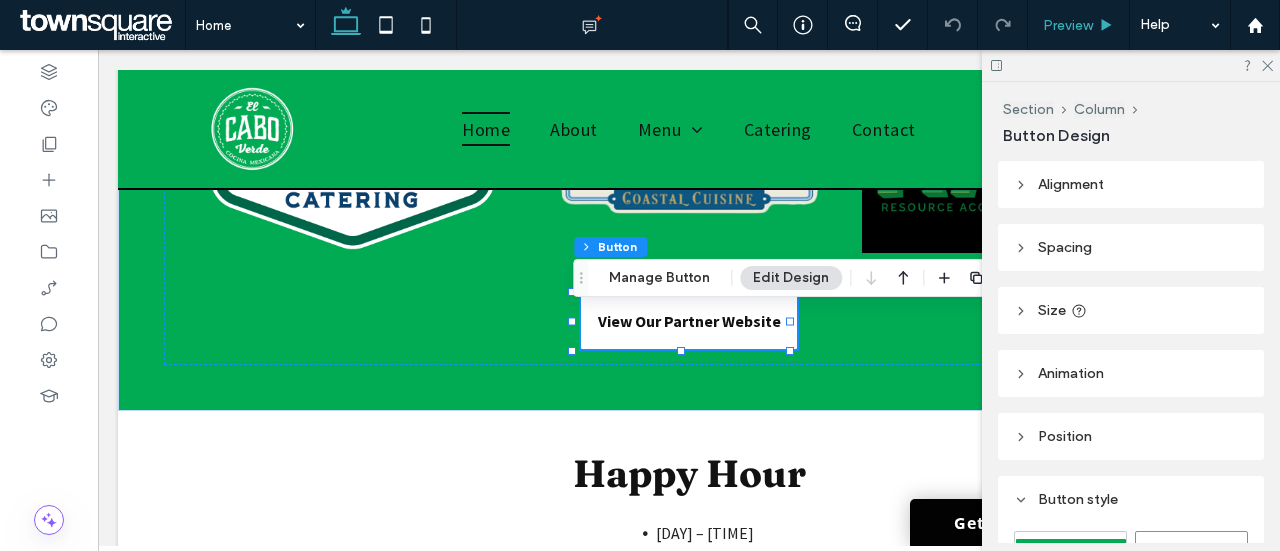 drag, startPoint x: 1089, startPoint y: 33, endPoint x: 638, endPoint y: 331, distance: 540.5599 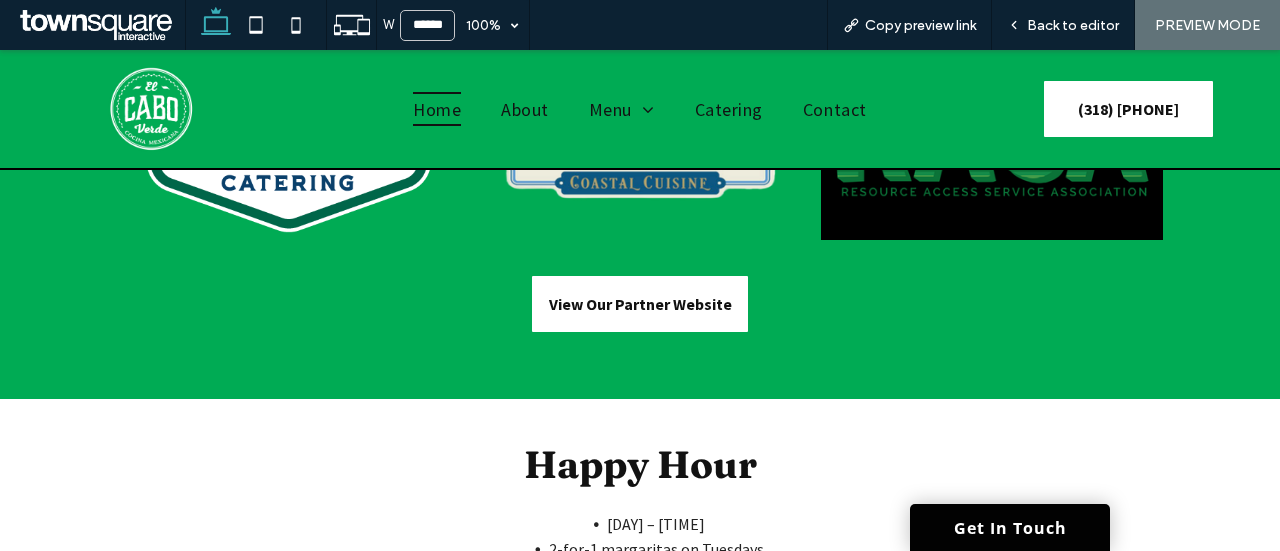 scroll, scrollTop: 2752, scrollLeft: 0, axis: vertical 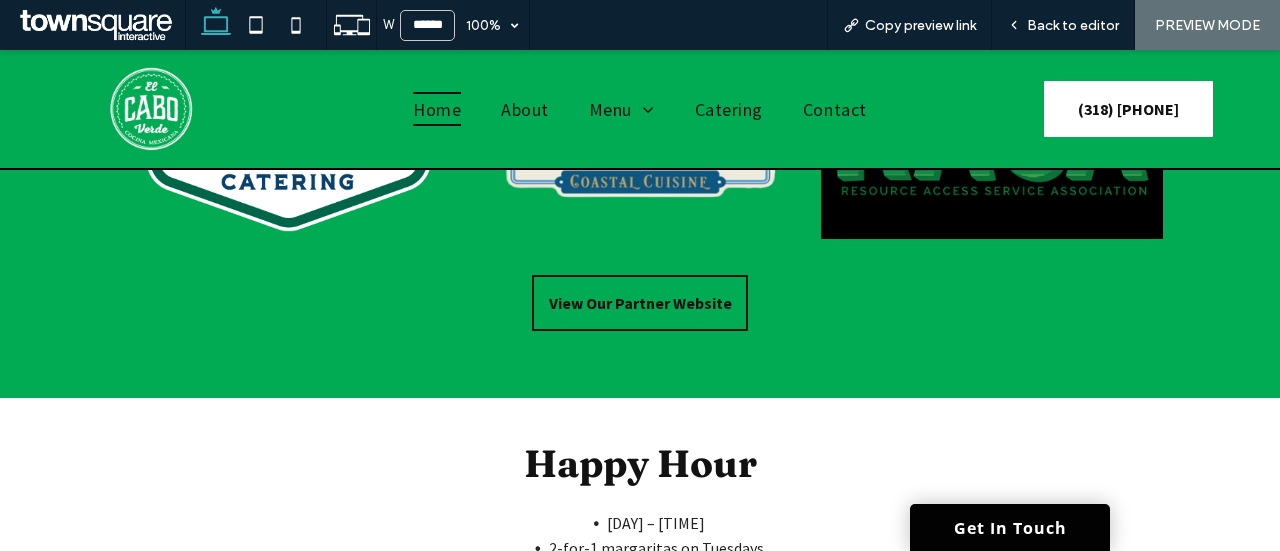 click on "View Our Partner Website" at bounding box center [640, 303] 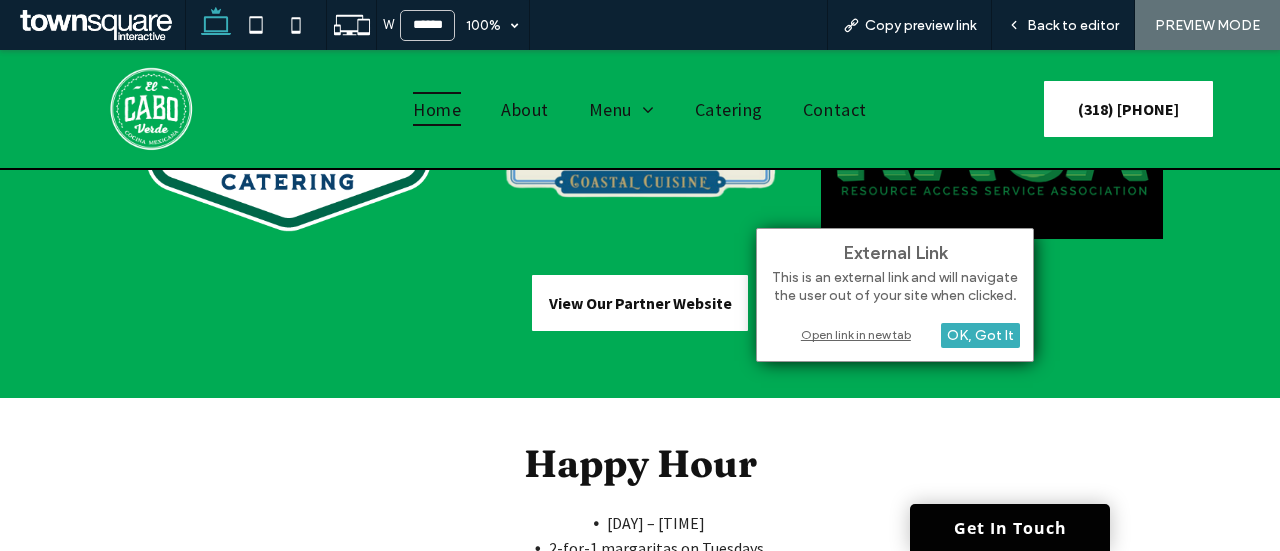 click on "Open link in new tab" at bounding box center [895, 334] 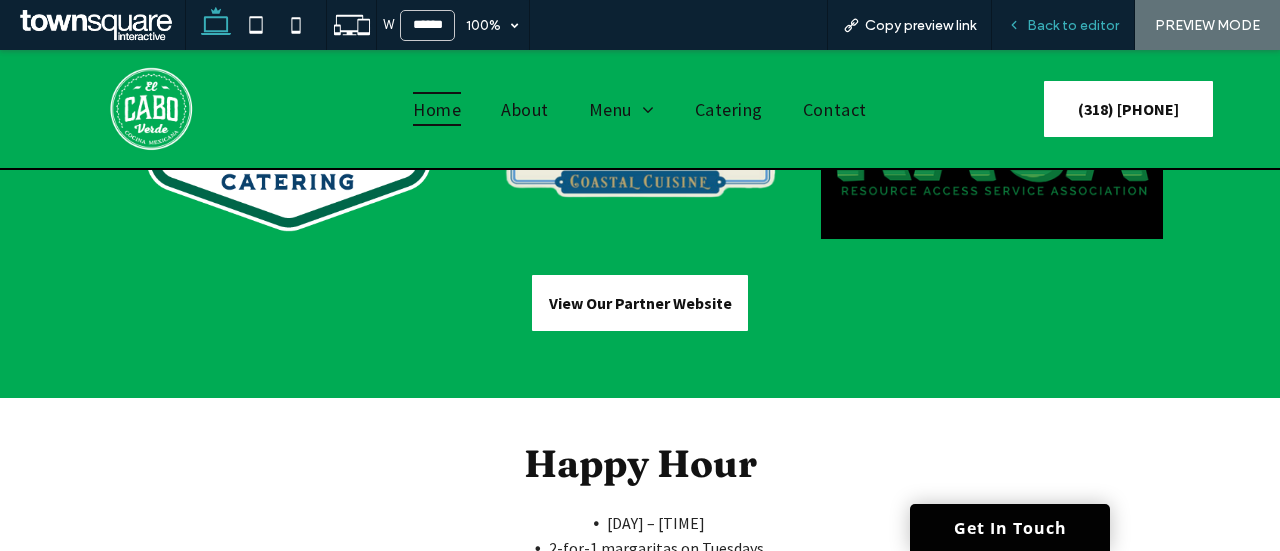 click on "Back to editor" at bounding box center [1073, 25] 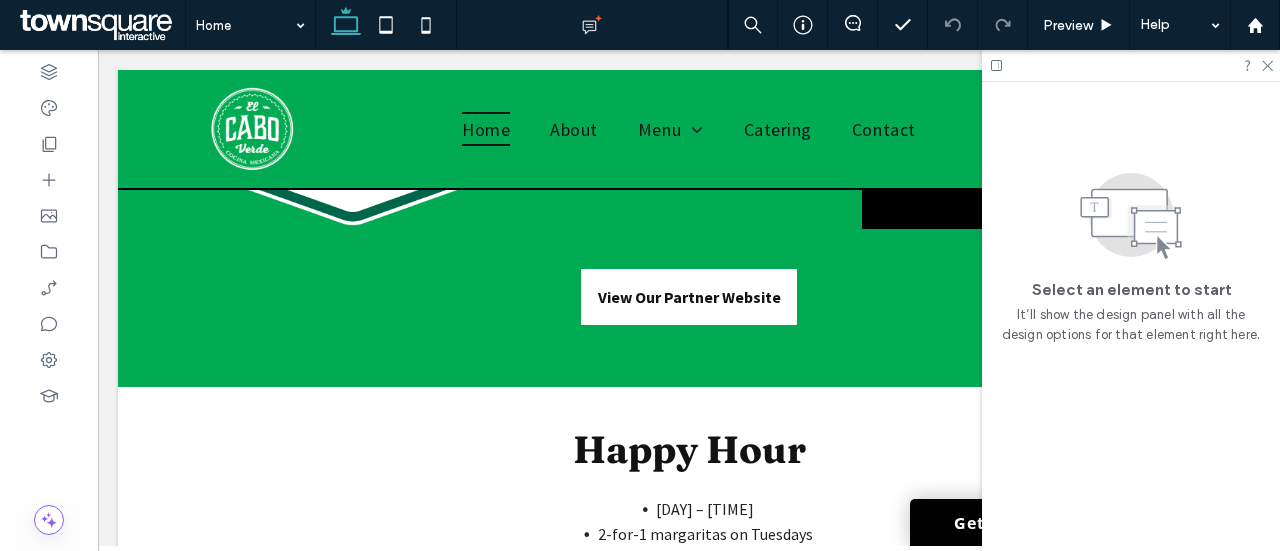 click 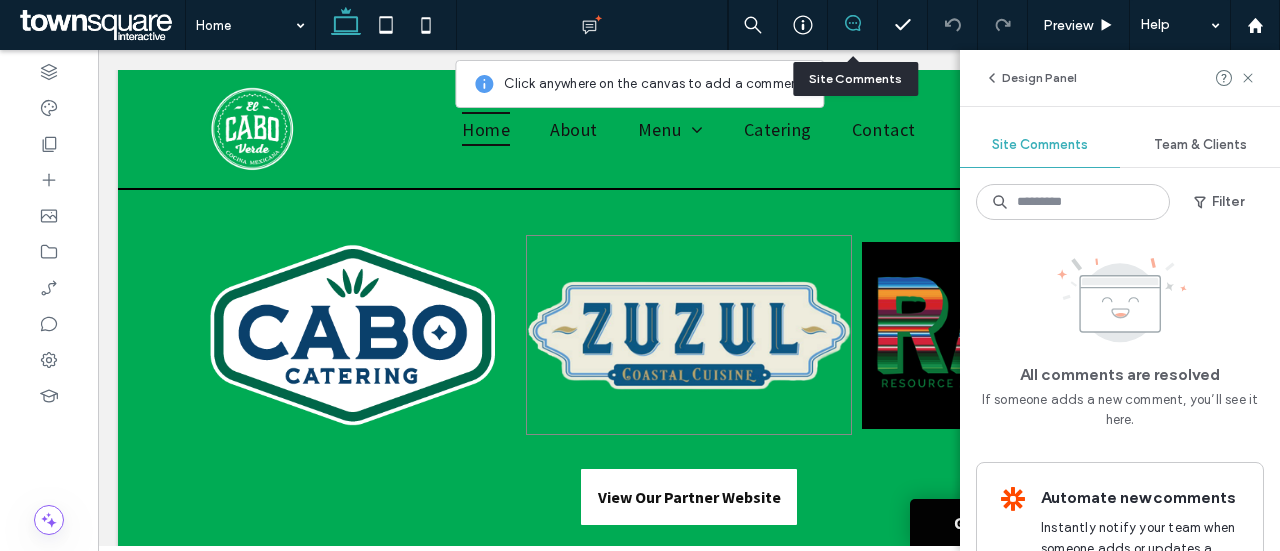 scroll, scrollTop: 2572, scrollLeft: 0, axis: vertical 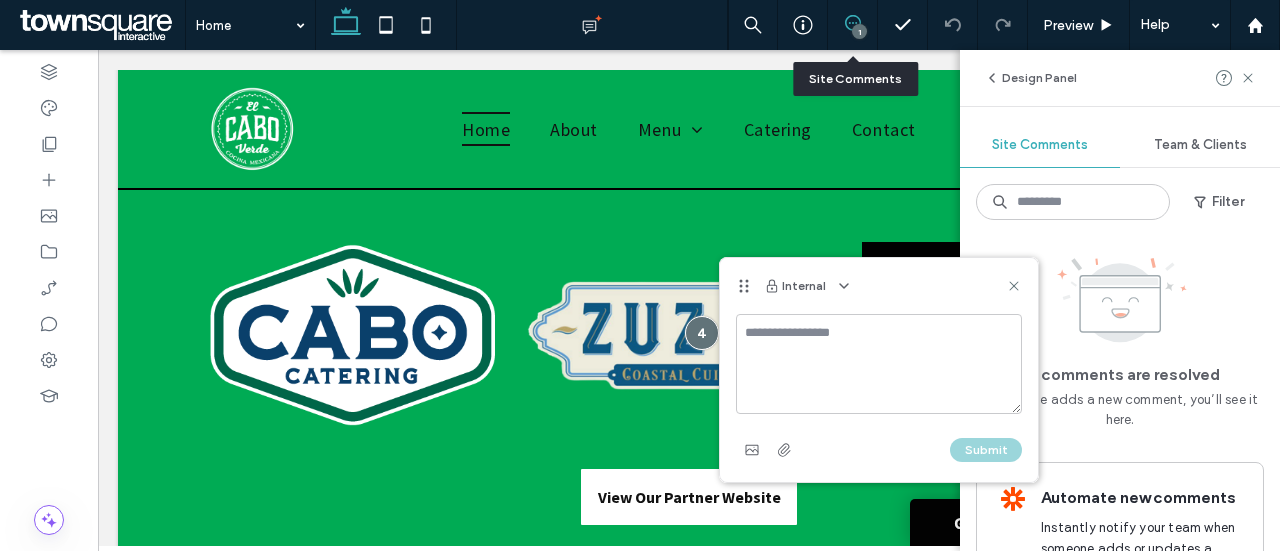 click at bounding box center (879, 364) 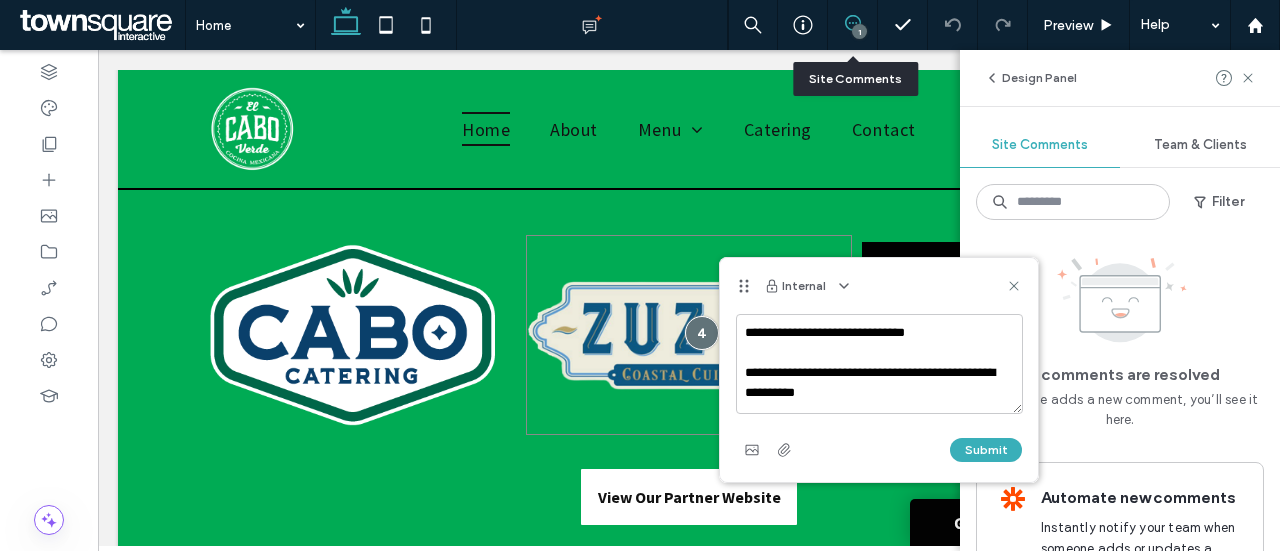 drag, startPoint x: 1089, startPoint y: 447, endPoint x: 661, endPoint y: 411, distance: 429.51135 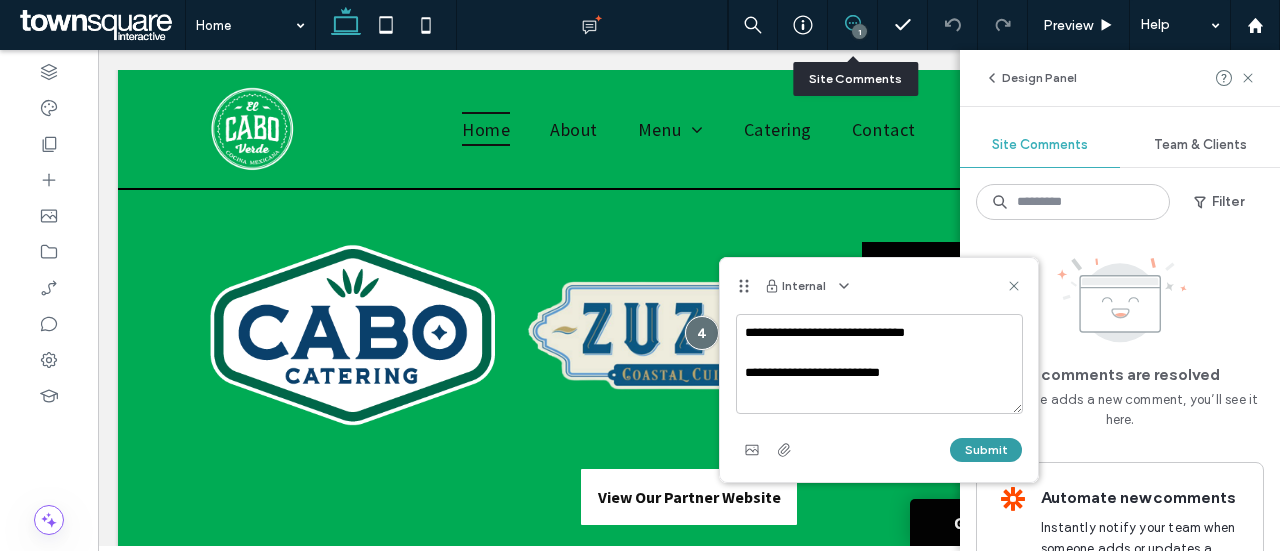 type on "**********" 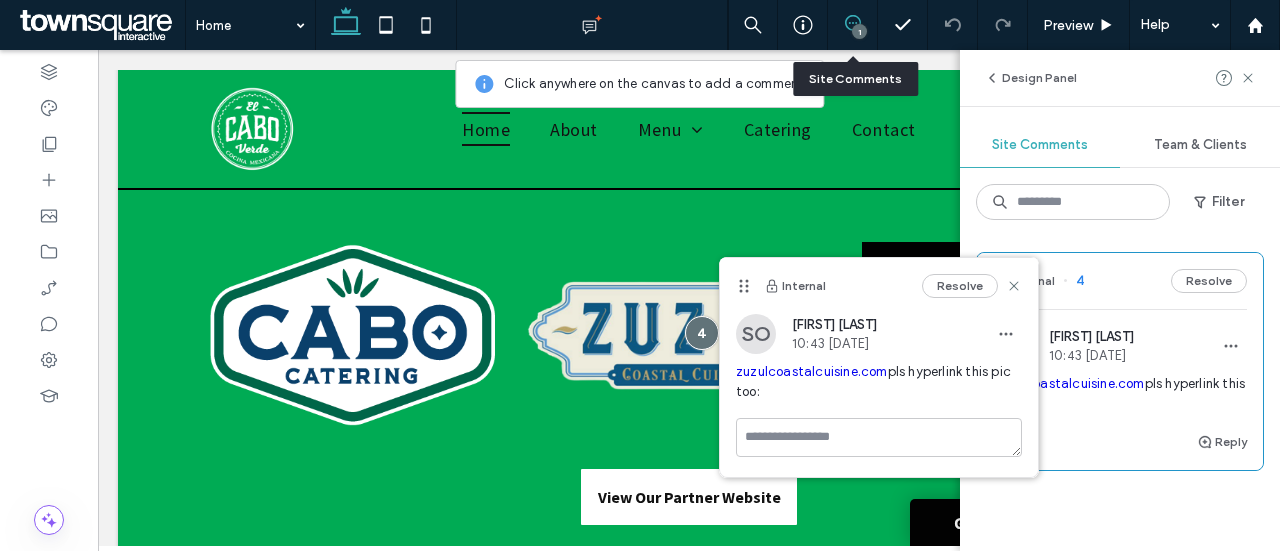 click 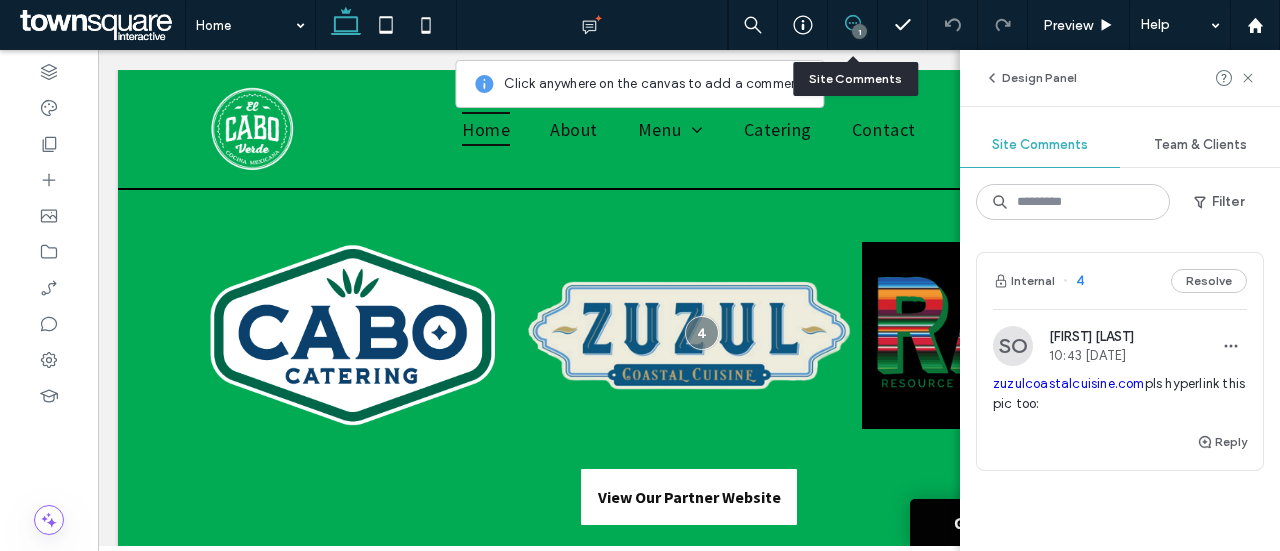 click on "Design Panel" at bounding box center [1120, 78] 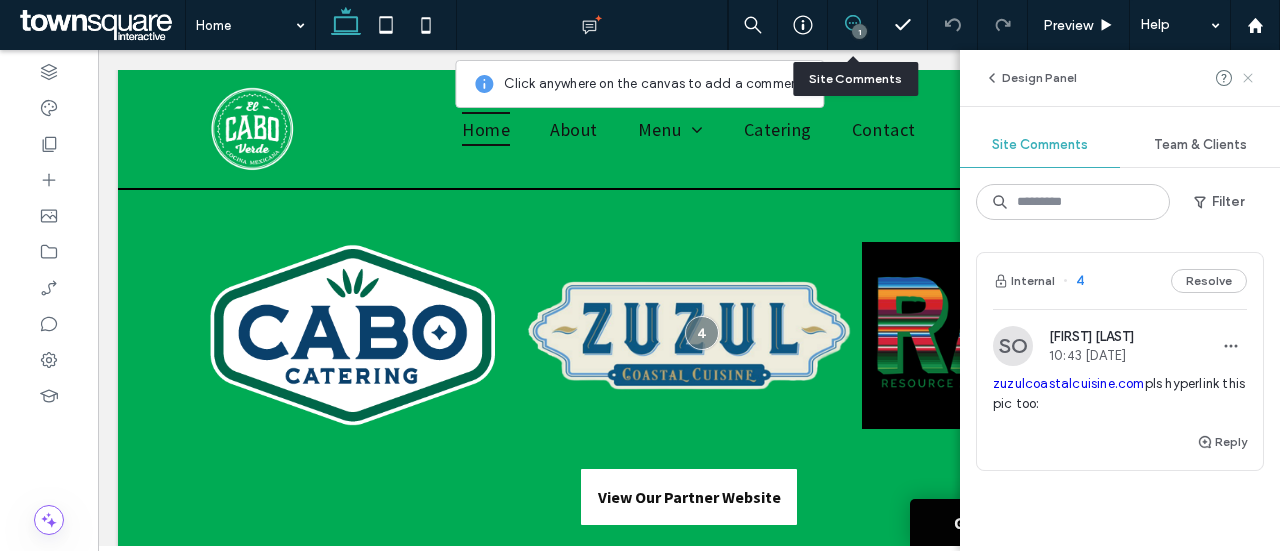 click 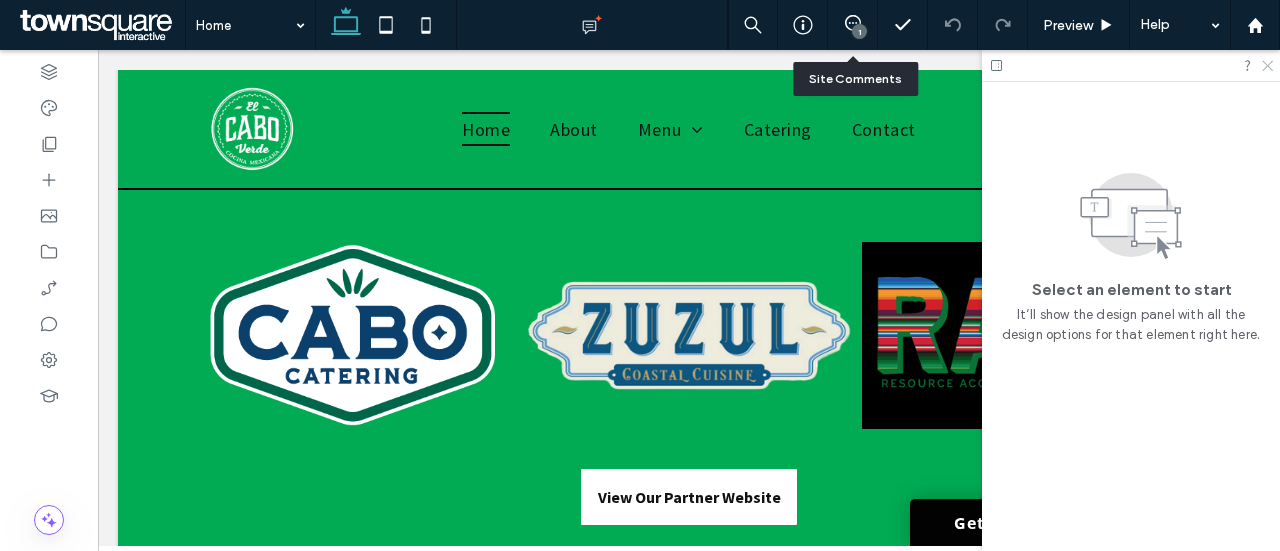 click 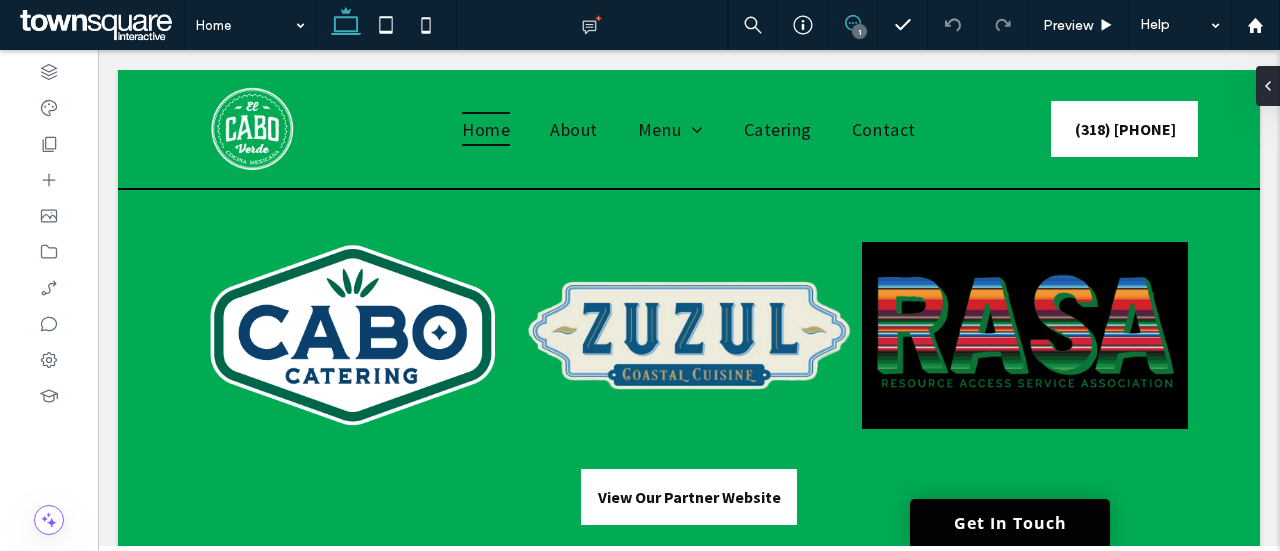 click at bounding box center [852, 23] 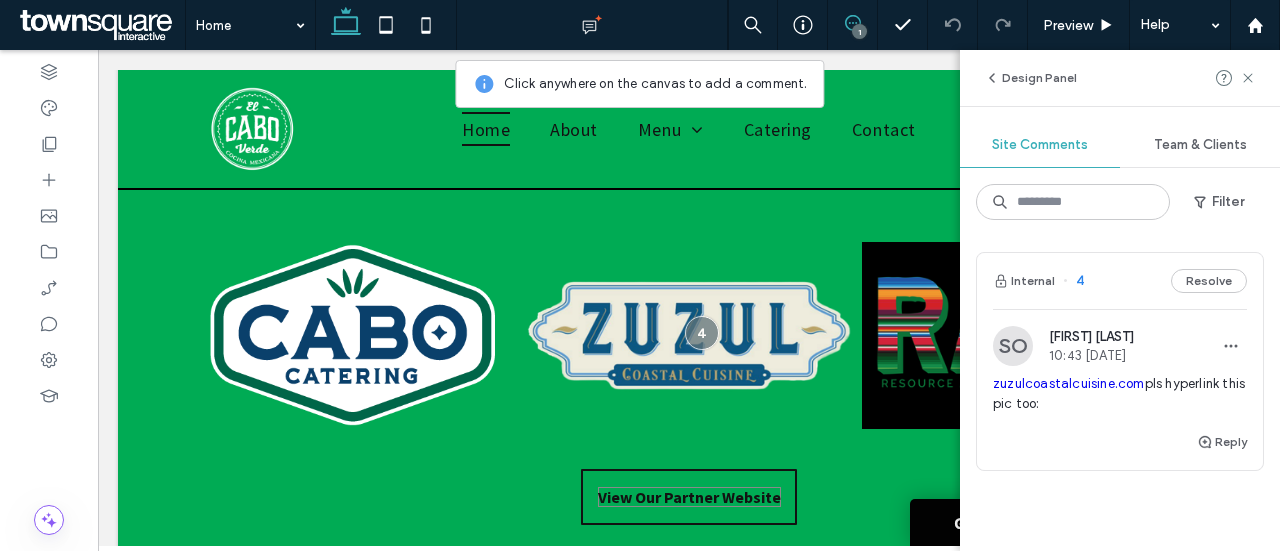 scroll, scrollTop: 2672, scrollLeft: 0, axis: vertical 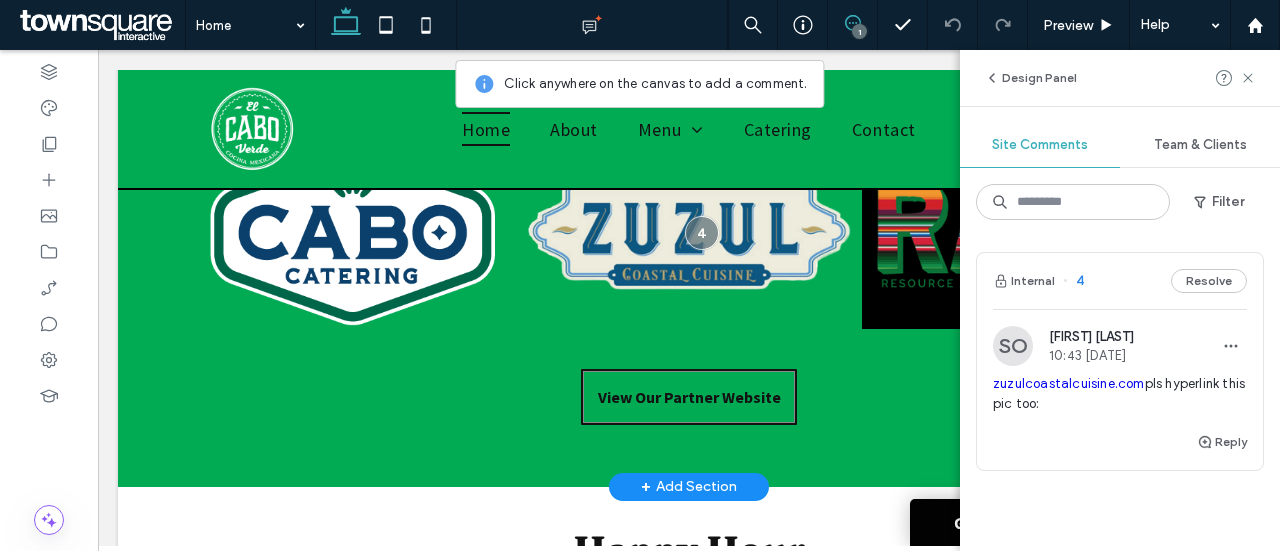 click on "View Our Partner Website" at bounding box center [689, 397] 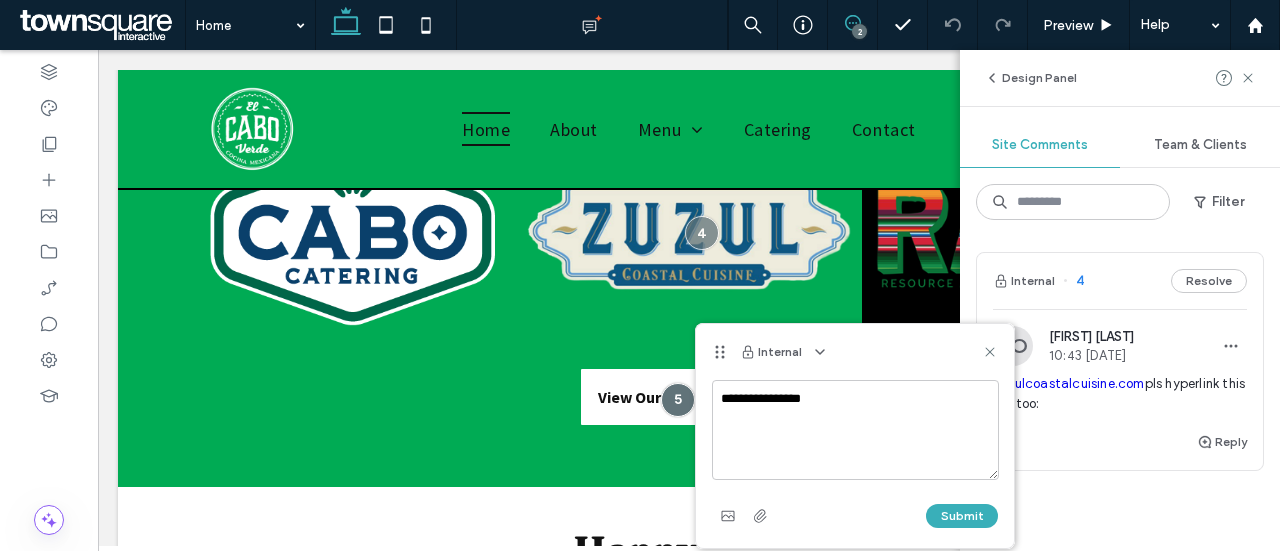 type on "**********" 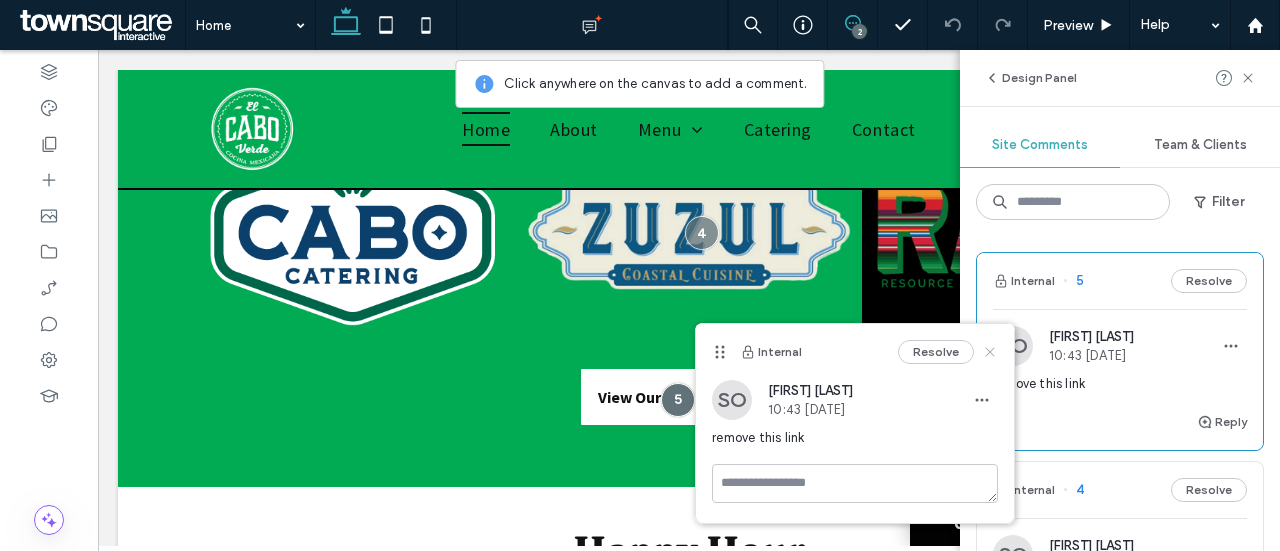 click 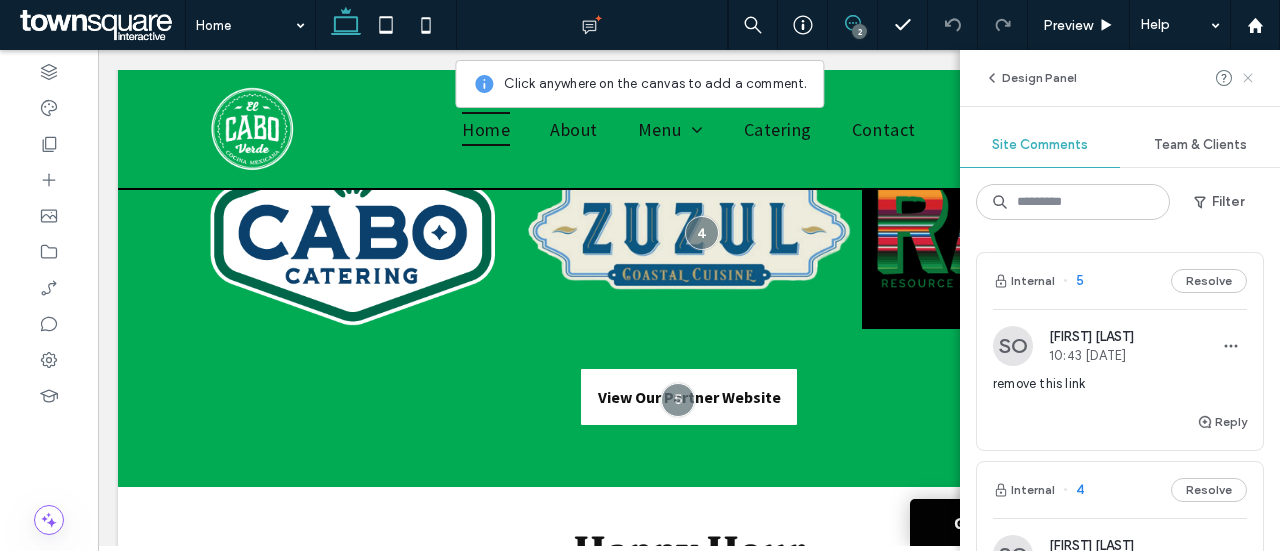 click 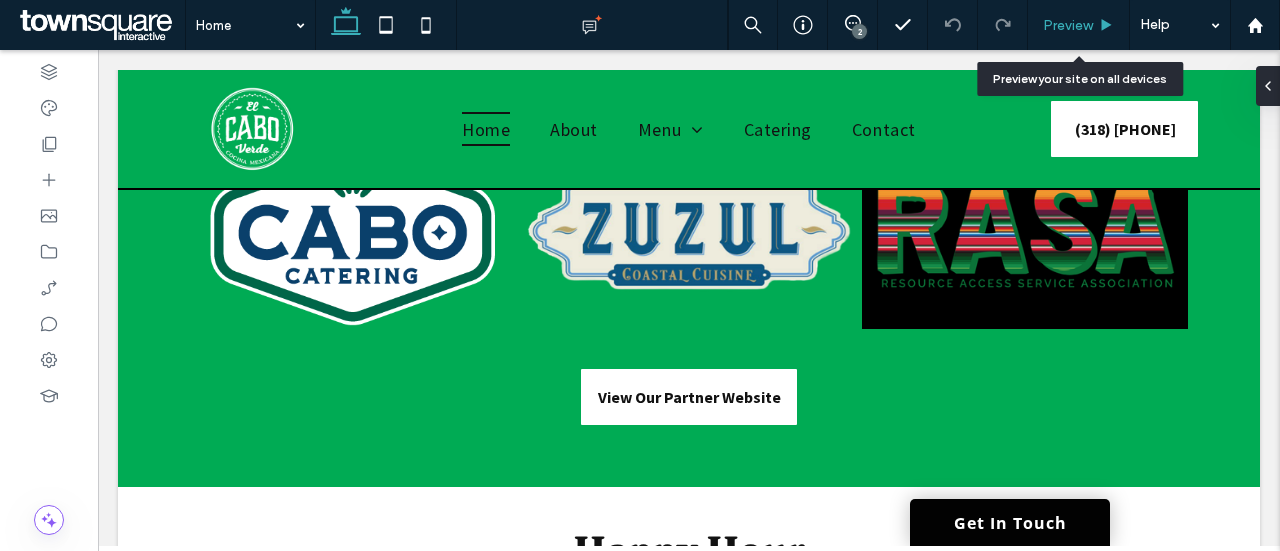 click on "Preview" at bounding box center [1068, 25] 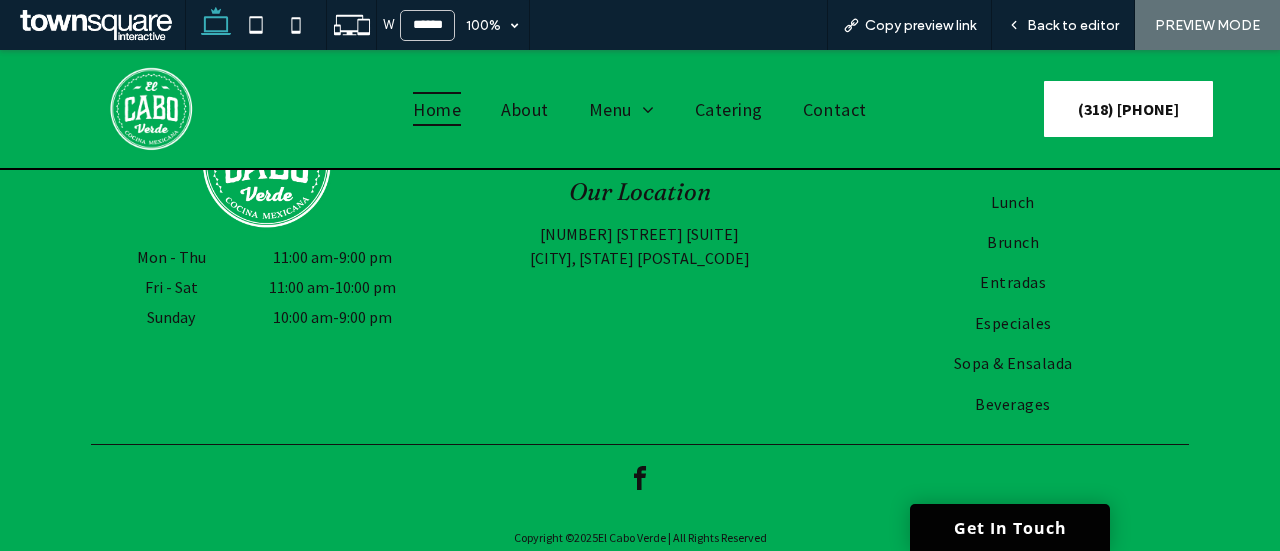 scroll, scrollTop: 3852, scrollLeft: 0, axis: vertical 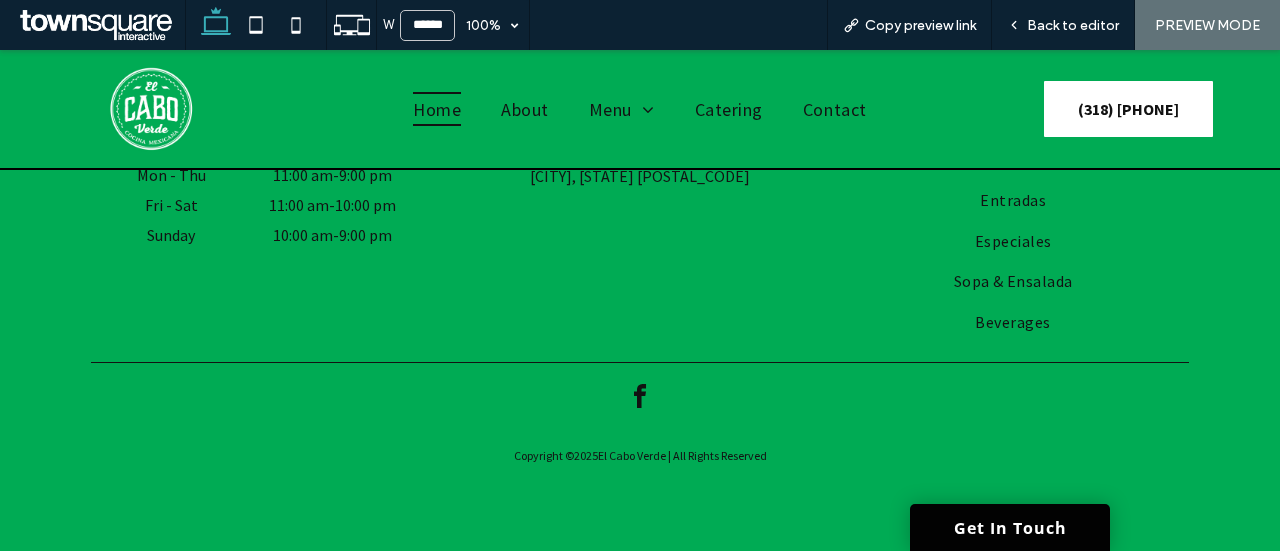 click at bounding box center (640, 397) 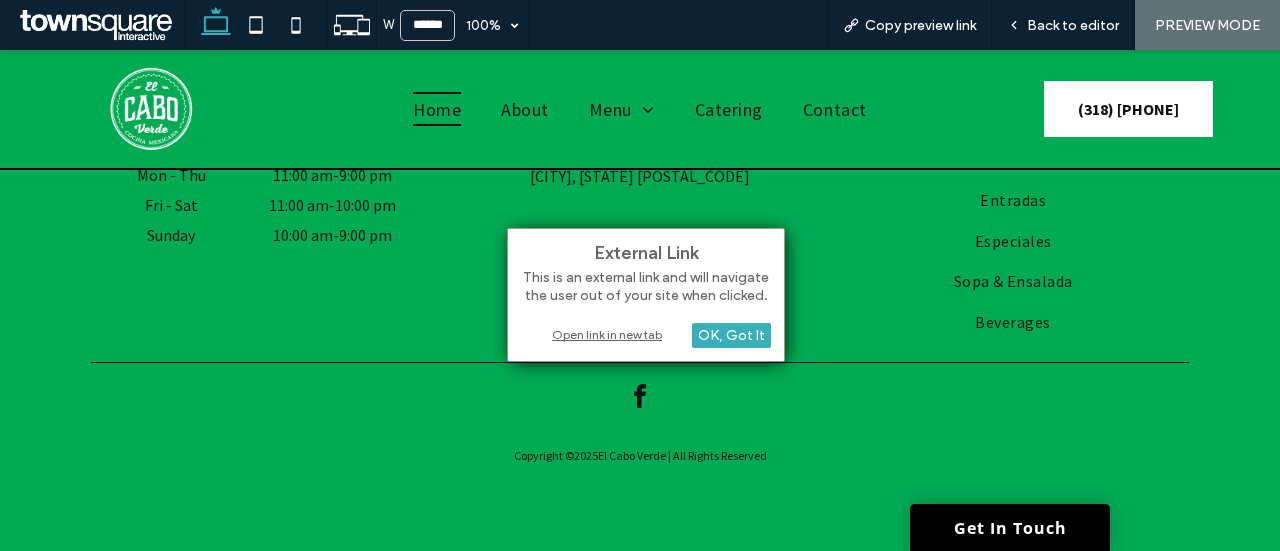 click on "Open link in new tab" at bounding box center (646, 334) 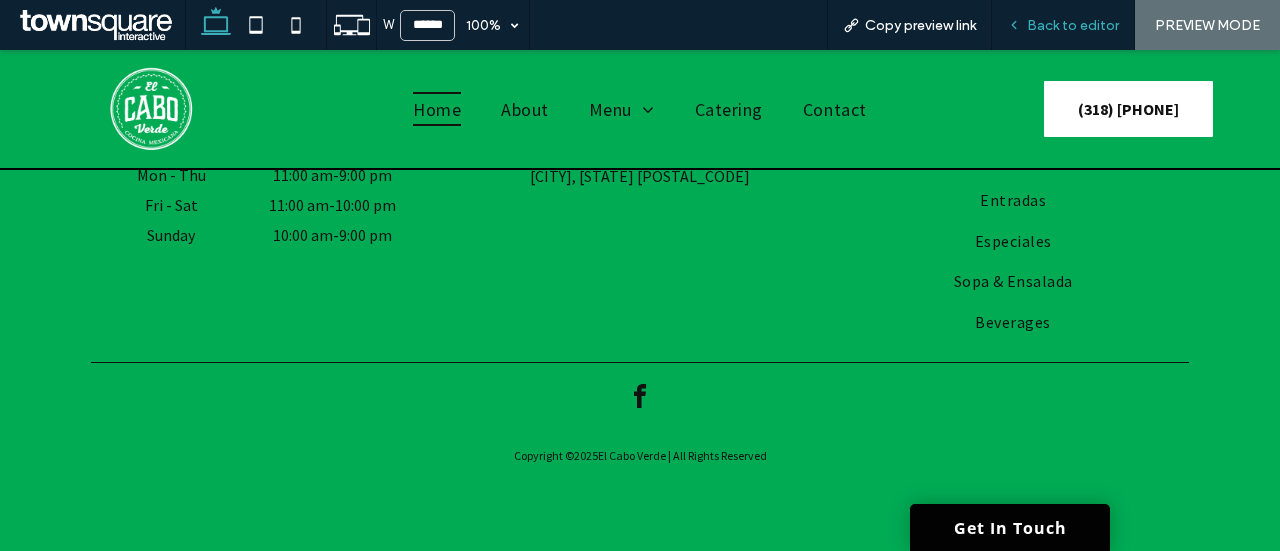 click on "Back to editor" at bounding box center [1063, 25] 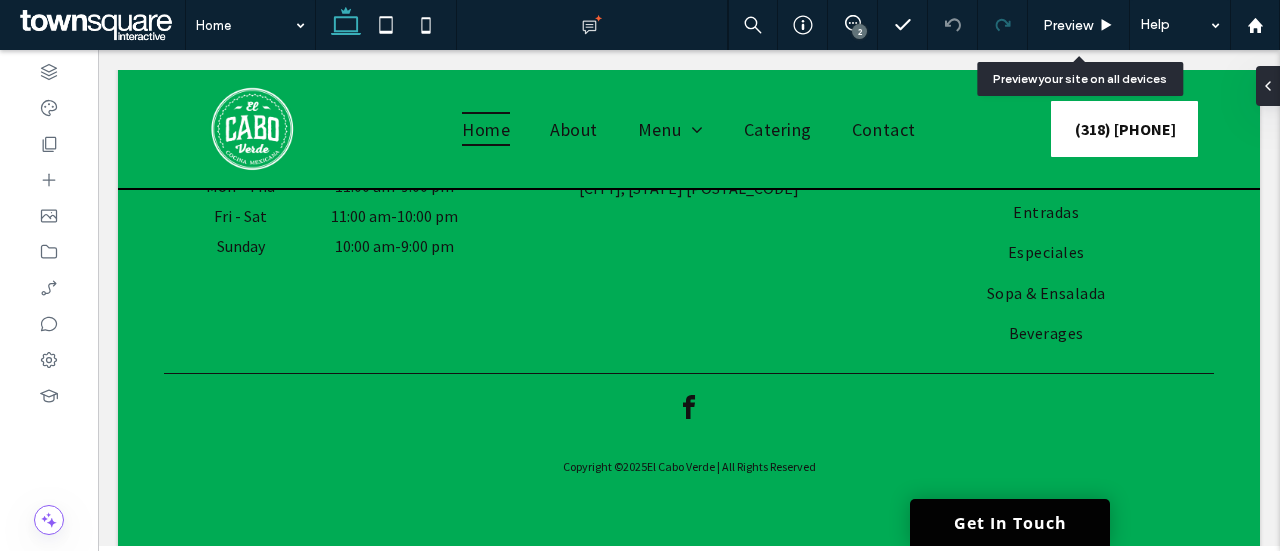 scroll, scrollTop: 3865, scrollLeft: 0, axis: vertical 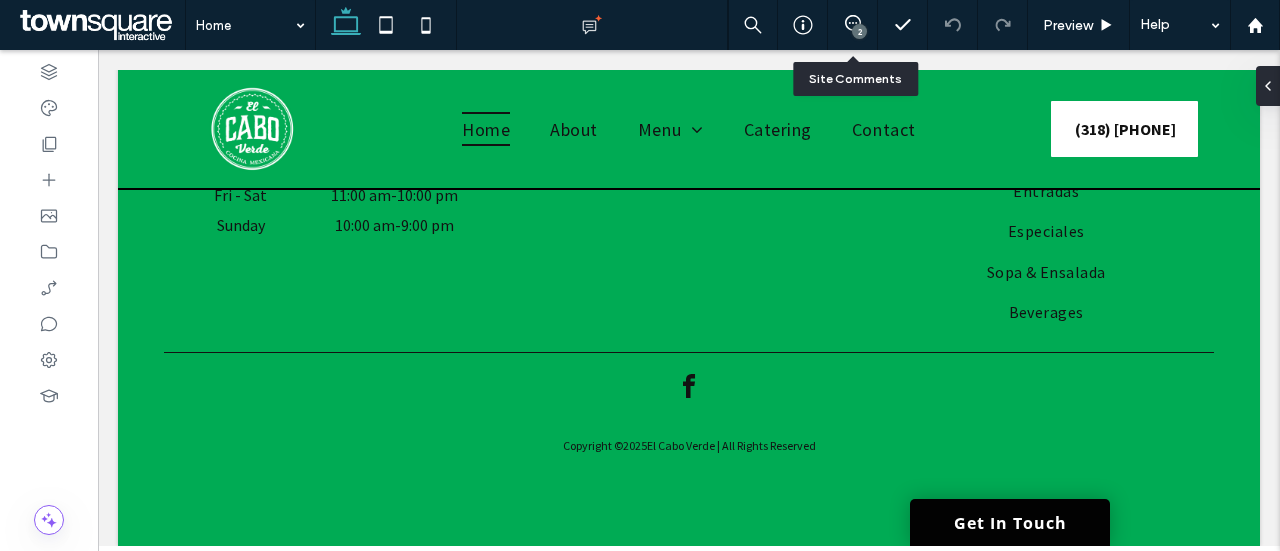 click 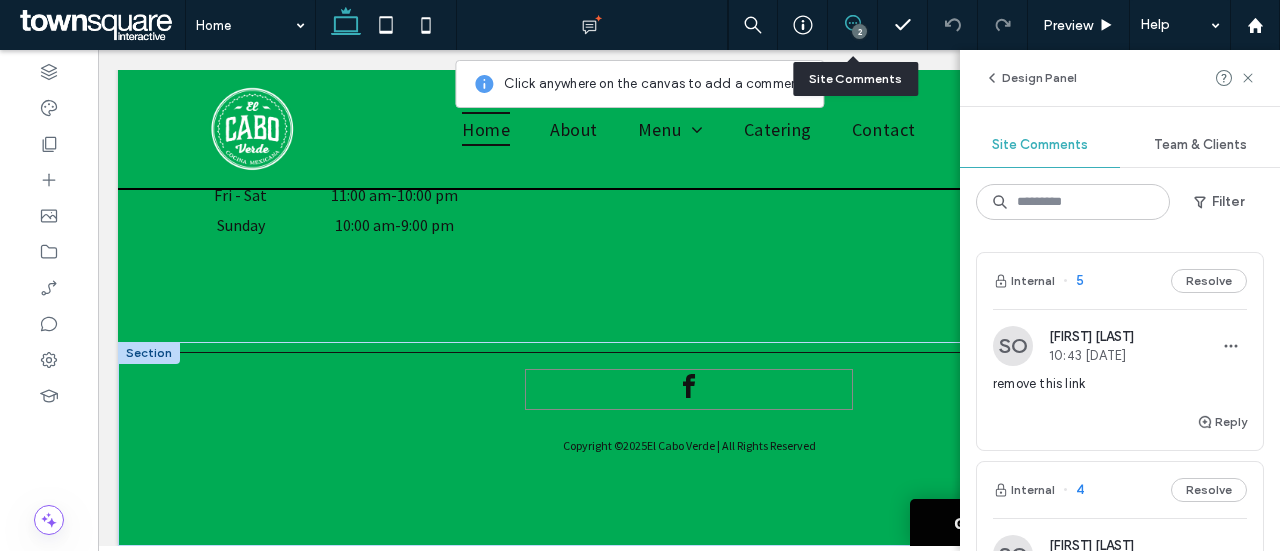 click at bounding box center [689, 389] 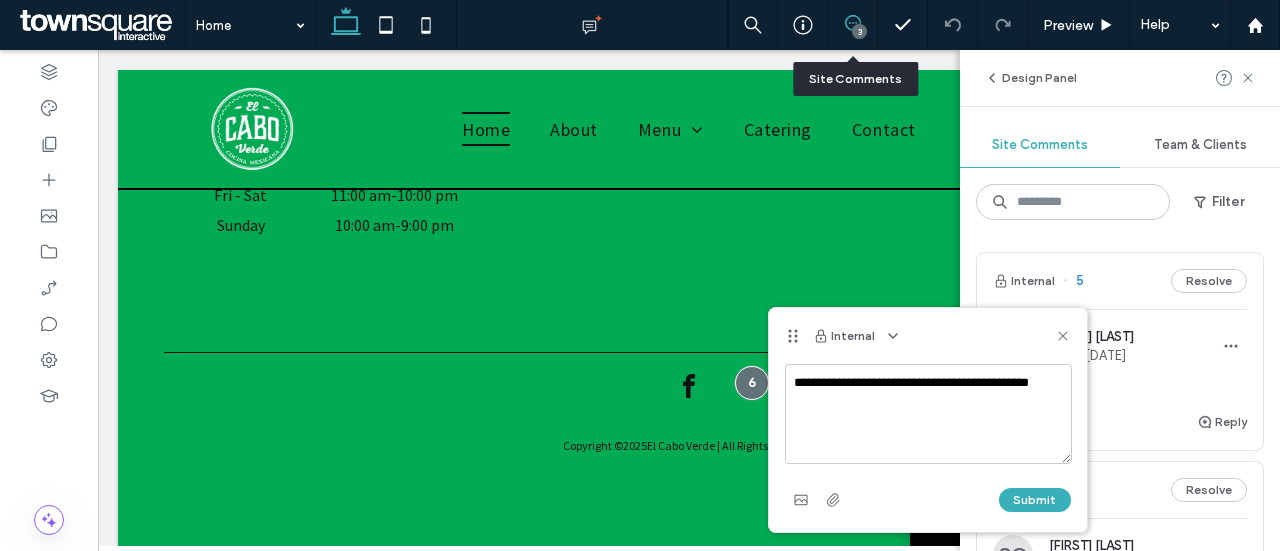 type on "**********" 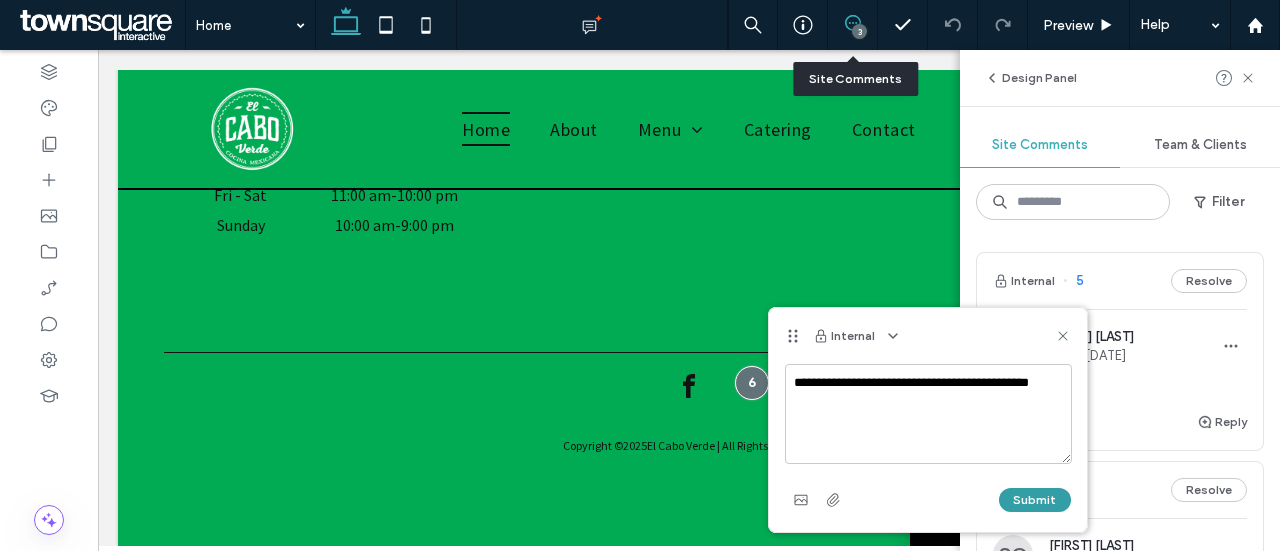 click on "Submit" at bounding box center (1035, 500) 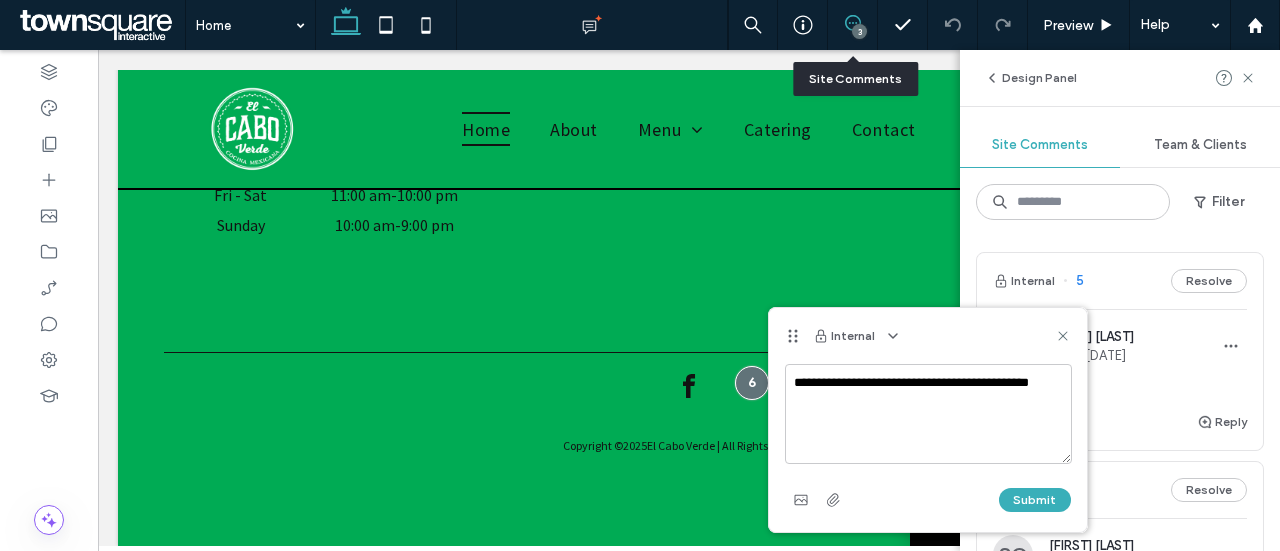 type 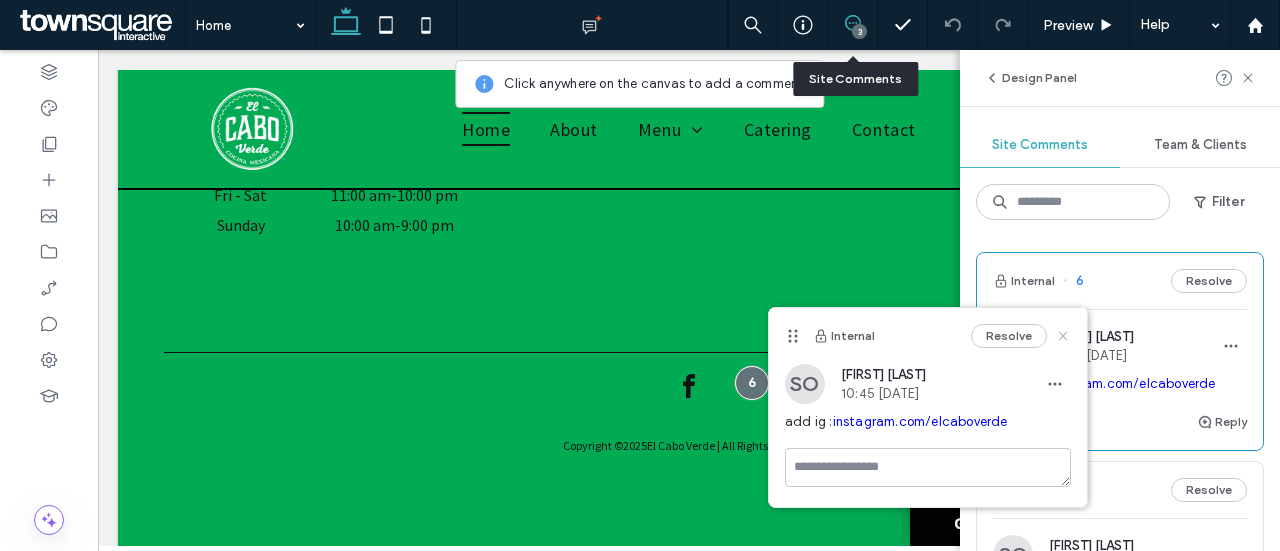click 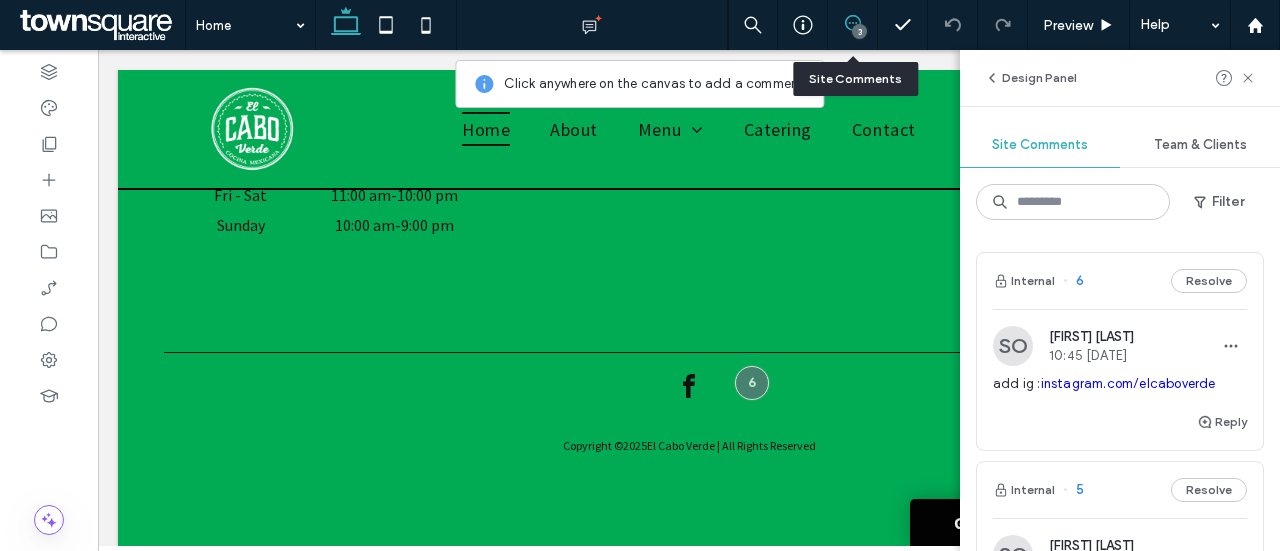 click on "Design Panel" at bounding box center (1120, 78) 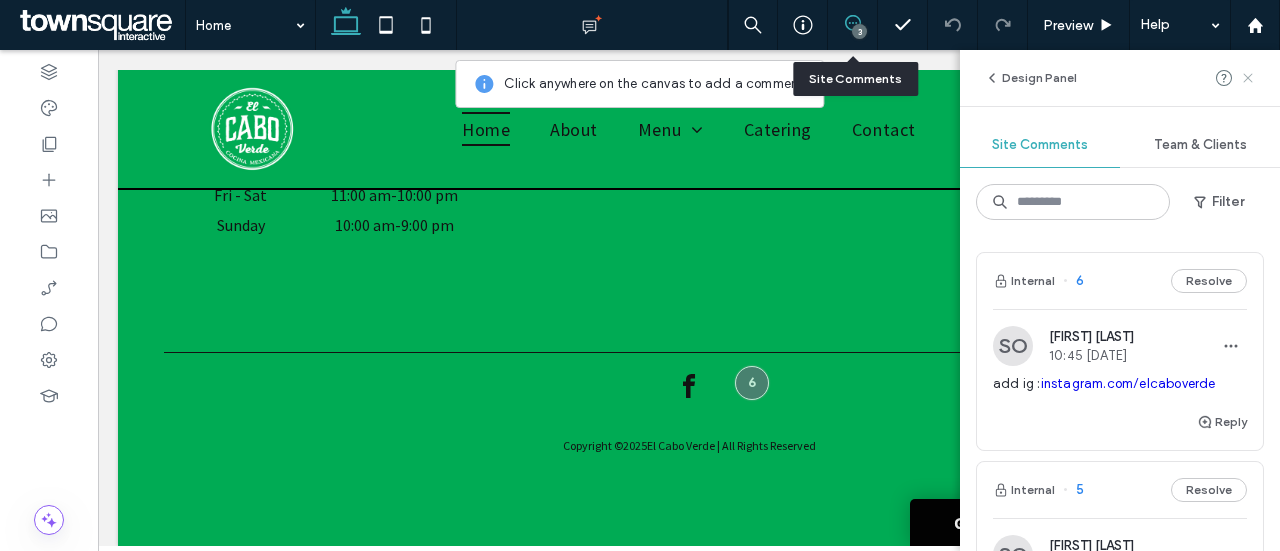 click 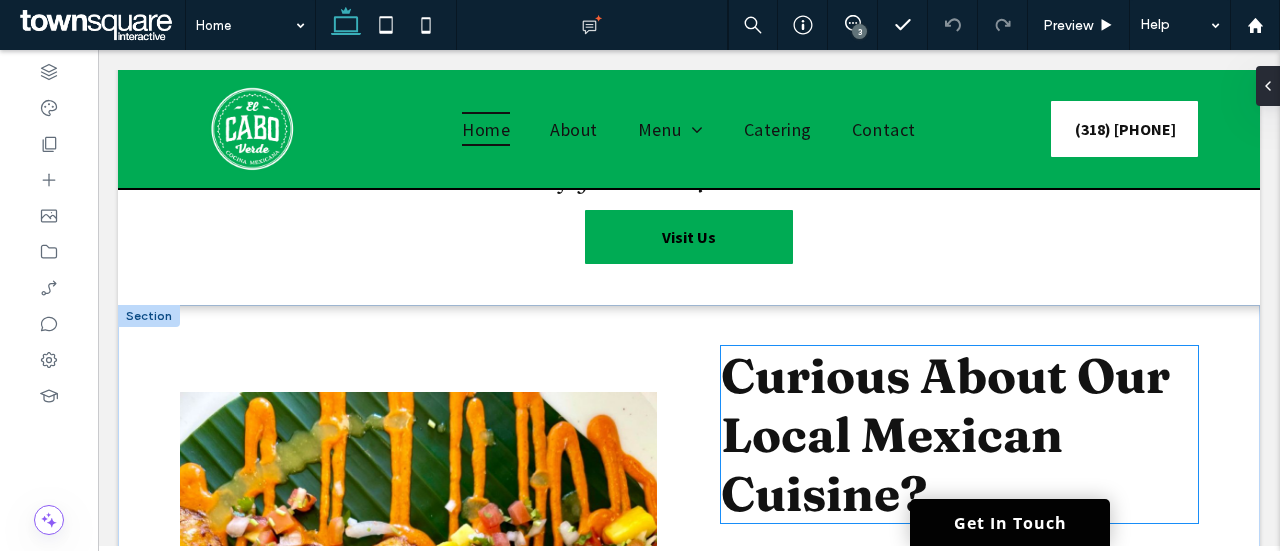 scroll, scrollTop: 1765, scrollLeft: 0, axis: vertical 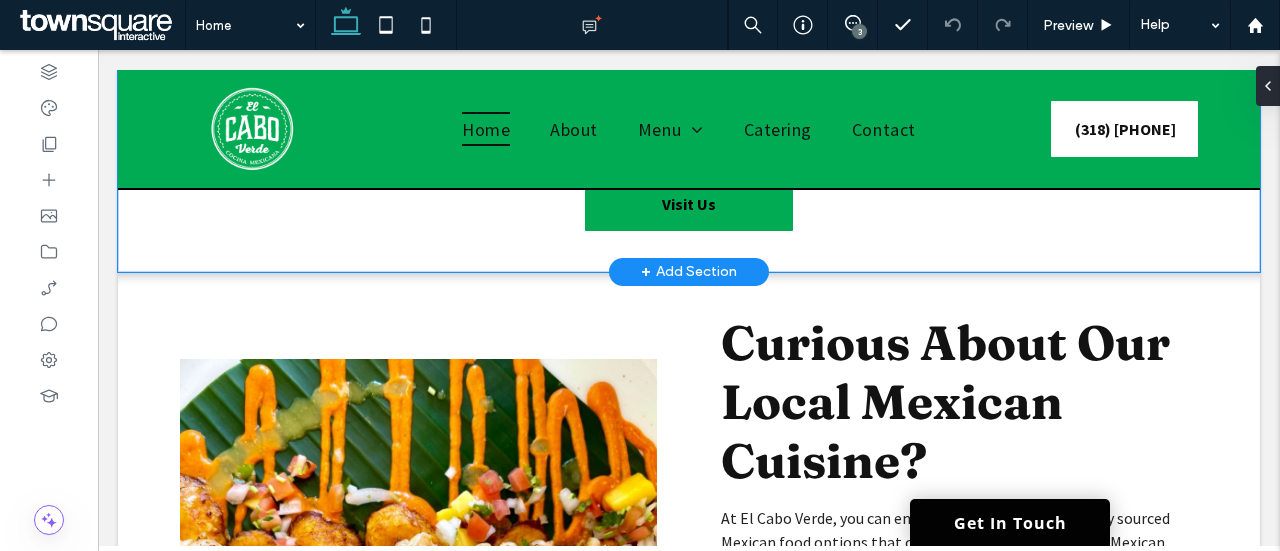 click on "Embrace Organic Dining
Enjoy meals crafted with care
Visit Us" at bounding box center (689, 147) 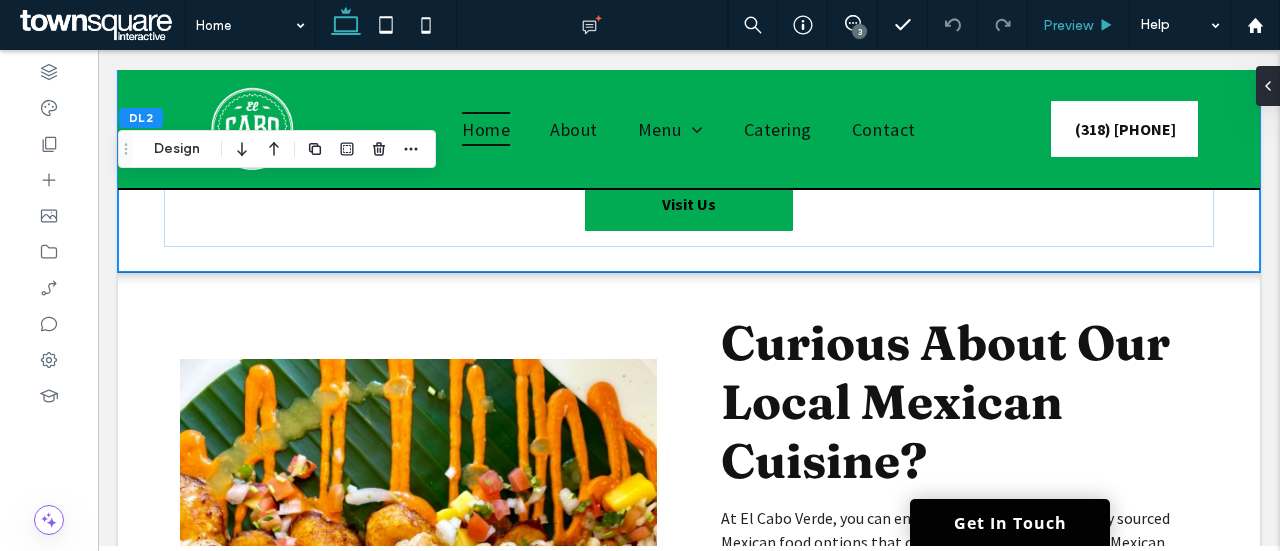 drag, startPoint x: 1068, startPoint y: 29, endPoint x: 878, endPoint y: 173, distance: 238.40302 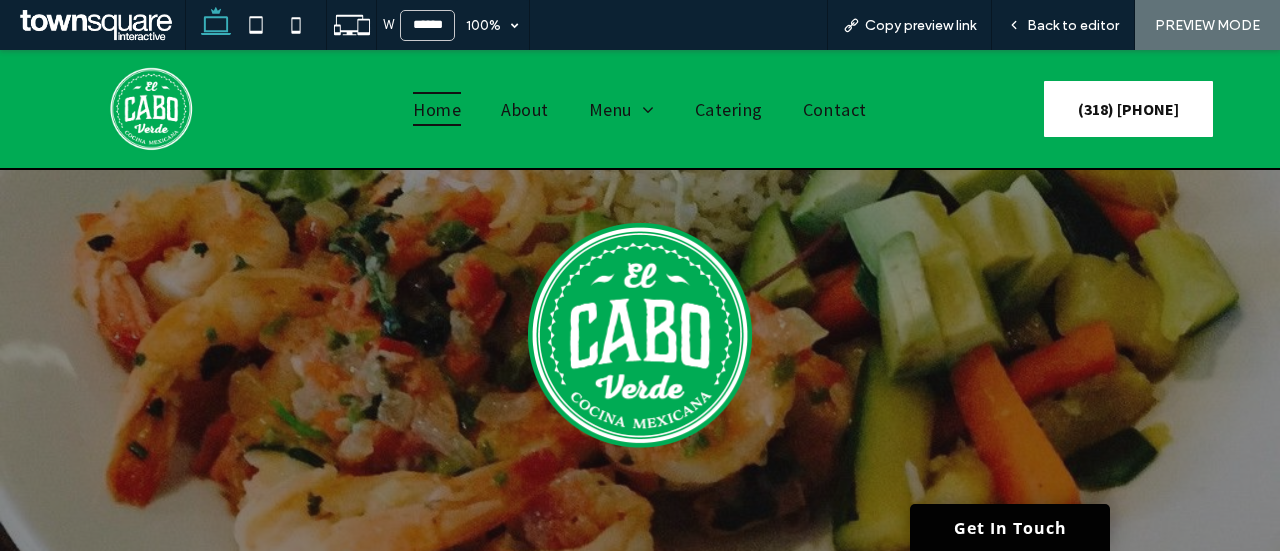 scroll, scrollTop: 0, scrollLeft: 0, axis: both 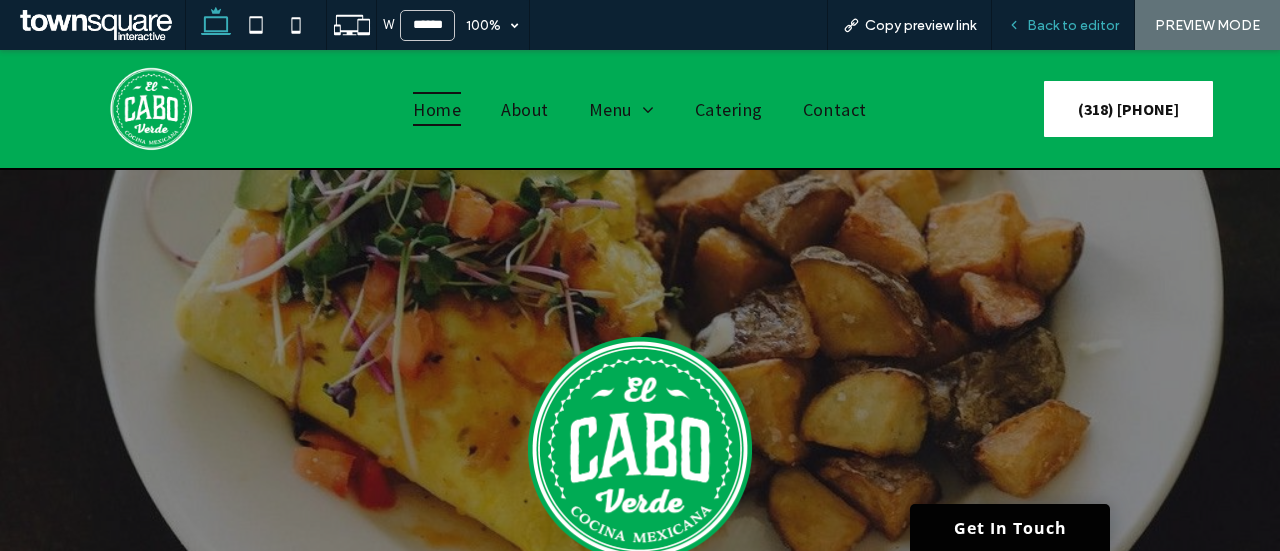 click on "Back to editor" at bounding box center [1063, 25] 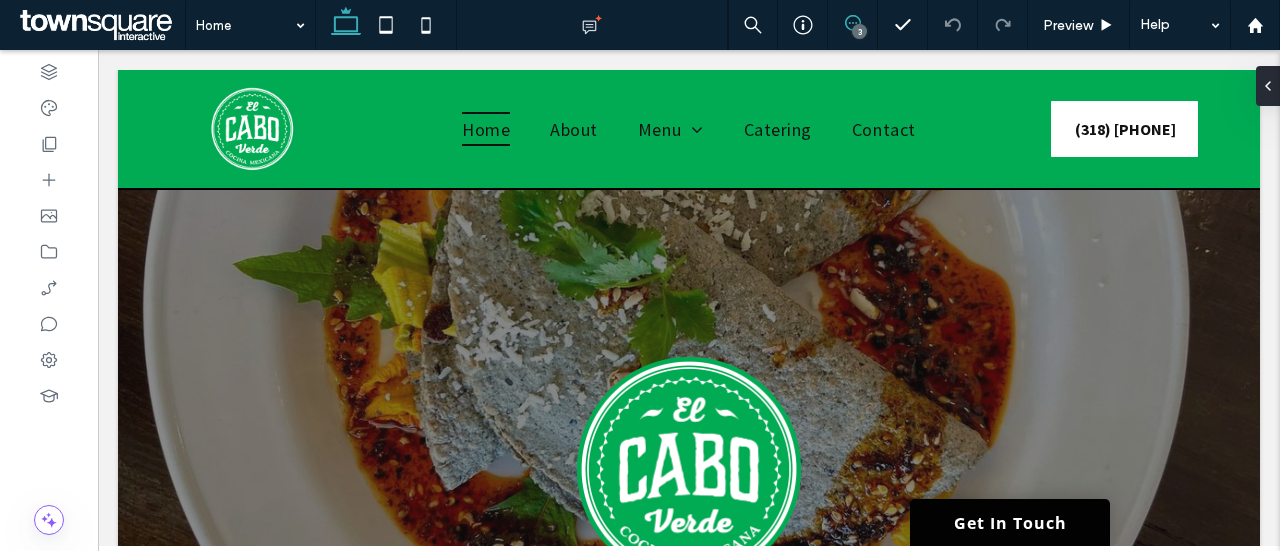 click 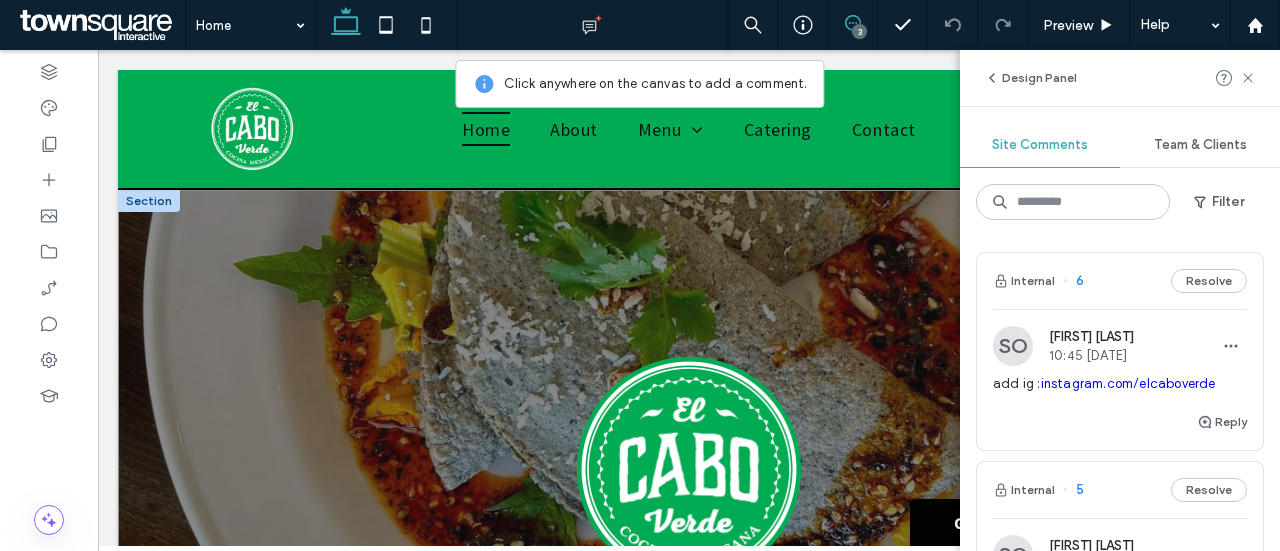 click at bounding box center (689, 469) 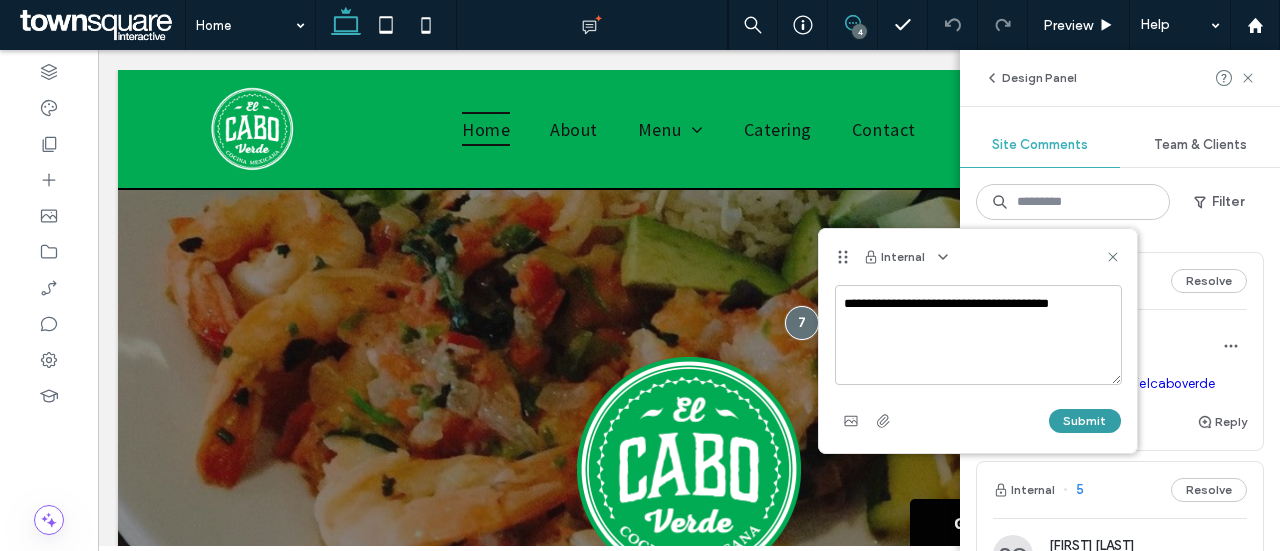 type on "**********" 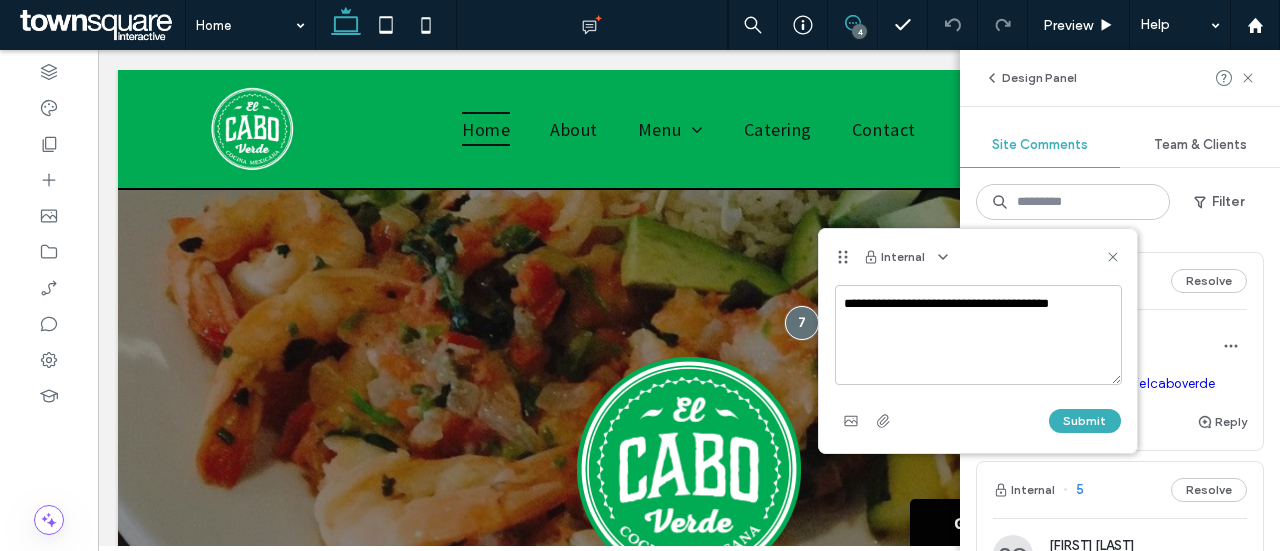 type 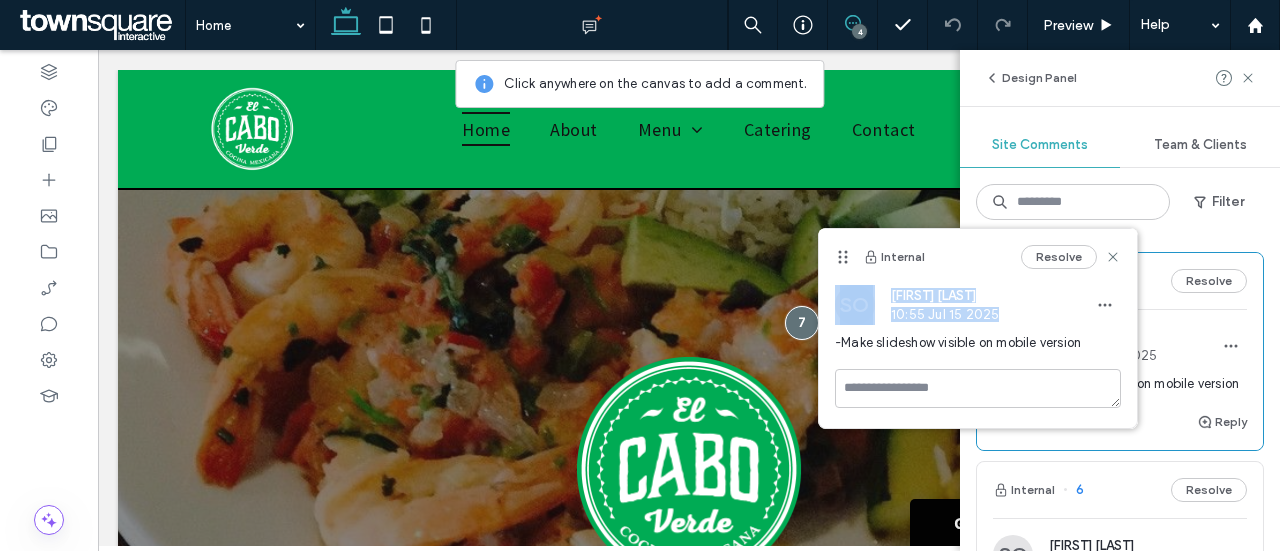 drag, startPoint x: 1076, startPoint y: 381, endPoint x: 1126, endPoint y: 211, distance: 177.20045 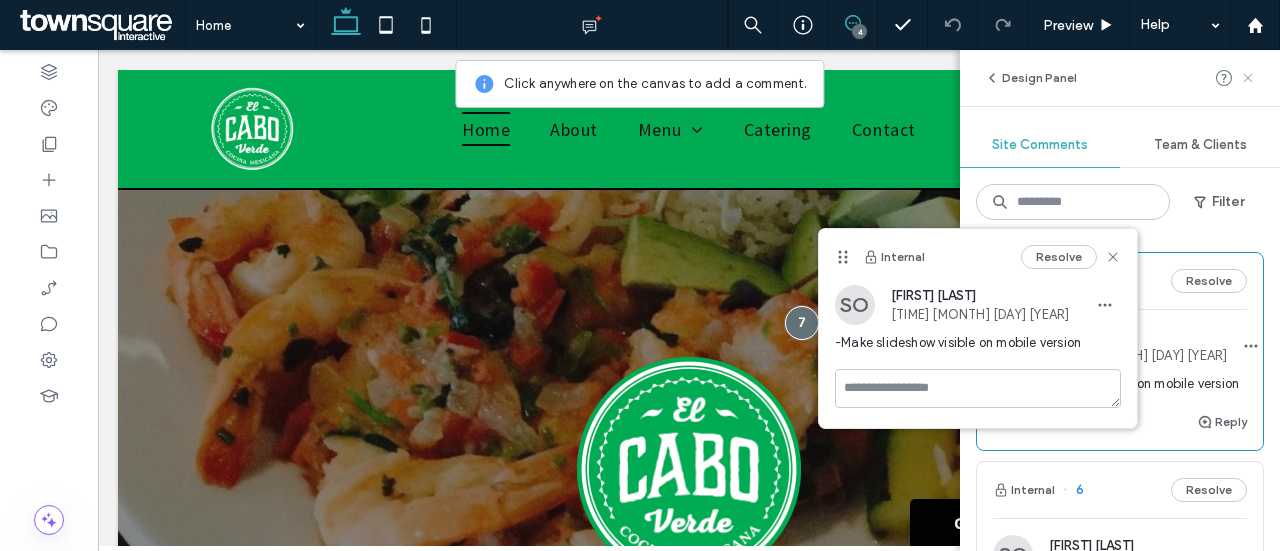 click 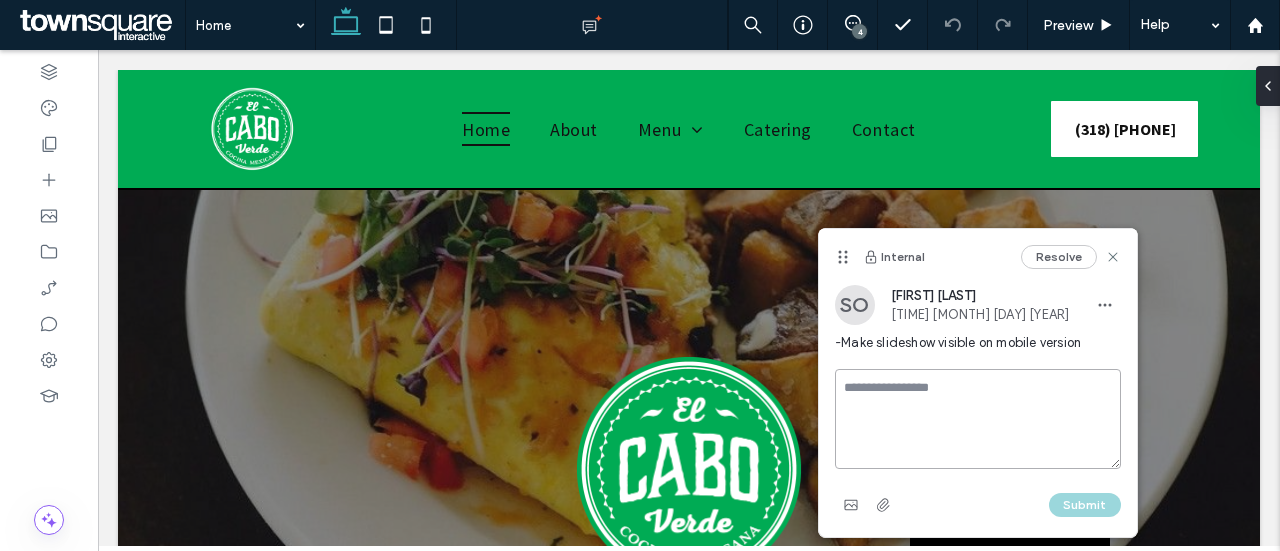 click at bounding box center (978, 419) 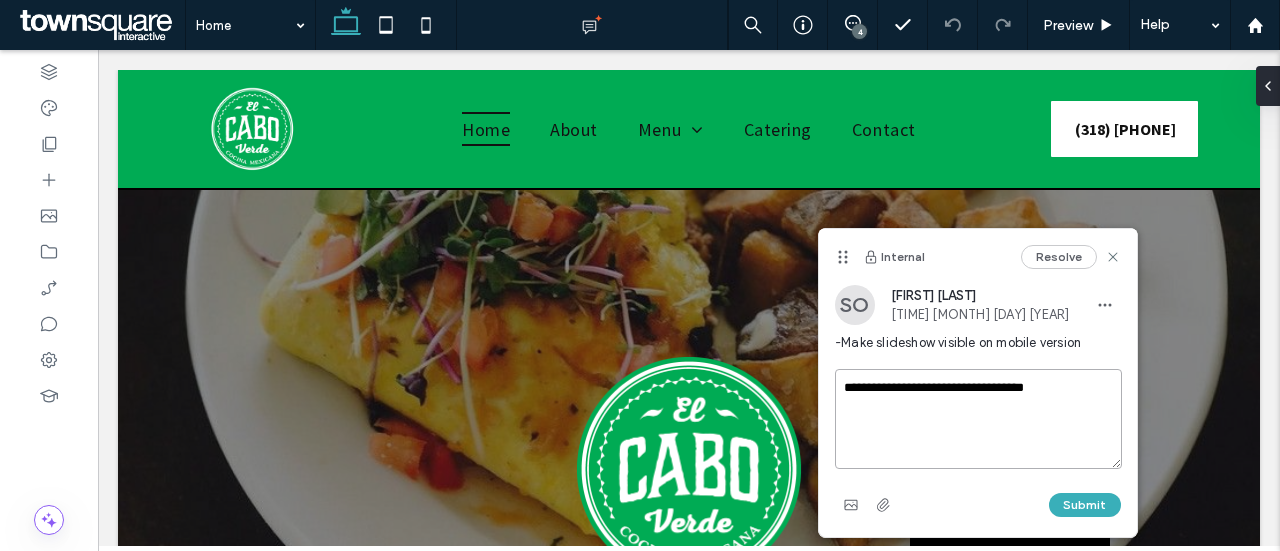 type on "**********" 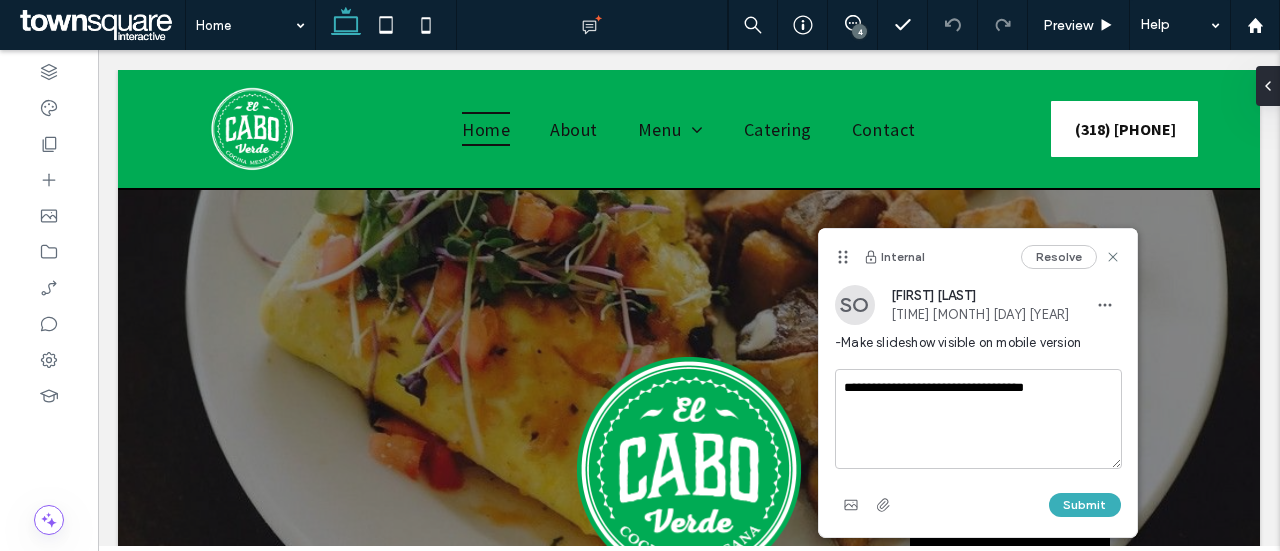 click on "Submit" at bounding box center (978, 505) 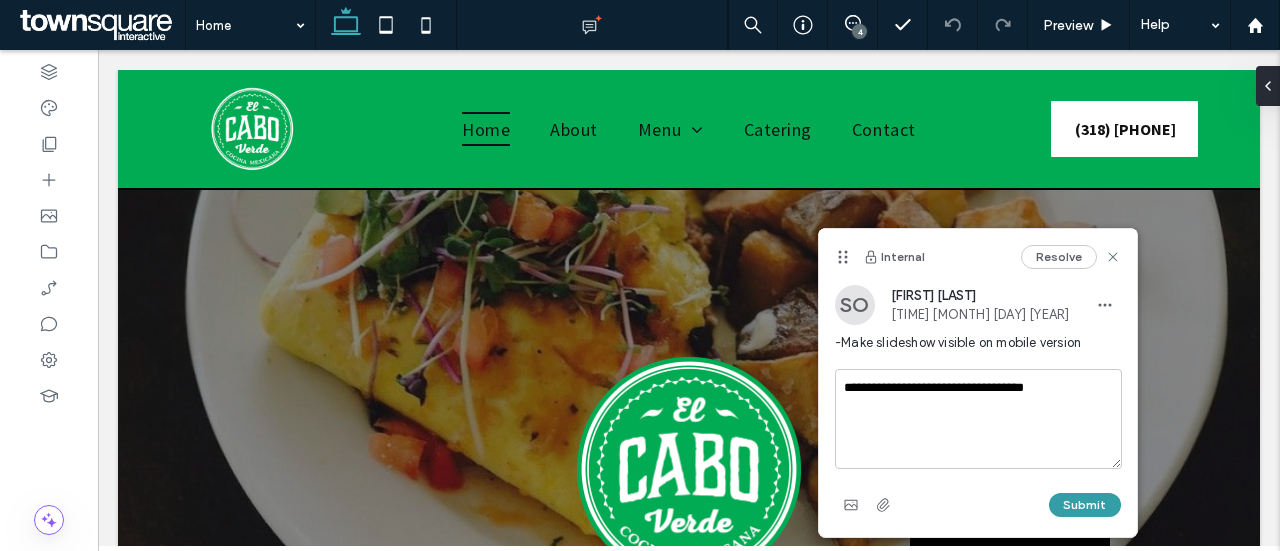 click on "Submit" at bounding box center (1085, 505) 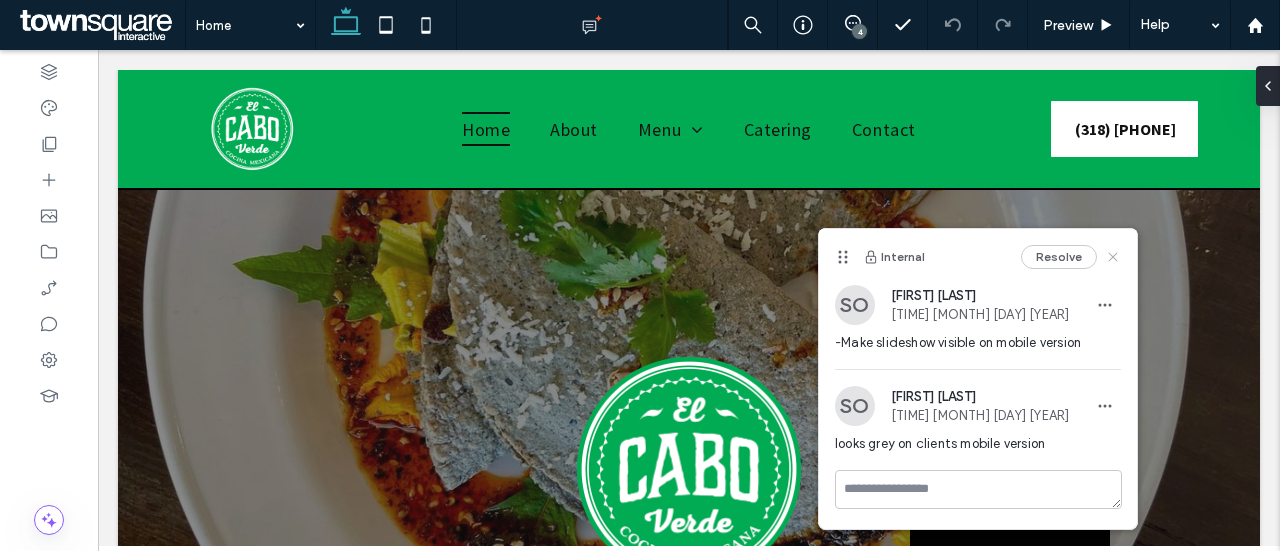 click 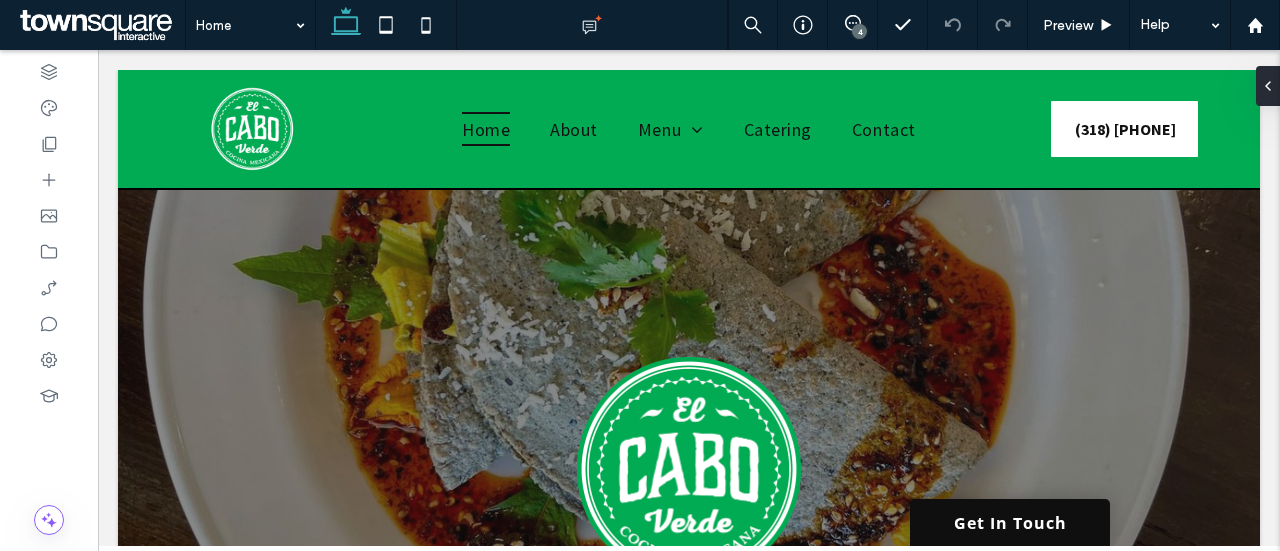 click on "Get In Touch" at bounding box center (1010, 522) 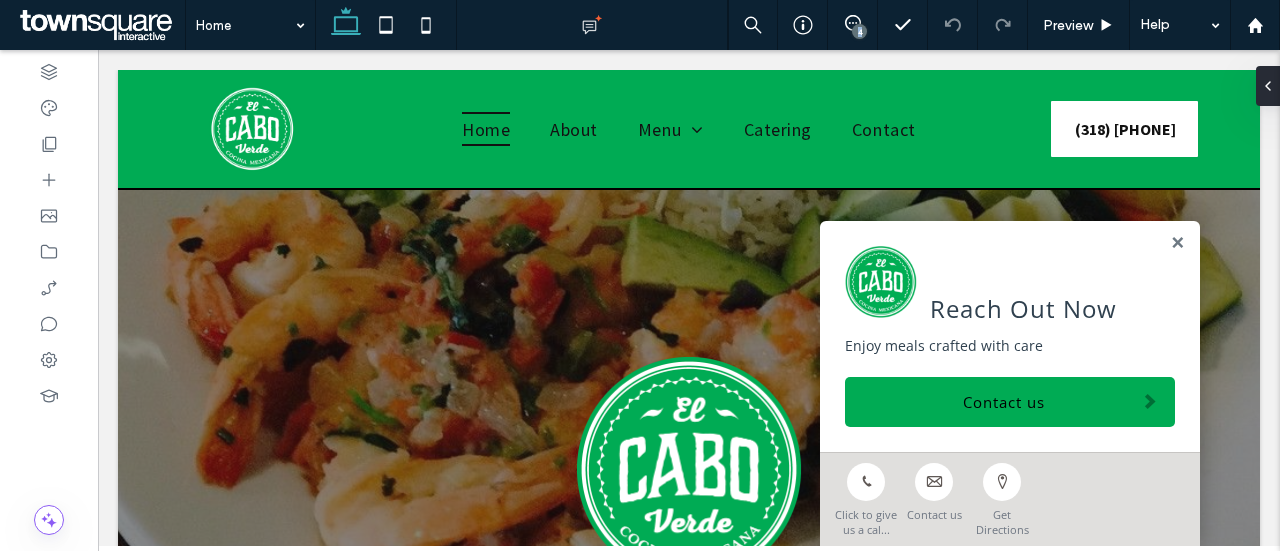 drag, startPoint x: 877, startPoint y: 33, endPoint x: 875, endPoint y: 47, distance: 14.142136 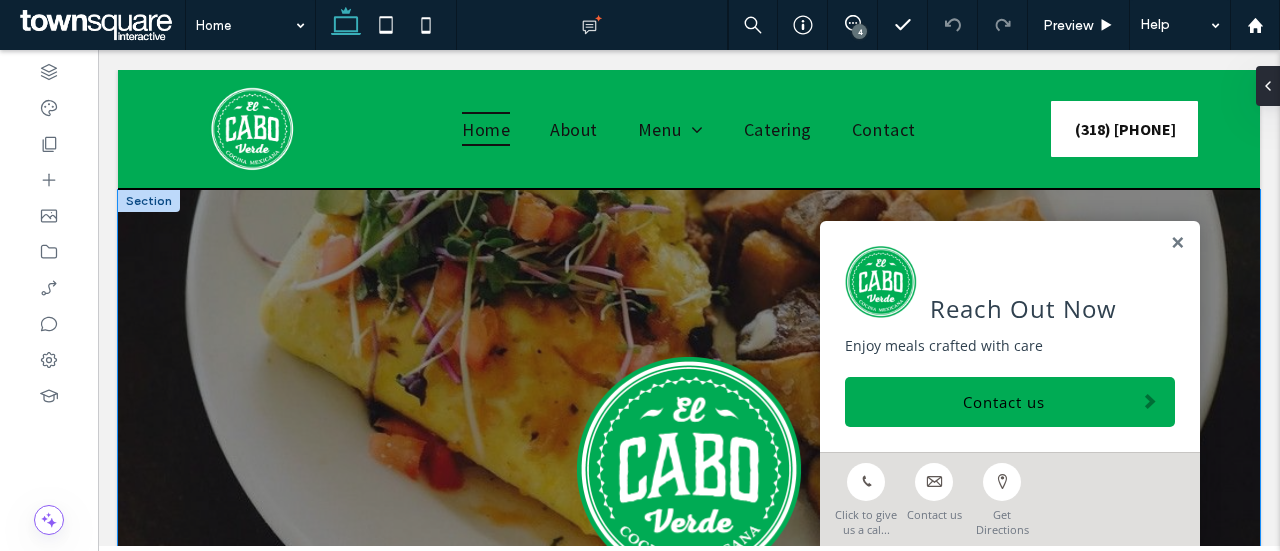 click at bounding box center (689, 469) 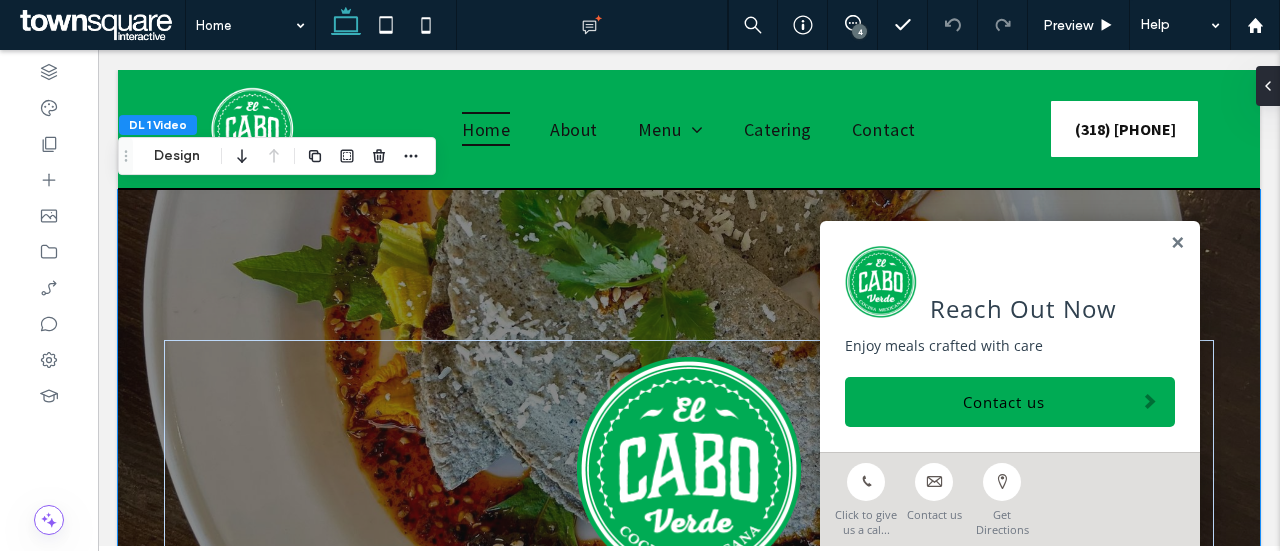 click on "4" at bounding box center [859, 31] 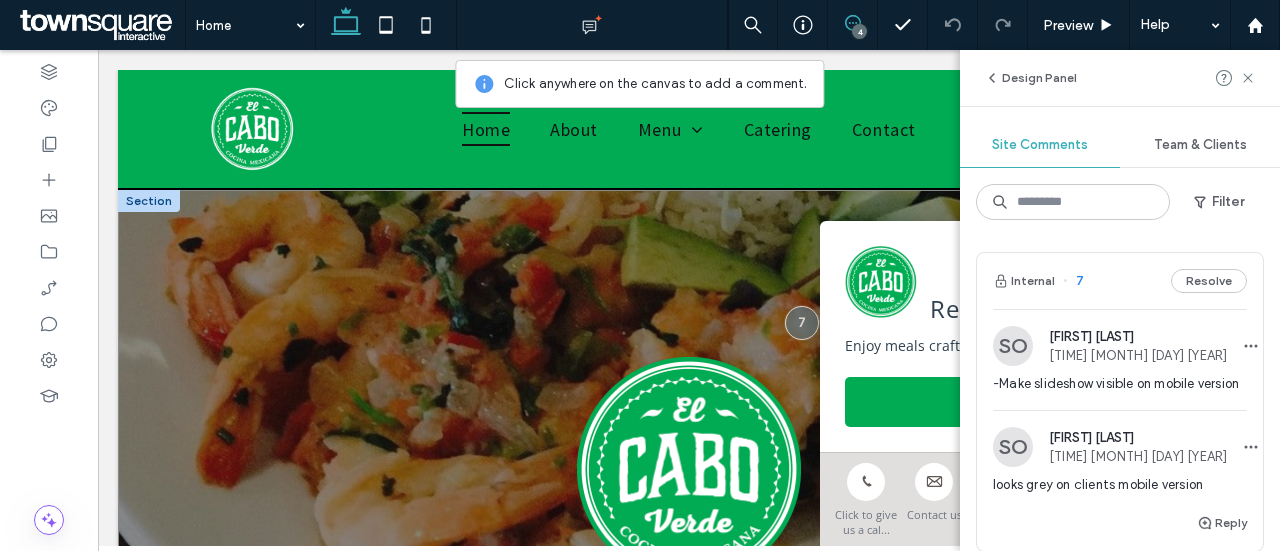 click at bounding box center [689, 469] 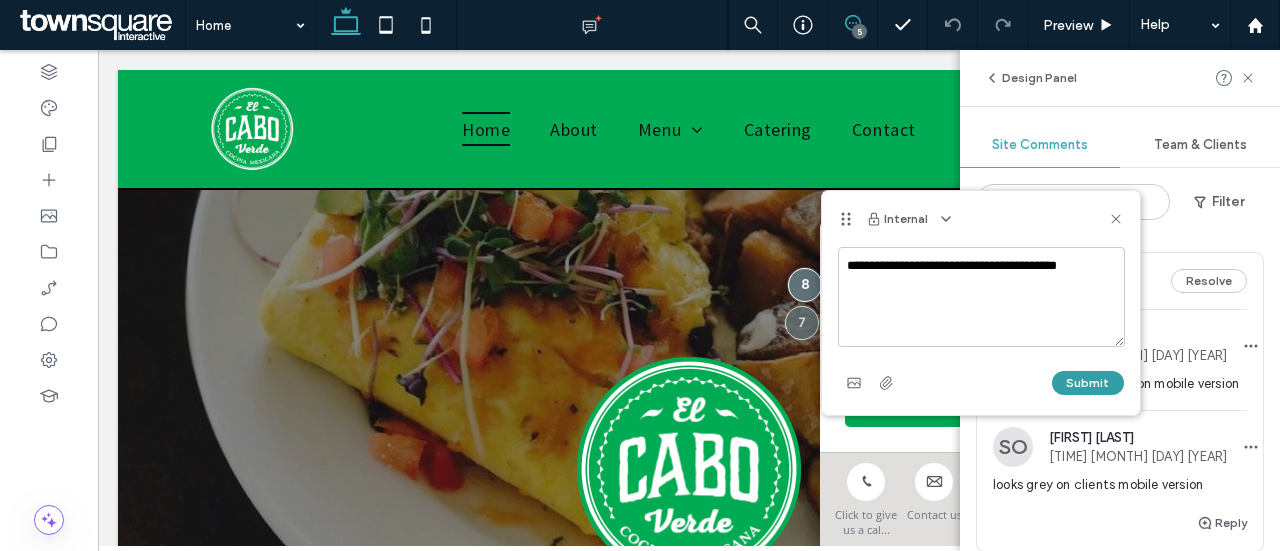 type on "**********" 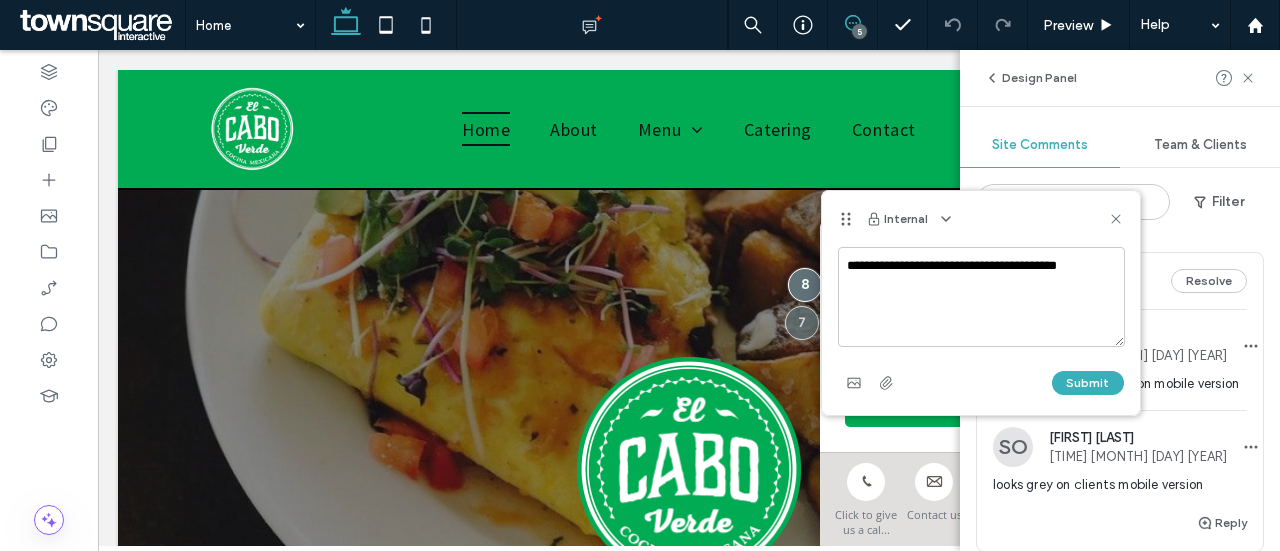 type 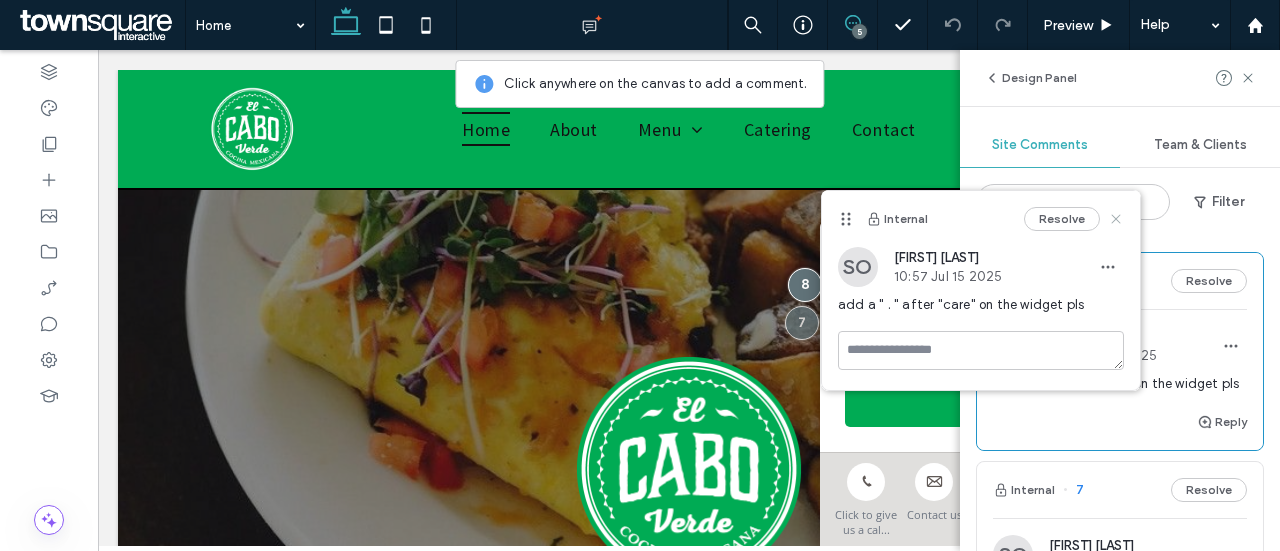 click 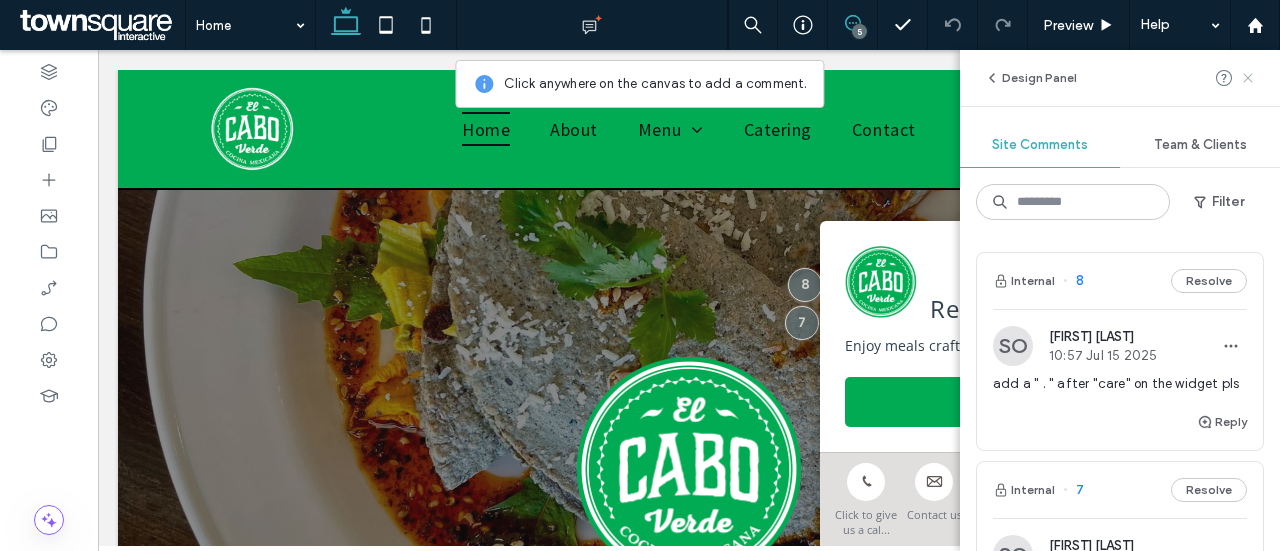 click 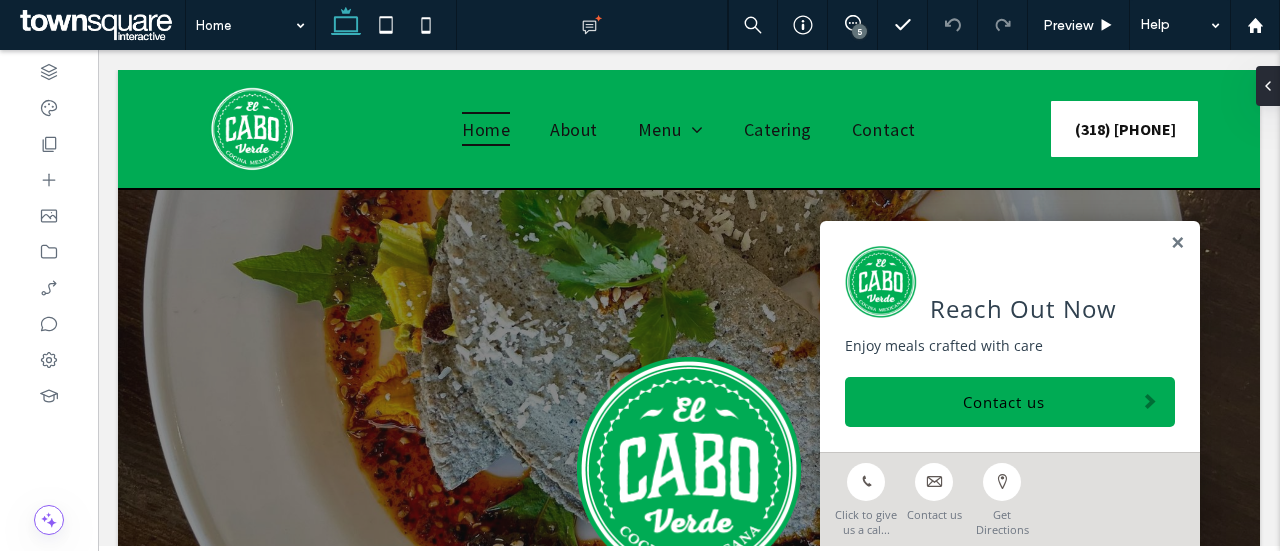 click on "**********" at bounding box center (689, 2230) 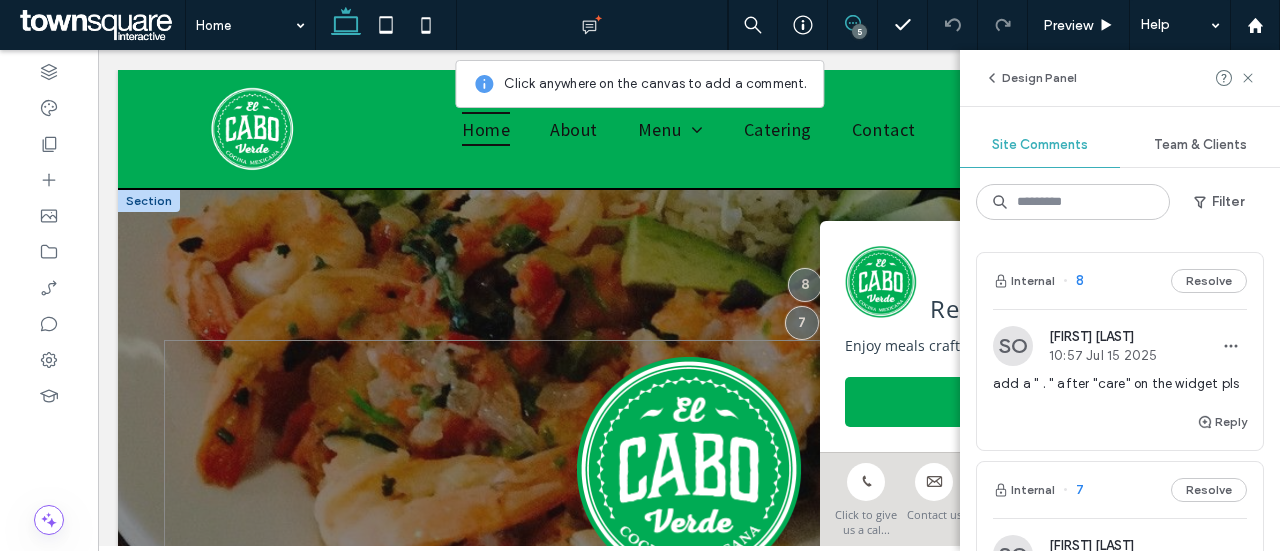 click at bounding box center (689, 469) 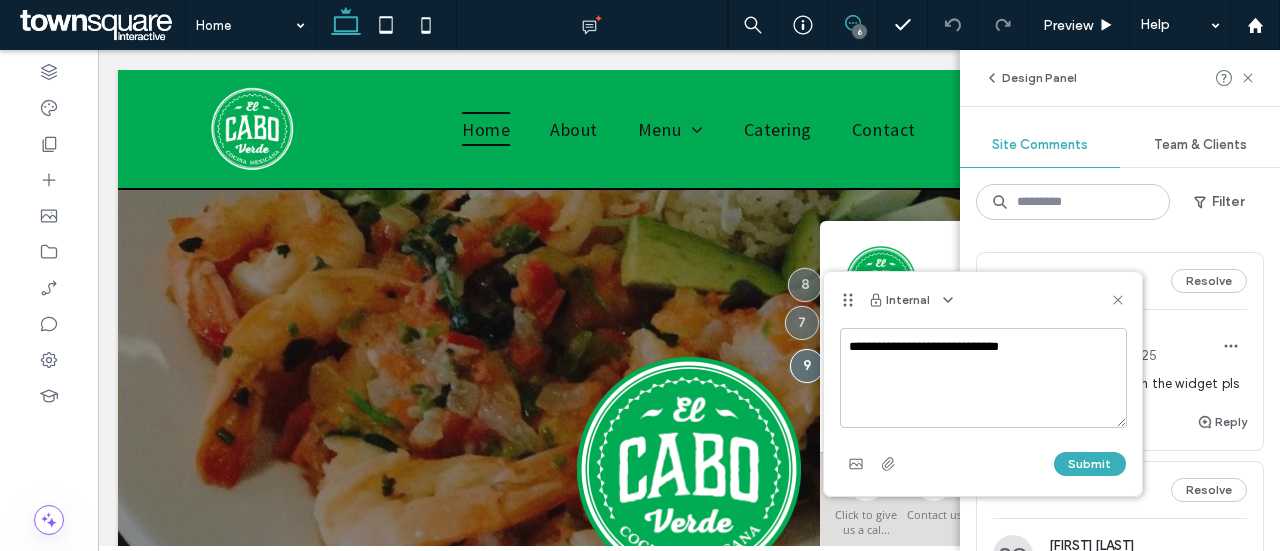 click on "**********" at bounding box center [983, 378] 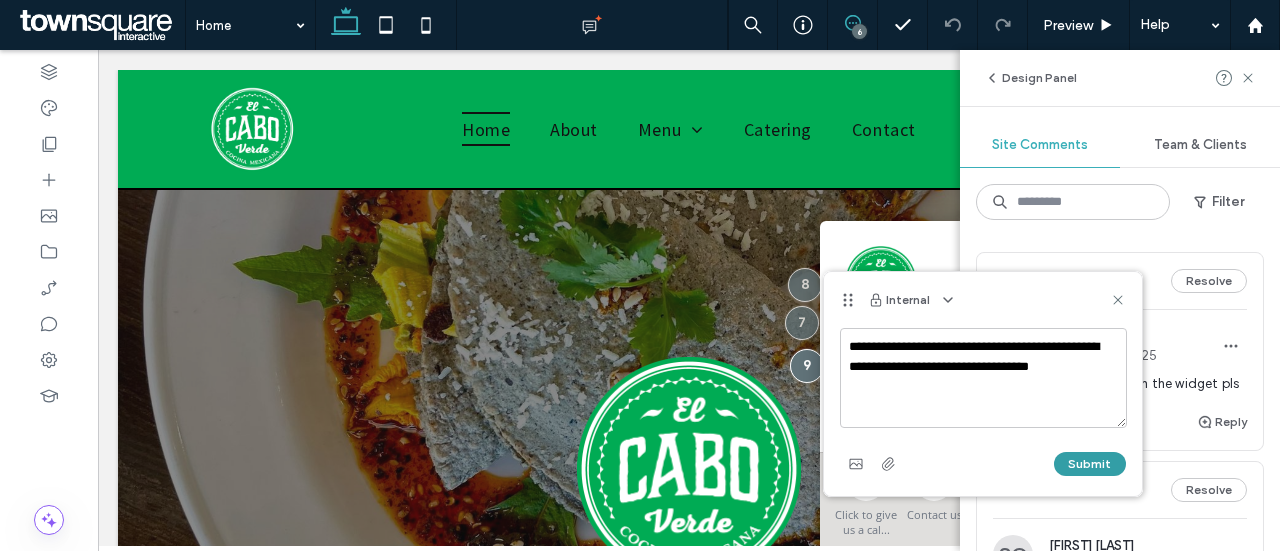 type on "**********" 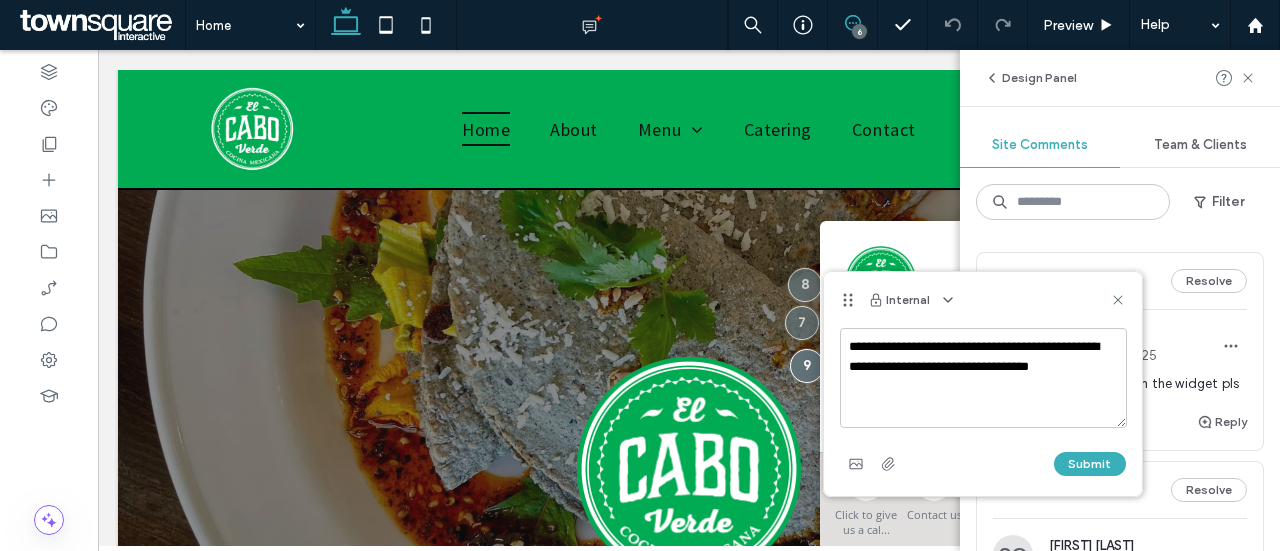 type 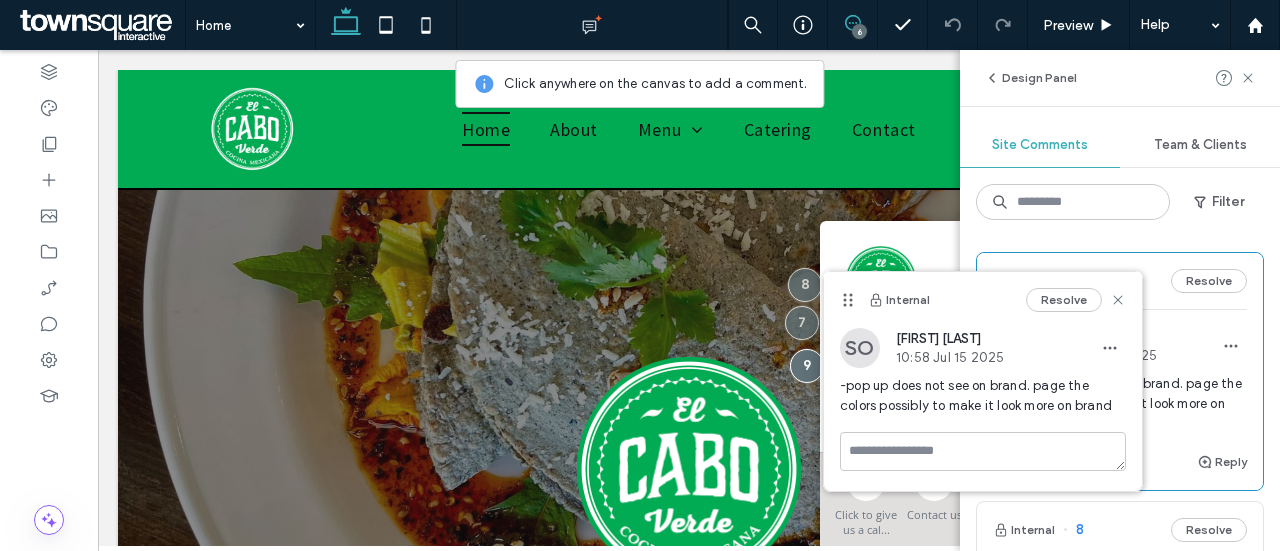 click on "**********" at bounding box center [689, 2230] 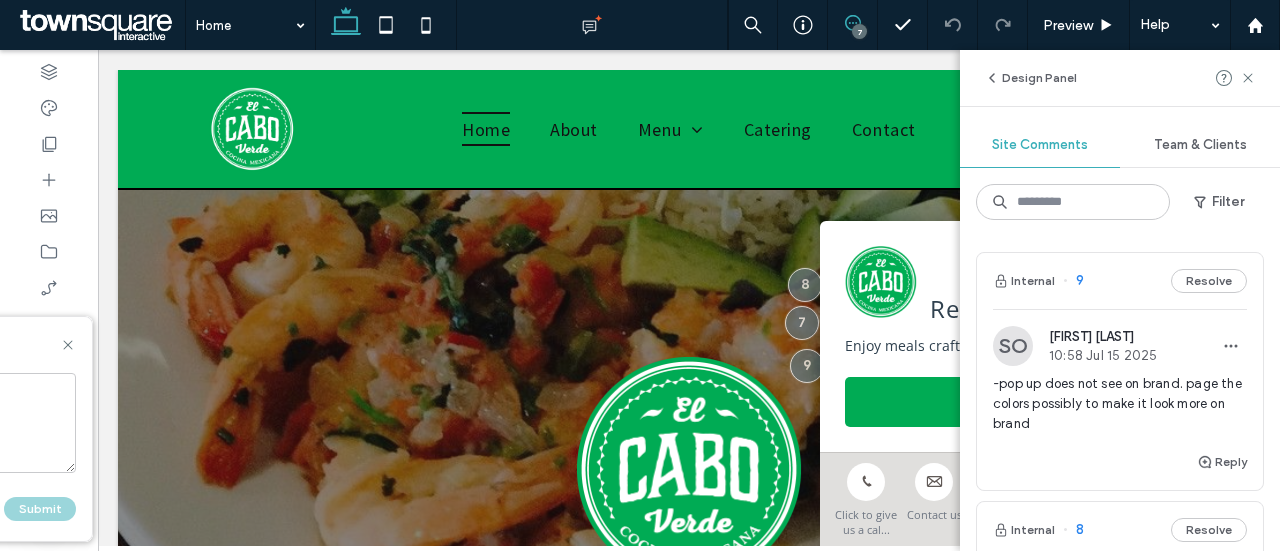 click 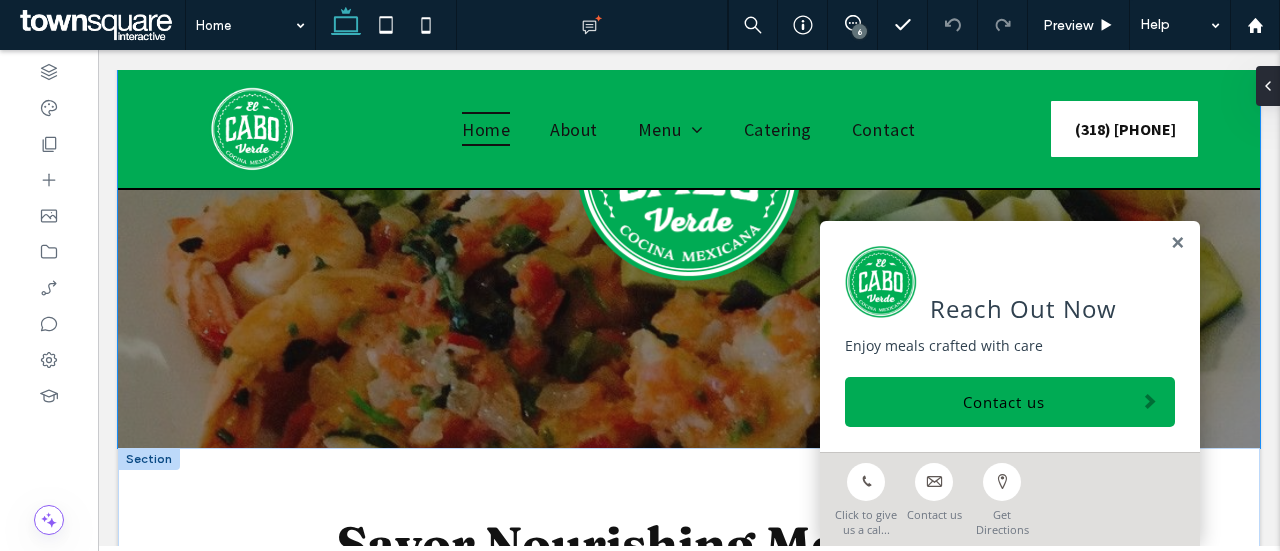 scroll, scrollTop: 600, scrollLeft: 0, axis: vertical 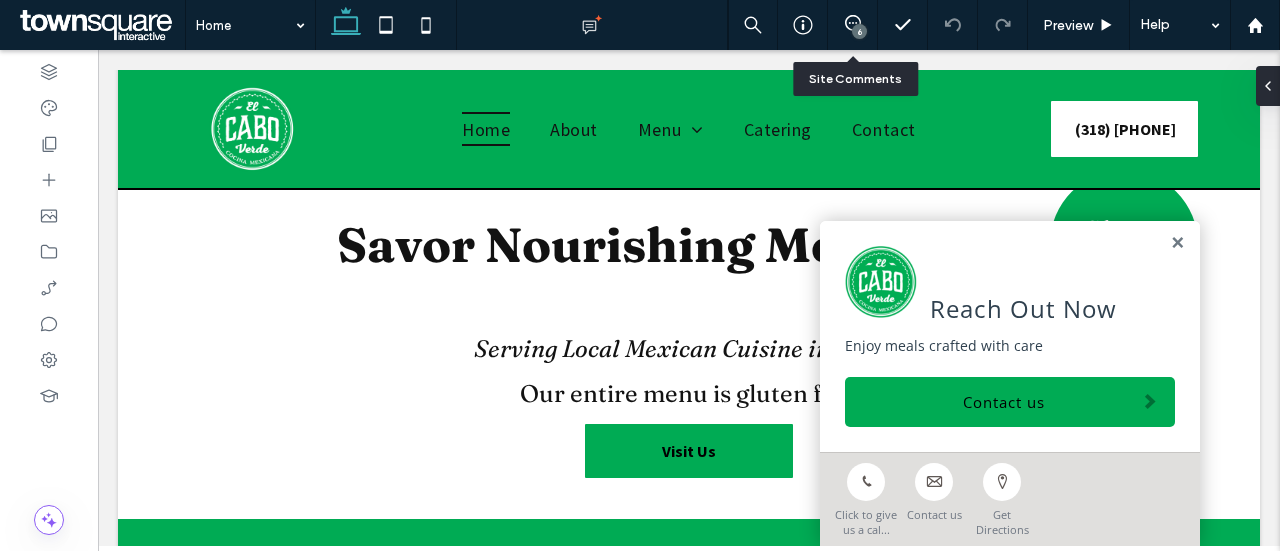 click on "6" at bounding box center [853, 25] 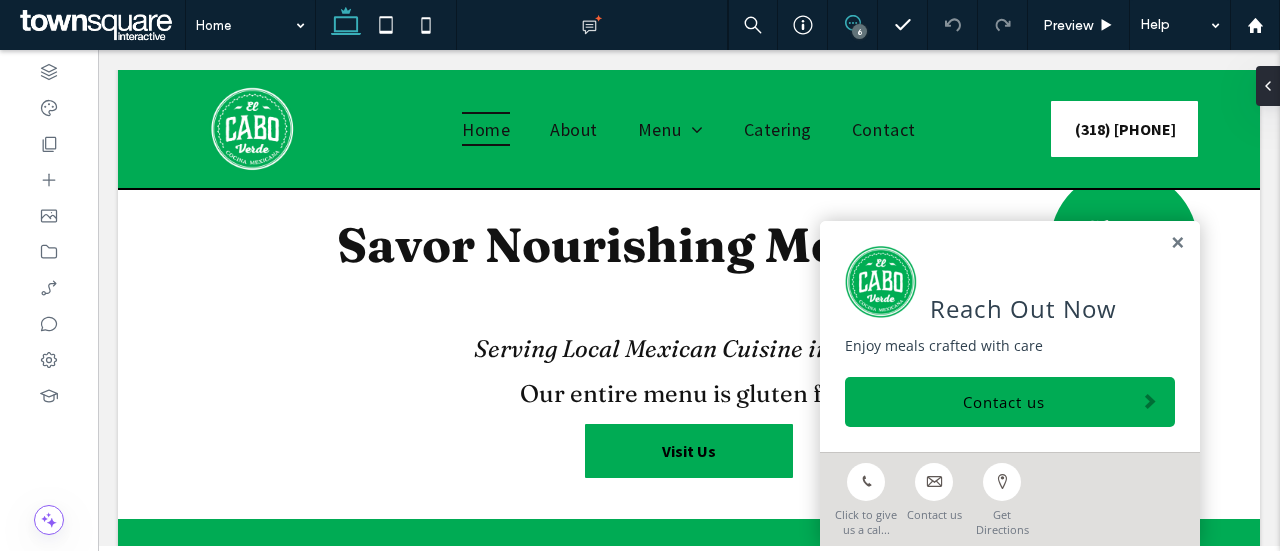 click 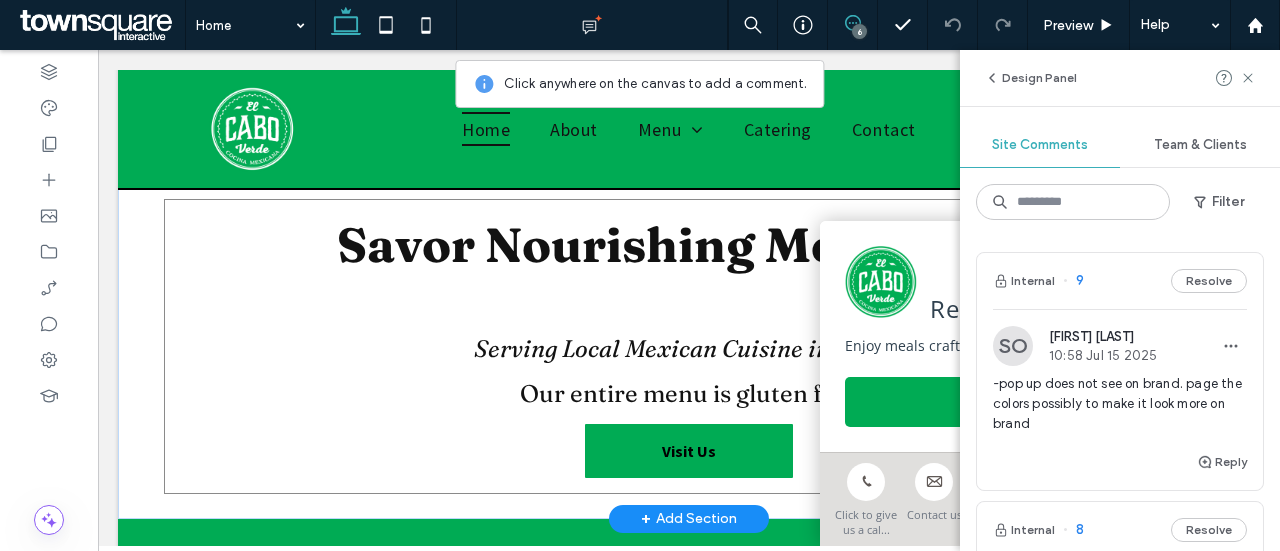 click on "Savor Nourishing Meals Daily
Gluten Free
Serving Local Mexican Cuisine in Shreveport
Our entire menu is gluten free
Visit Us" at bounding box center [689, 346] 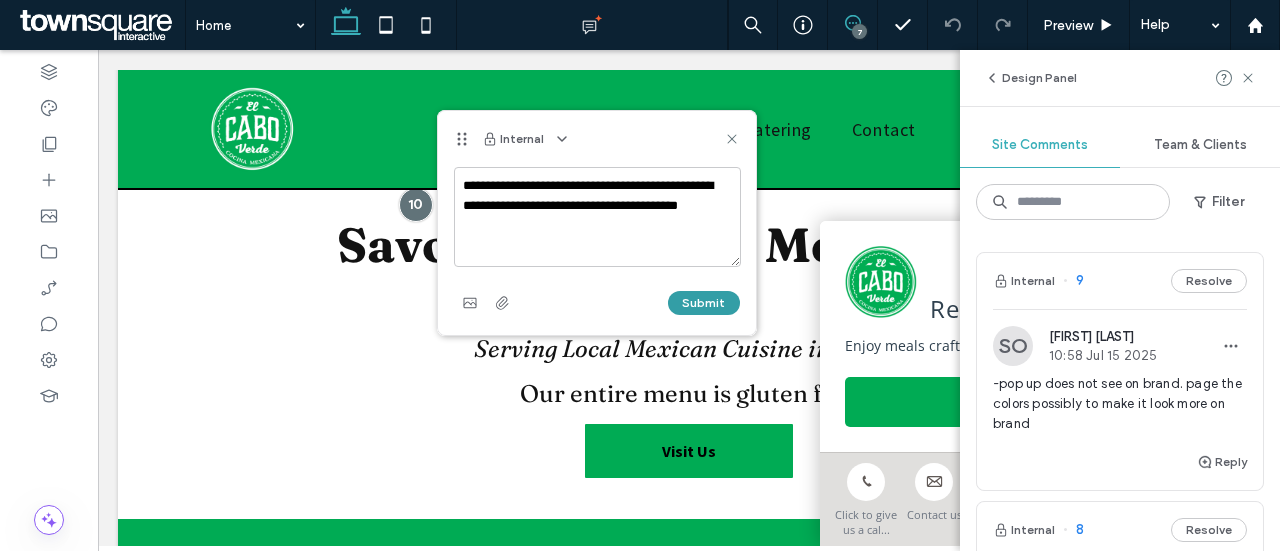 type on "**********" 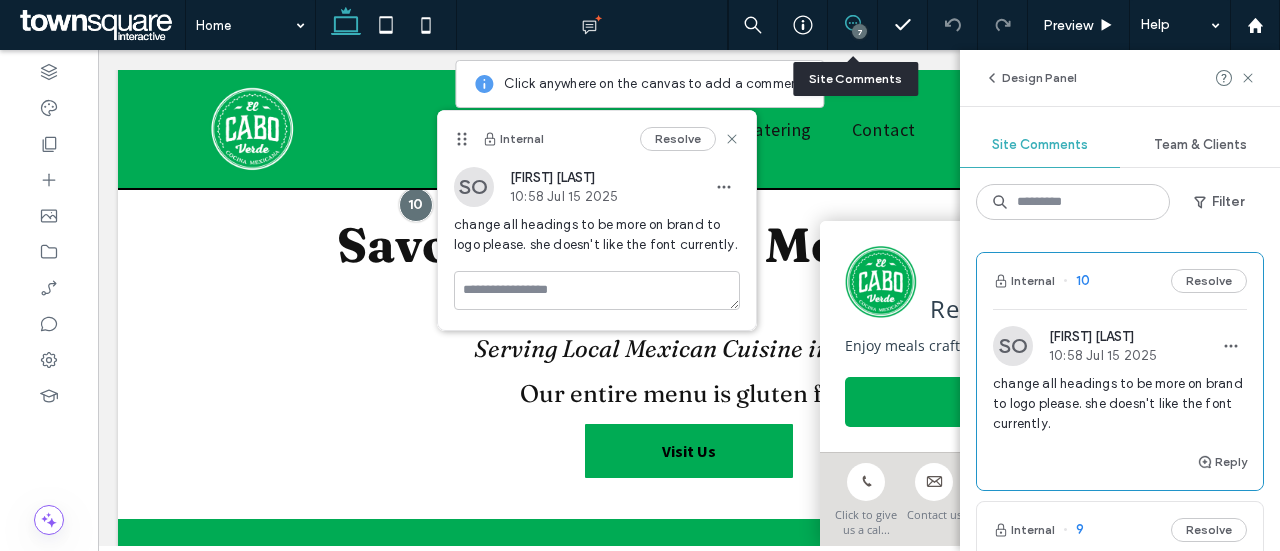 click on "7" at bounding box center [853, 25] 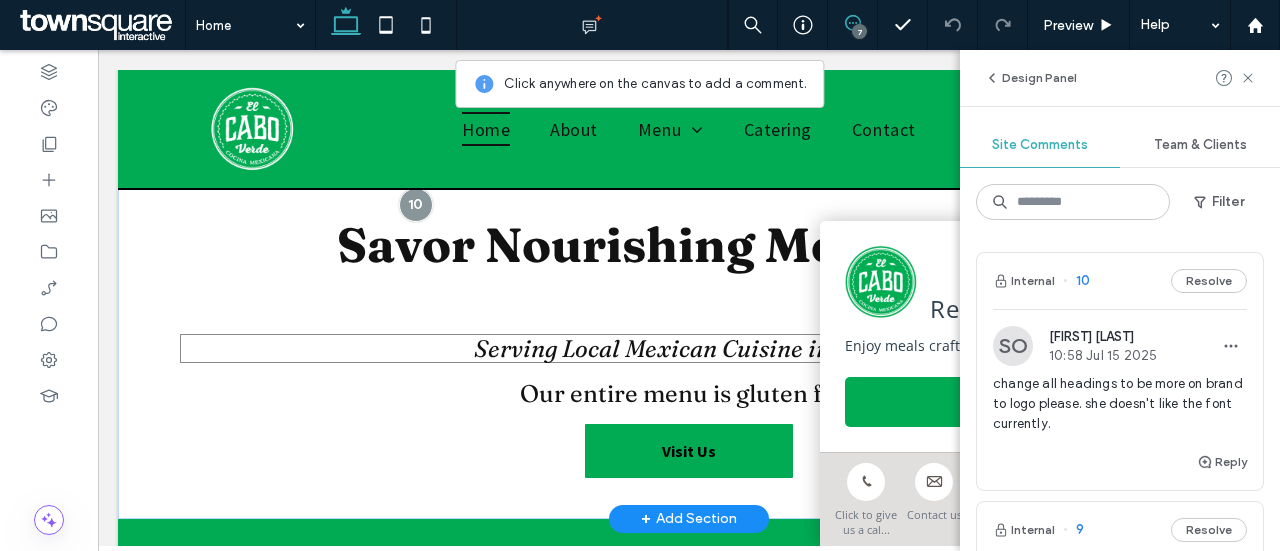 click on "Serving Local Mexican Cuisine in Shreveport" at bounding box center (689, 348) 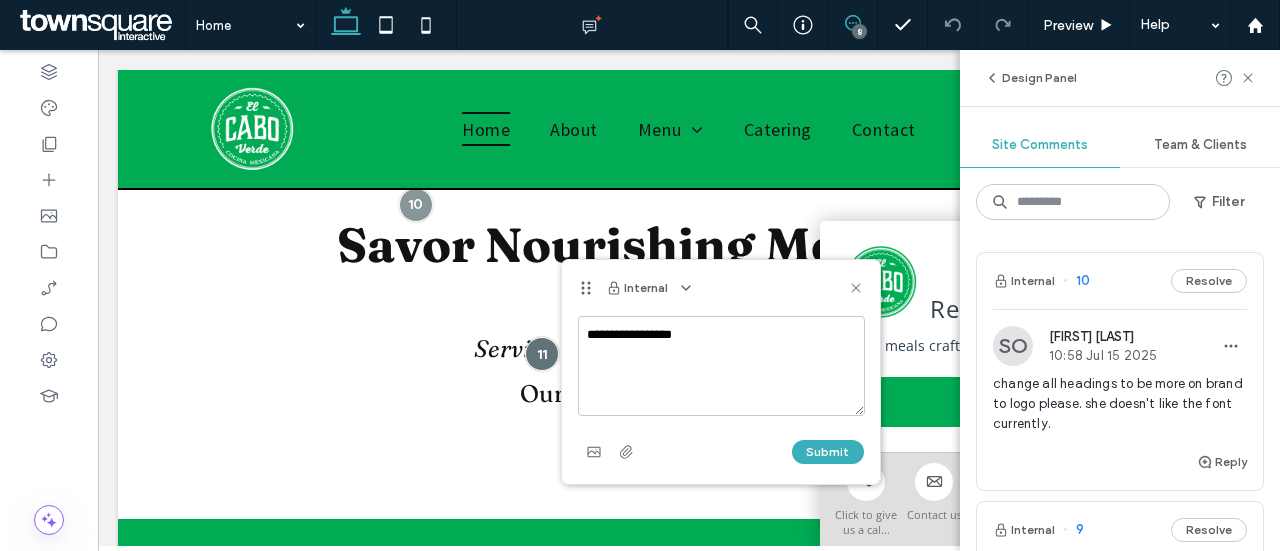 type on "**********" 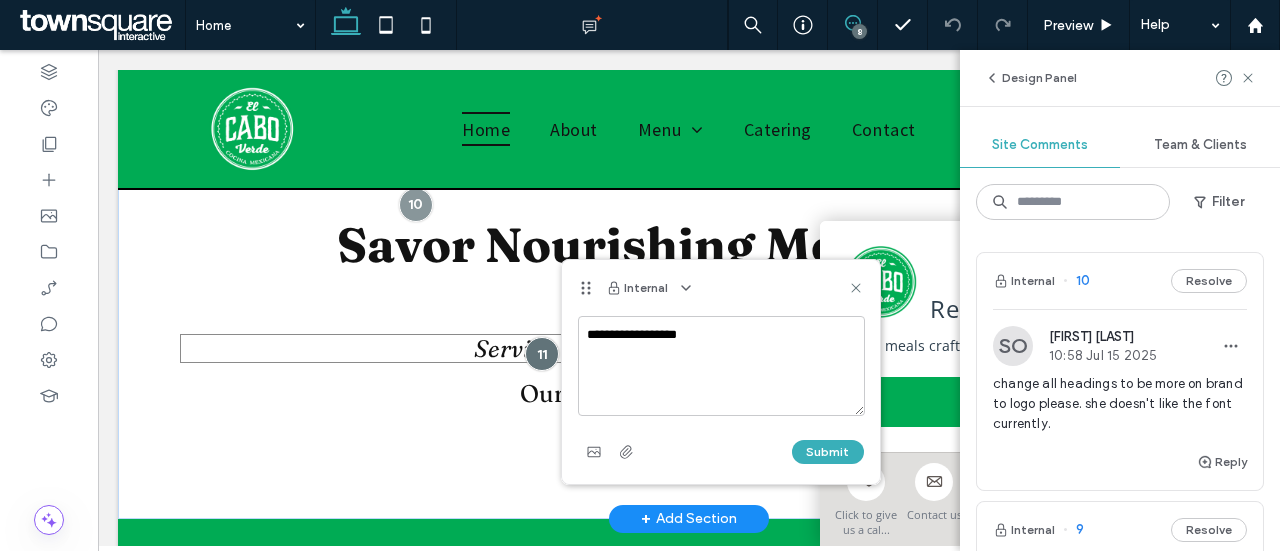 drag, startPoint x: 789, startPoint y: 405, endPoint x: 492, endPoint y: 343, distance: 303.40237 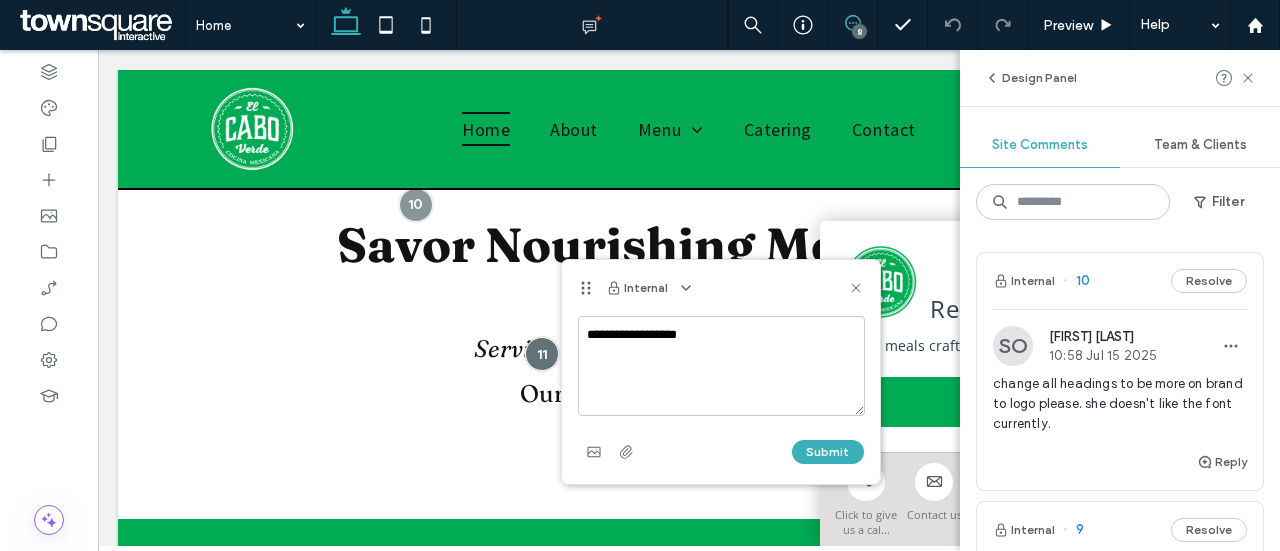type 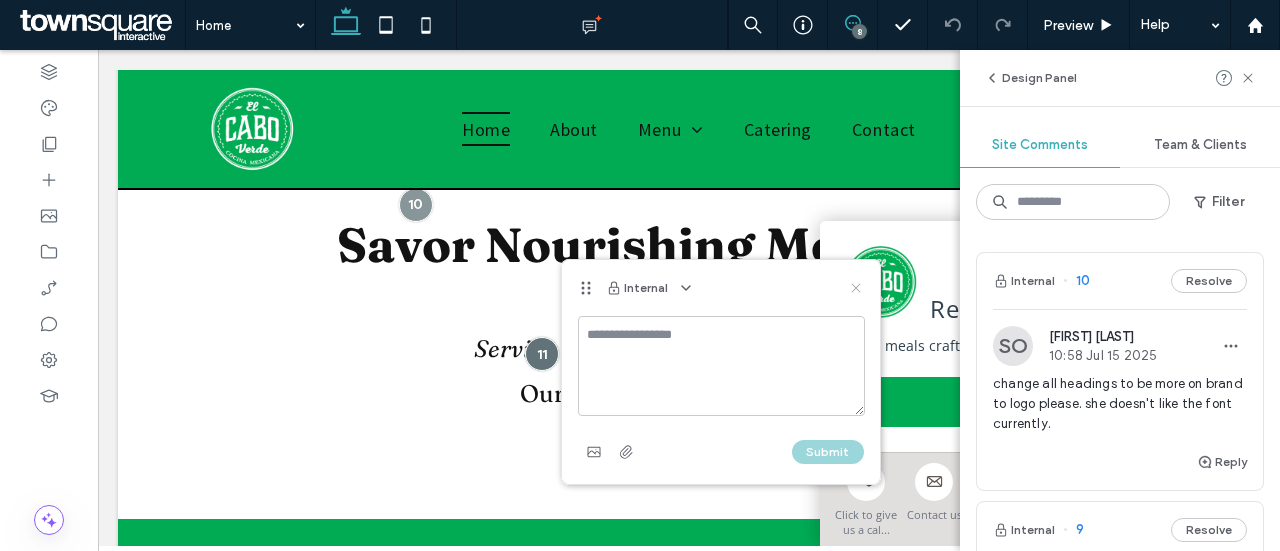 drag, startPoint x: 858, startPoint y: 286, endPoint x: 760, endPoint y: 236, distance: 110.01818 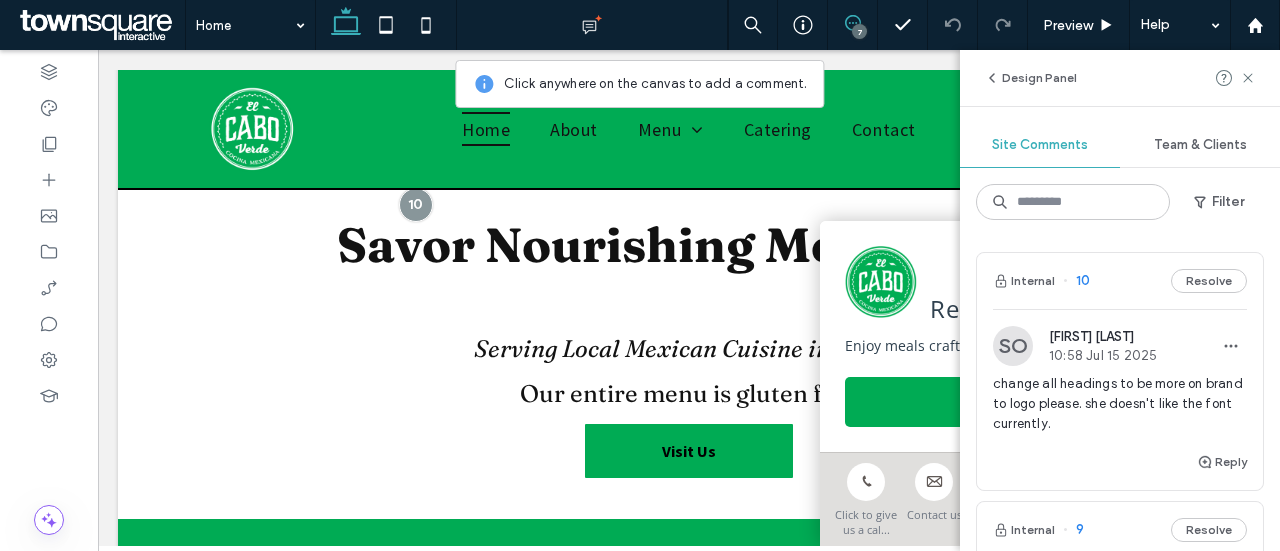 click 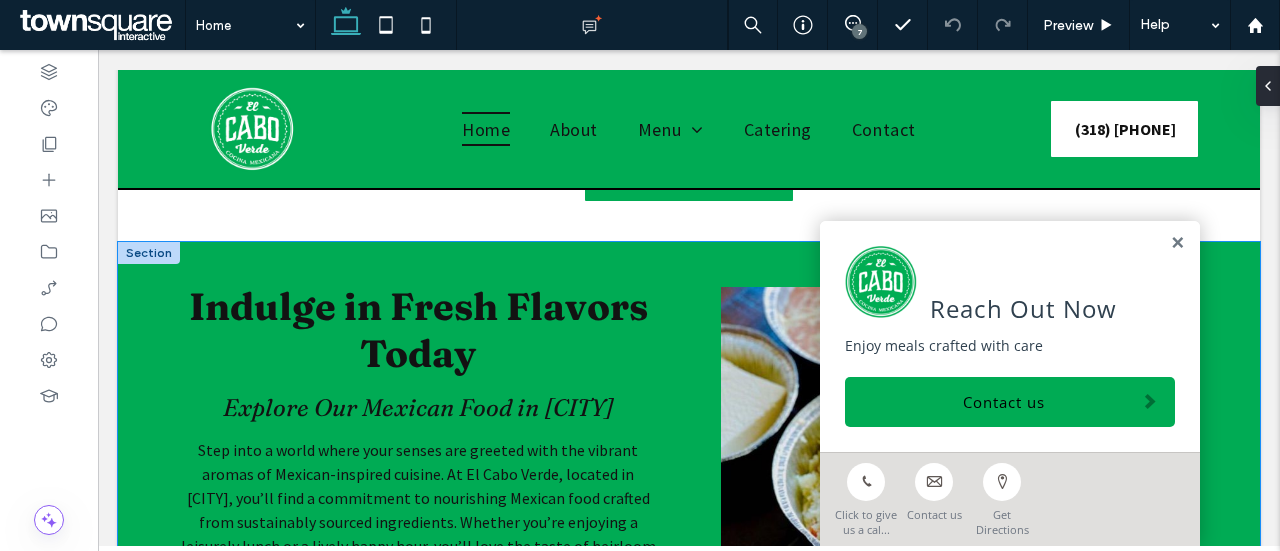 scroll, scrollTop: 900, scrollLeft: 0, axis: vertical 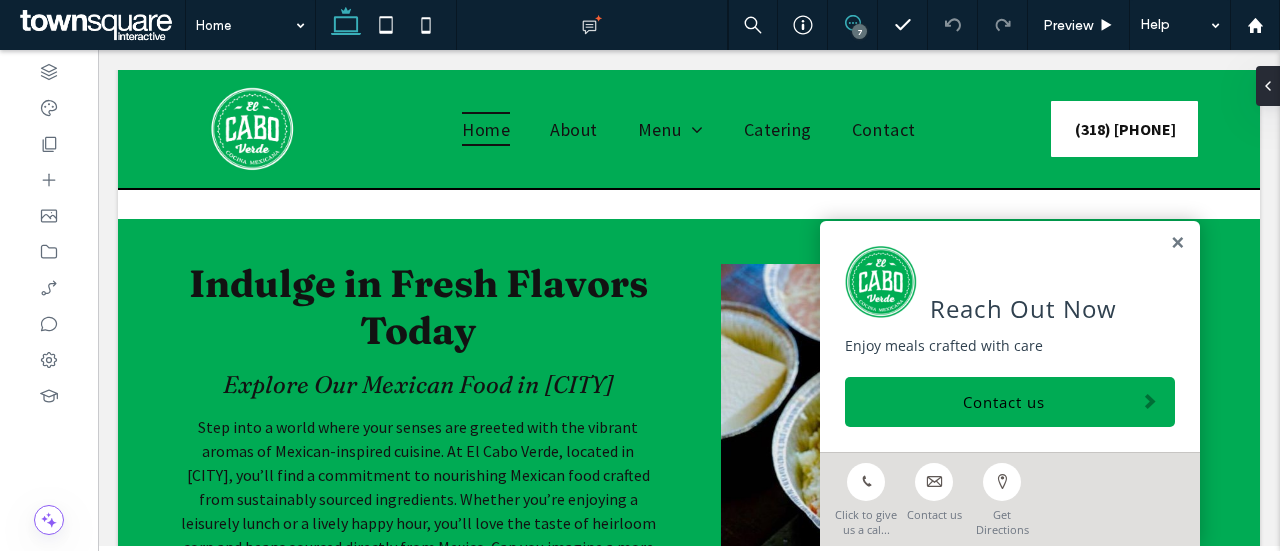 click at bounding box center [852, 23] 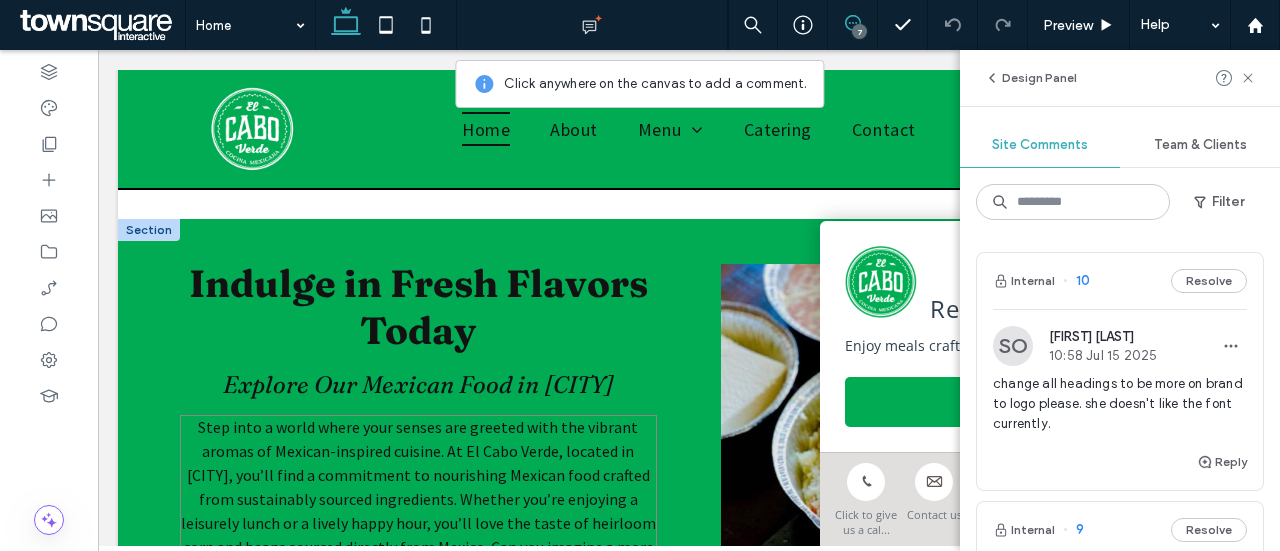 click on "Step into a world where your senses are greeted with the vibrant aromas of Mexican-inspired cuisine. At El Cabo Verde, located in Shreveport, you’ll find a commitment to nourishing Mexican food crafted from sustainably sourced ingredients. Whether you’re enjoying a leisurely lunch or a lively happy hour, you’ll love the taste of heirloom corn and beans sourced directly from Mexico. Can you imagine a more authentic dining experience? All of our local Mexican cuisine menu is gluten-free, ensuring that everyone can indulge in our fresh flavors." at bounding box center [418, 511] 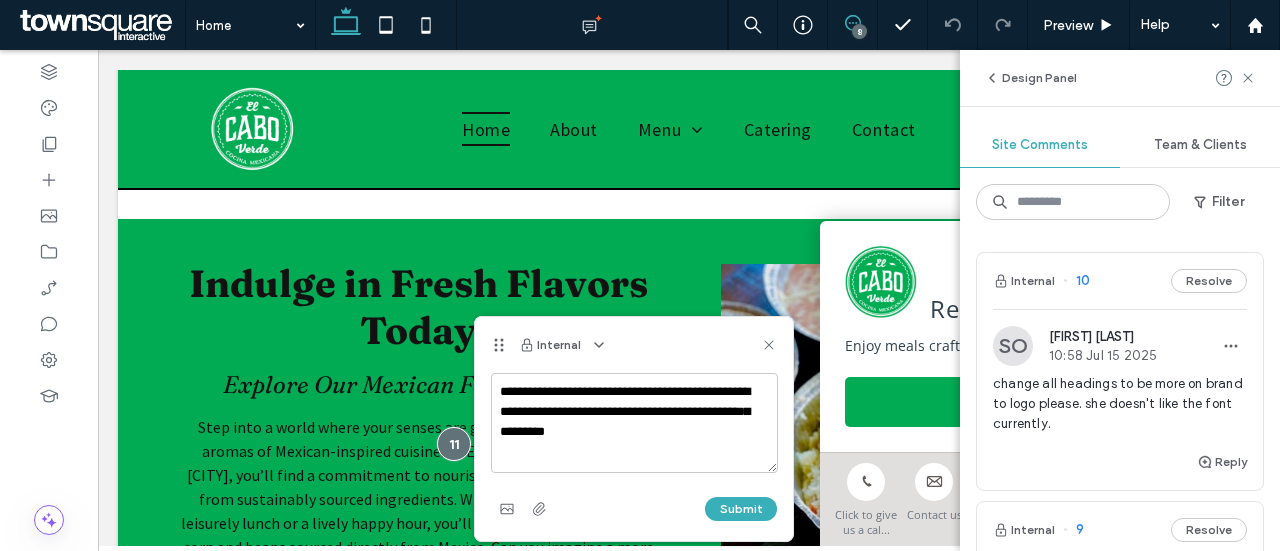 type on "**********" 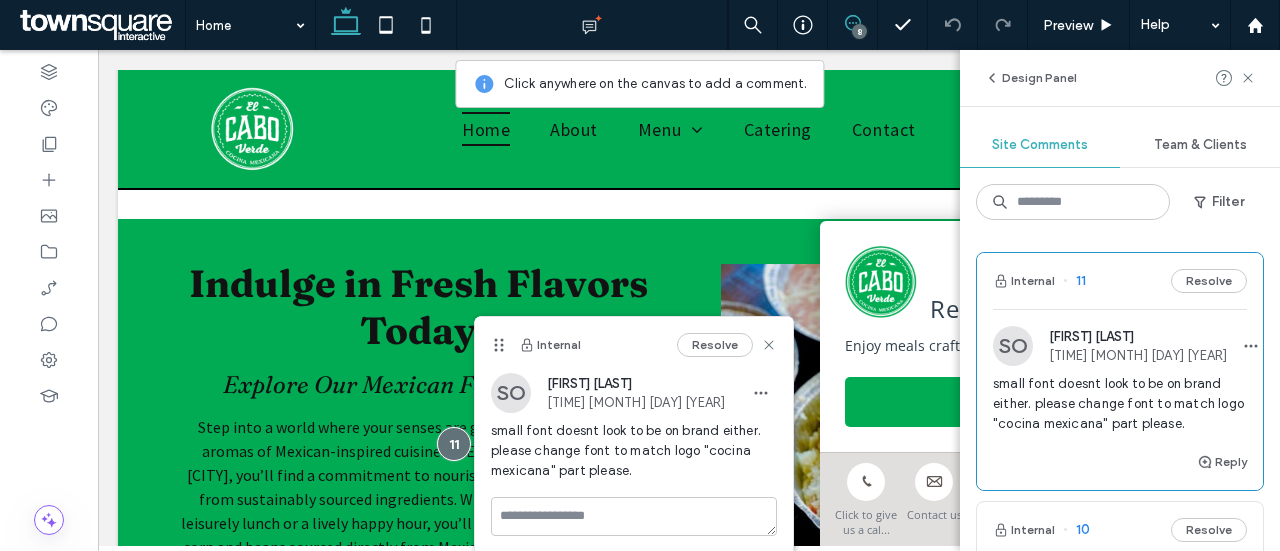 click at bounding box center (852, 23) 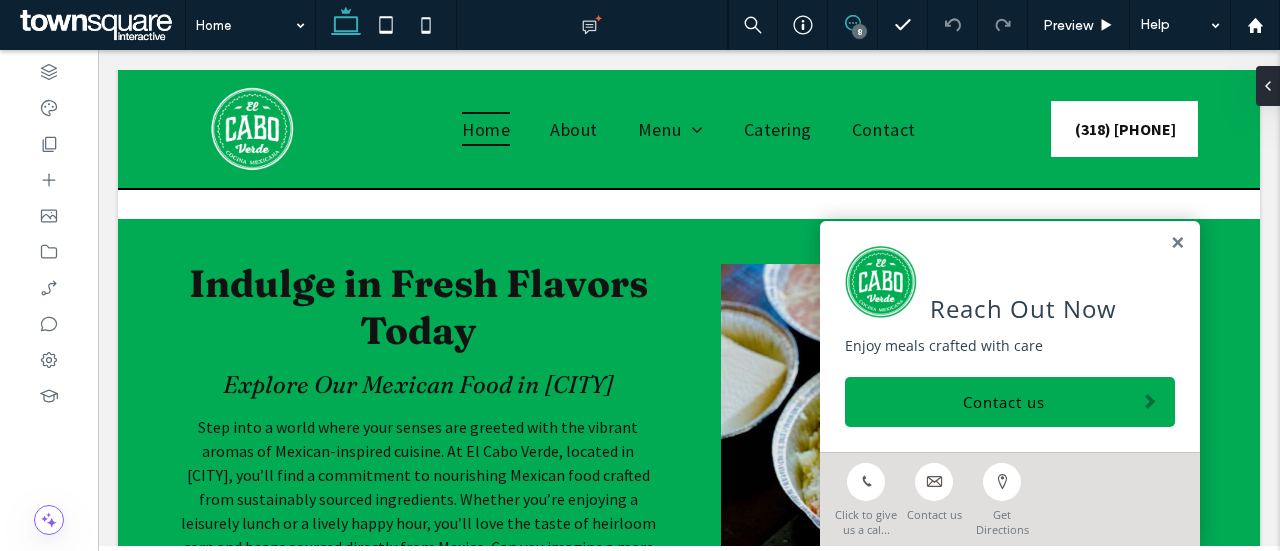 click at bounding box center [852, 23] 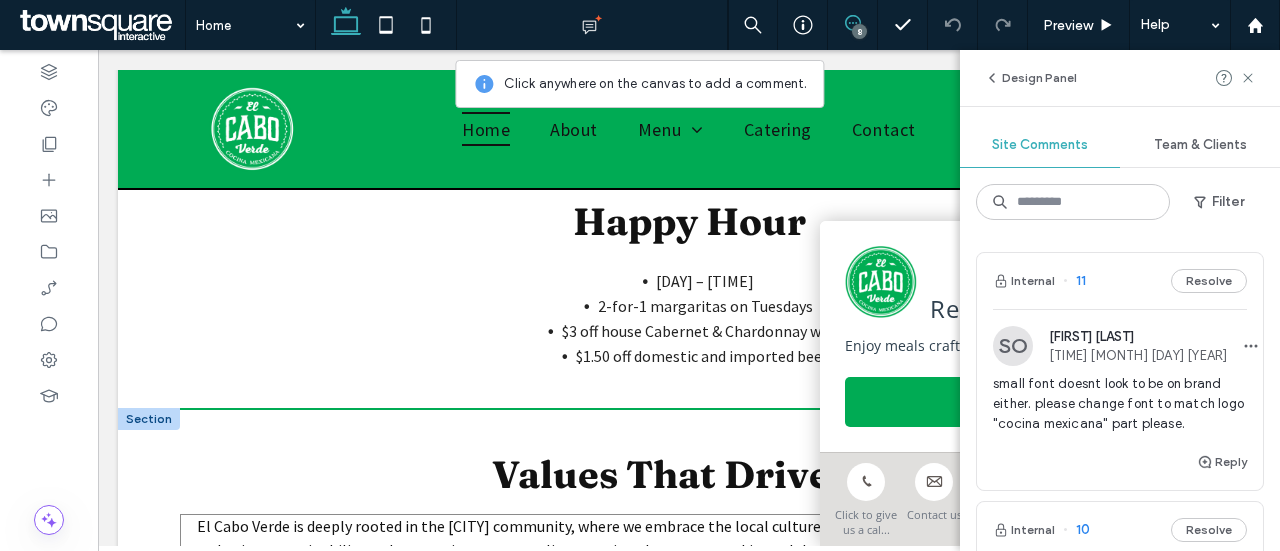 scroll, scrollTop: 3400, scrollLeft: 0, axis: vertical 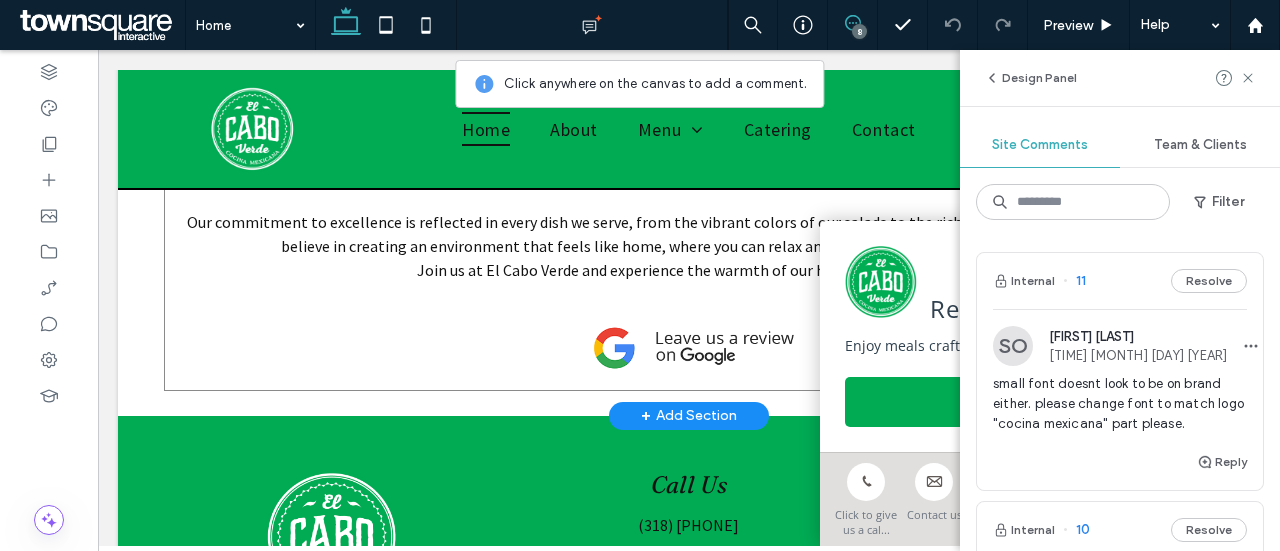 click on "Join us at El Cabo Verde and experience the warmth of our hospitality firsthand." at bounding box center (689, 270) 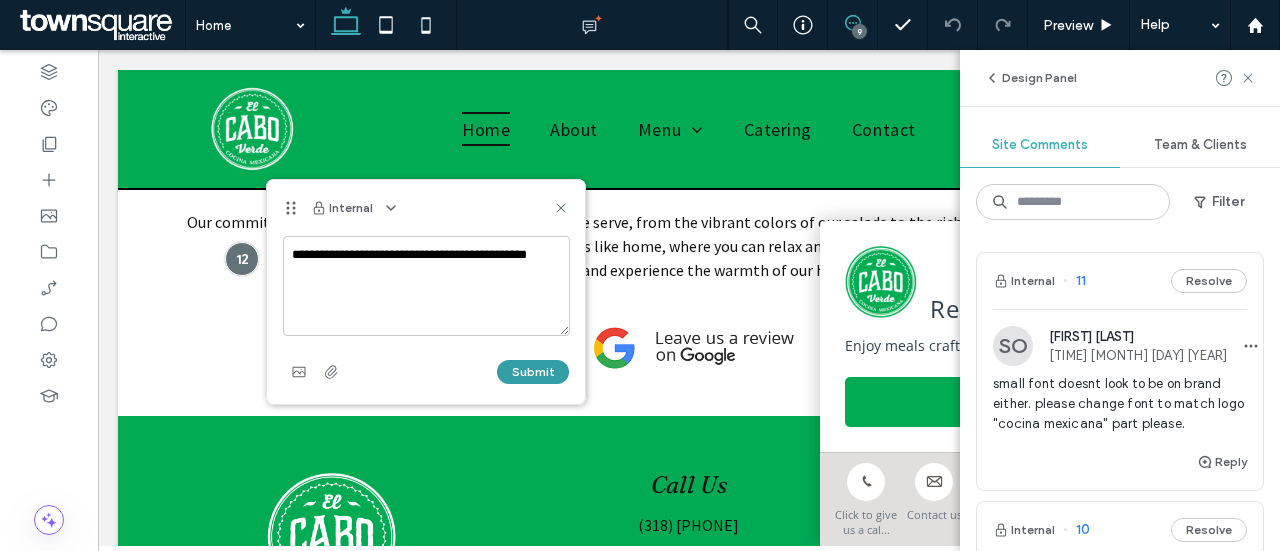 type on "**********" 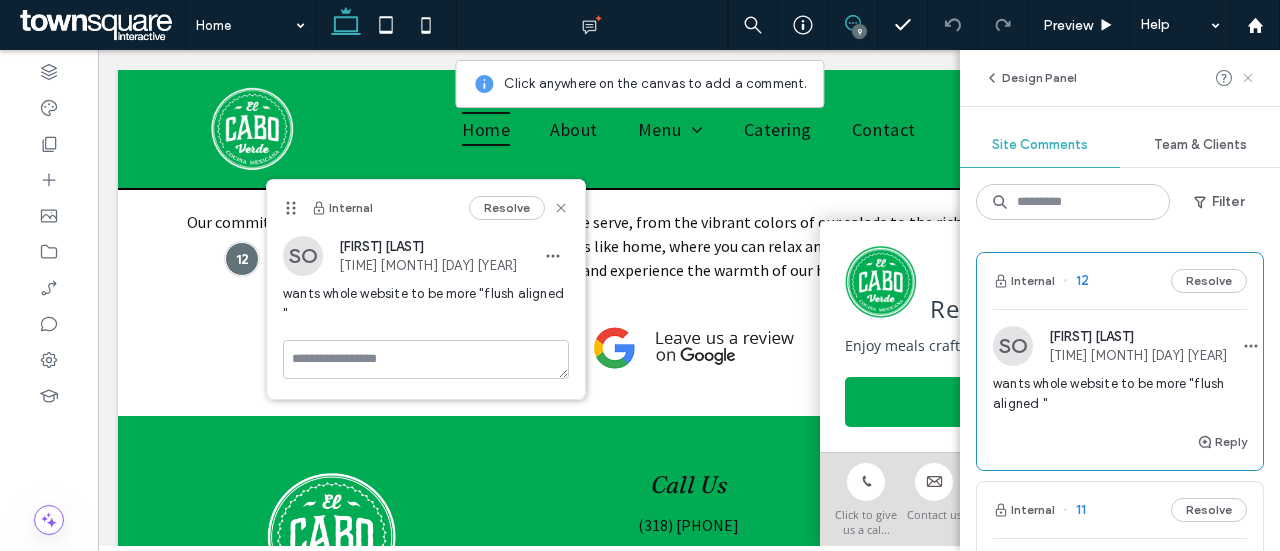 click at bounding box center (1248, 78) 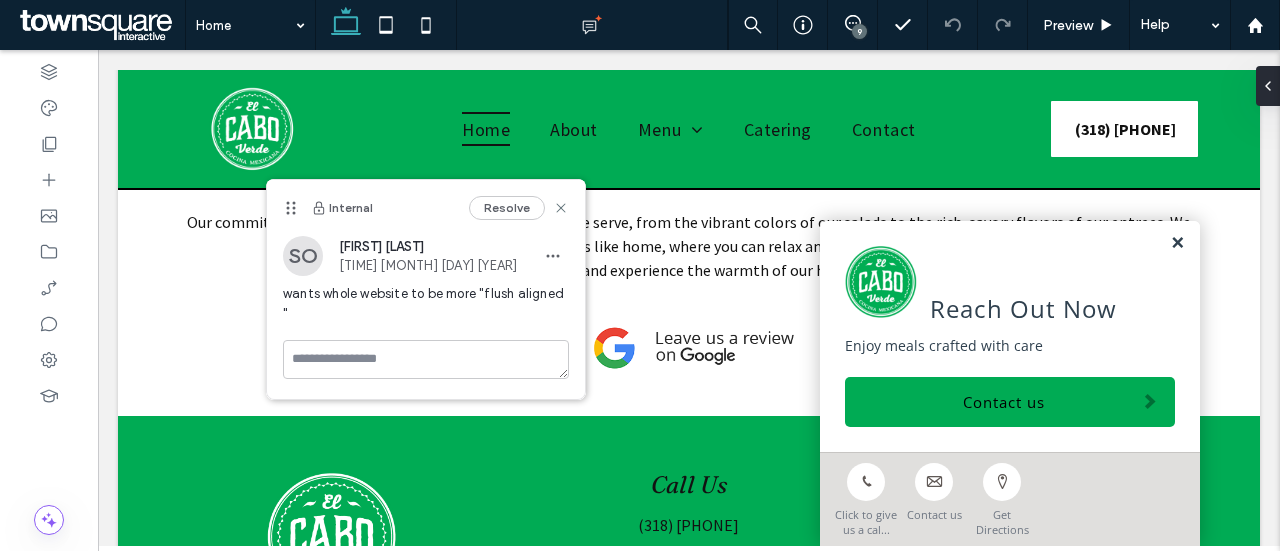 click at bounding box center (1177, 243) 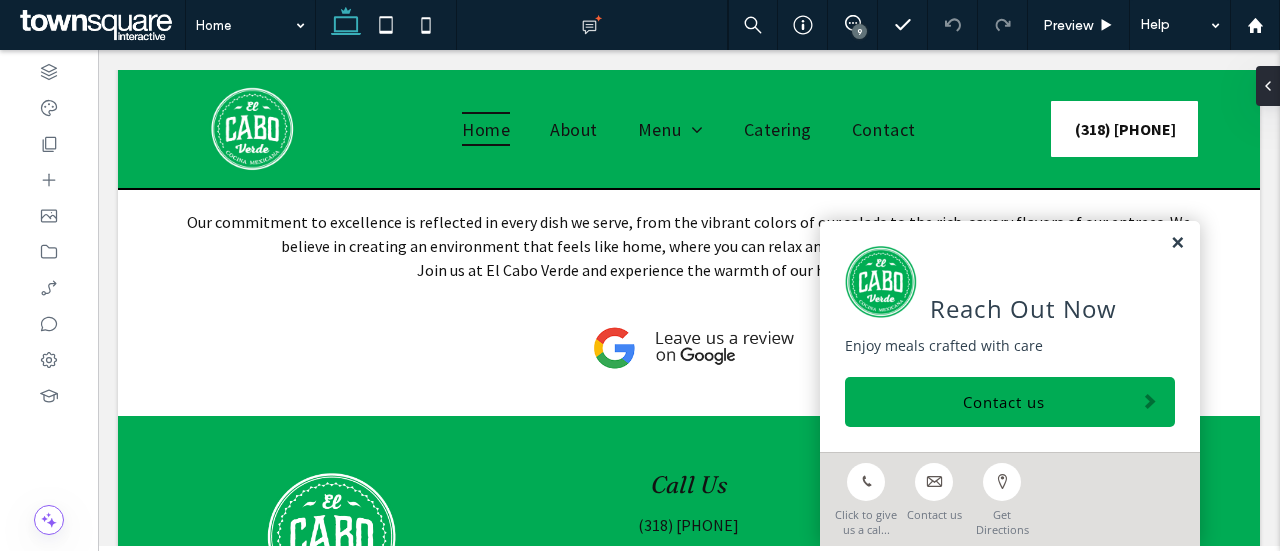 click at bounding box center [1177, 243] 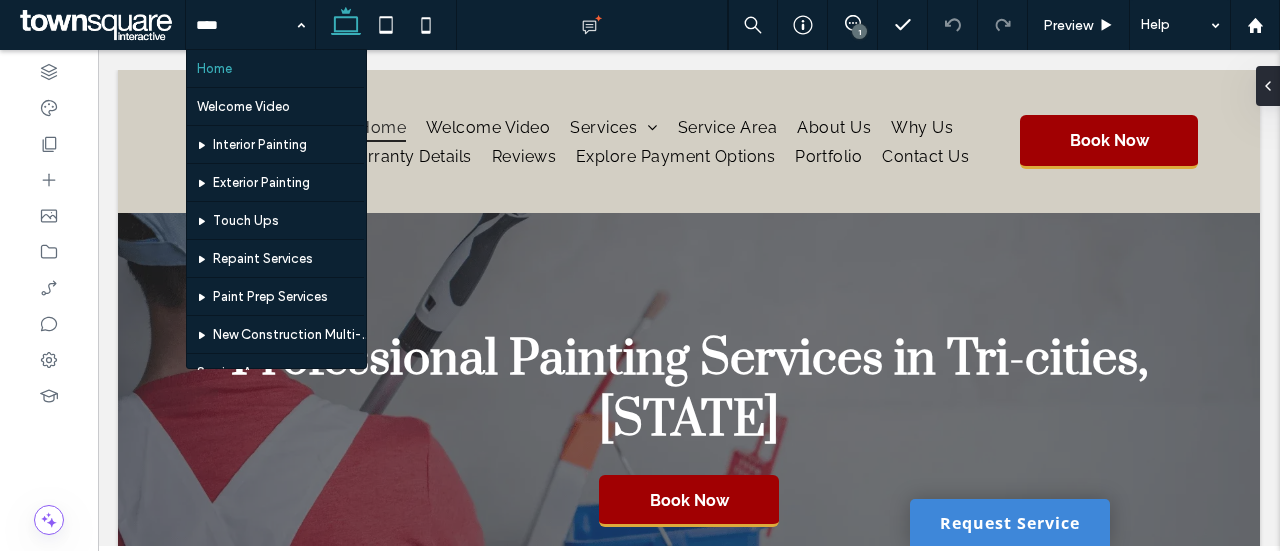 scroll, scrollTop: 0, scrollLeft: 0, axis: both 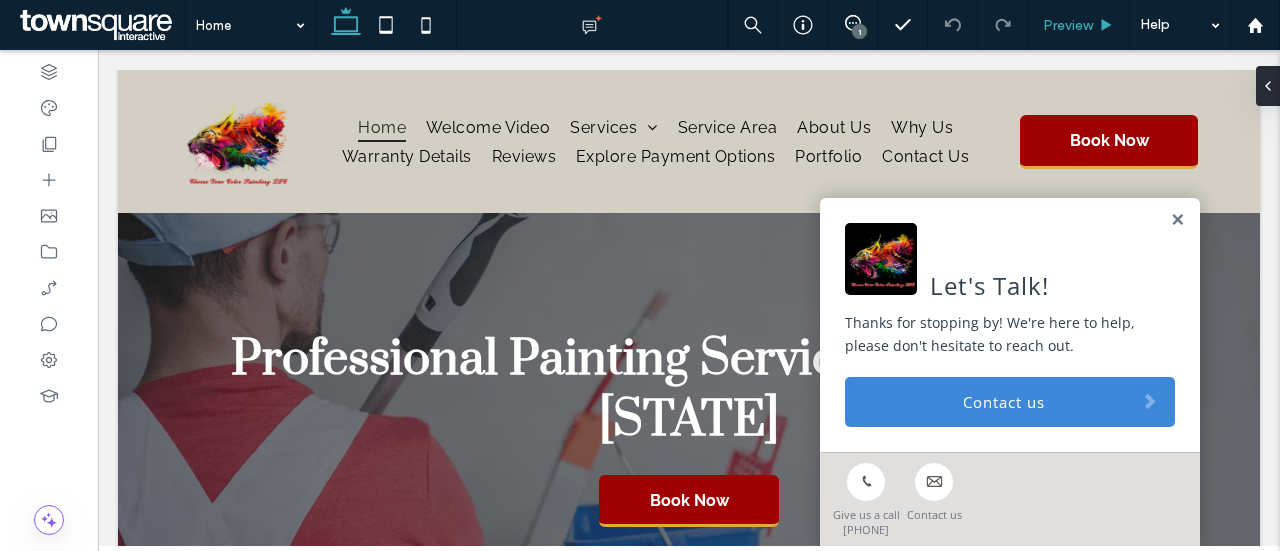 click on "Preview" at bounding box center [1079, 25] 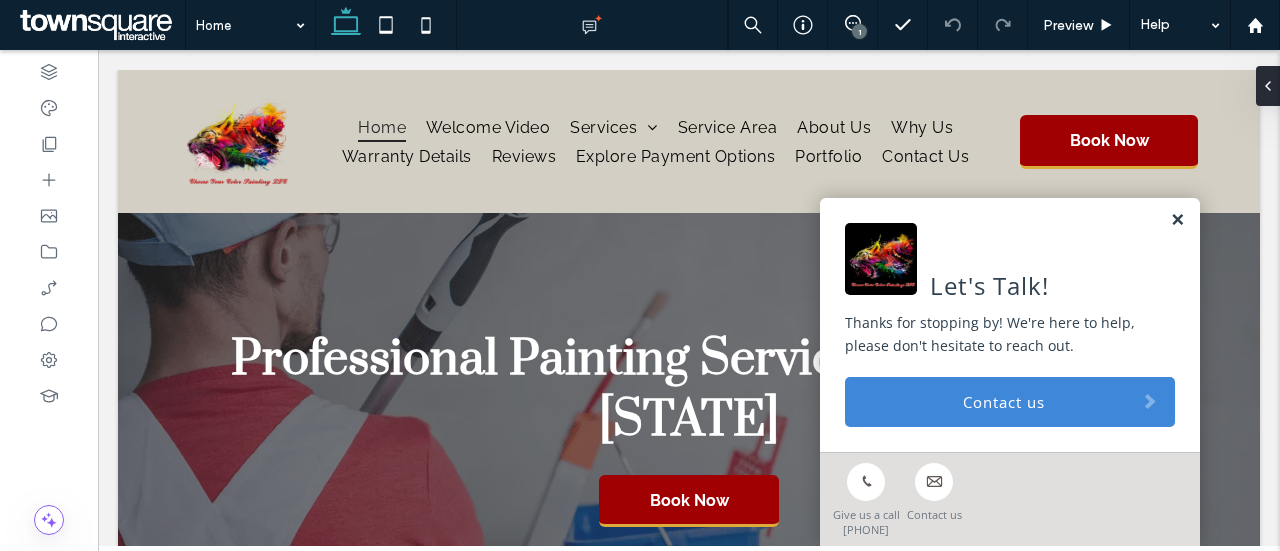 click at bounding box center [1177, 220] 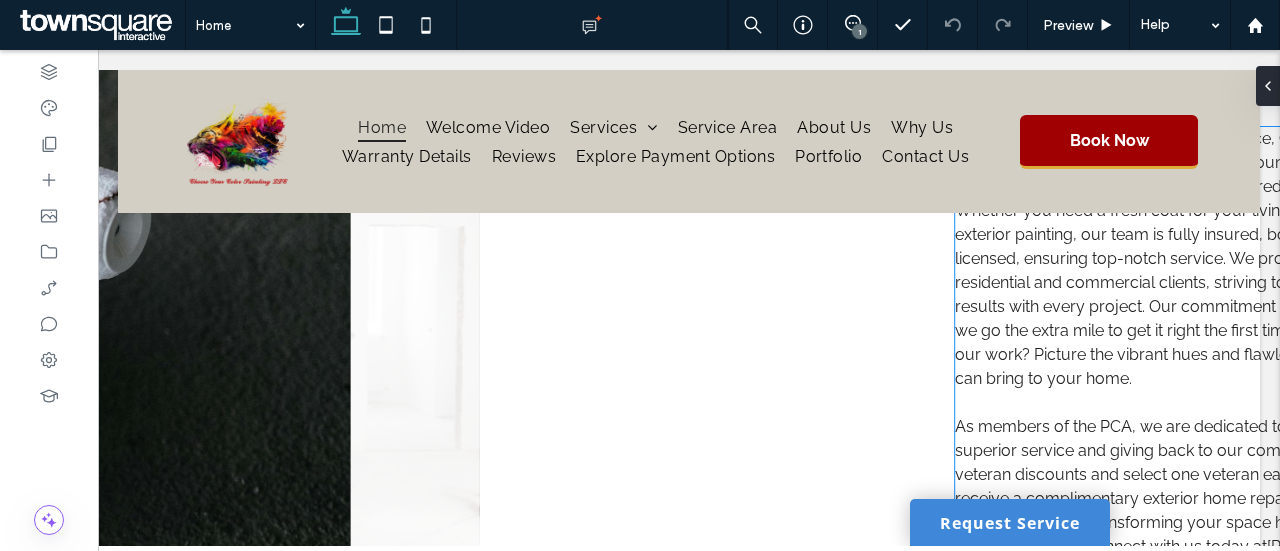 scroll, scrollTop: 934, scrollLeft: 0, axis: vertical 